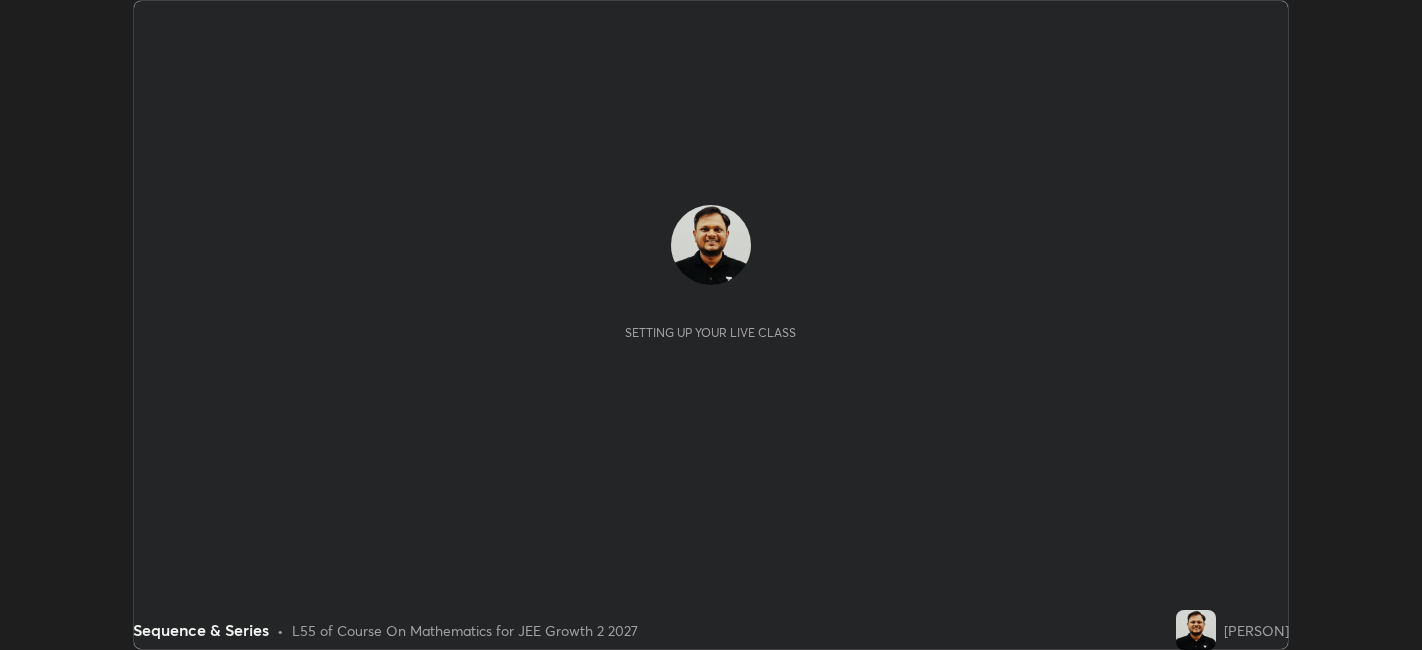 scroll, scrollTop: 0, scrollLeft: 0, axis: both 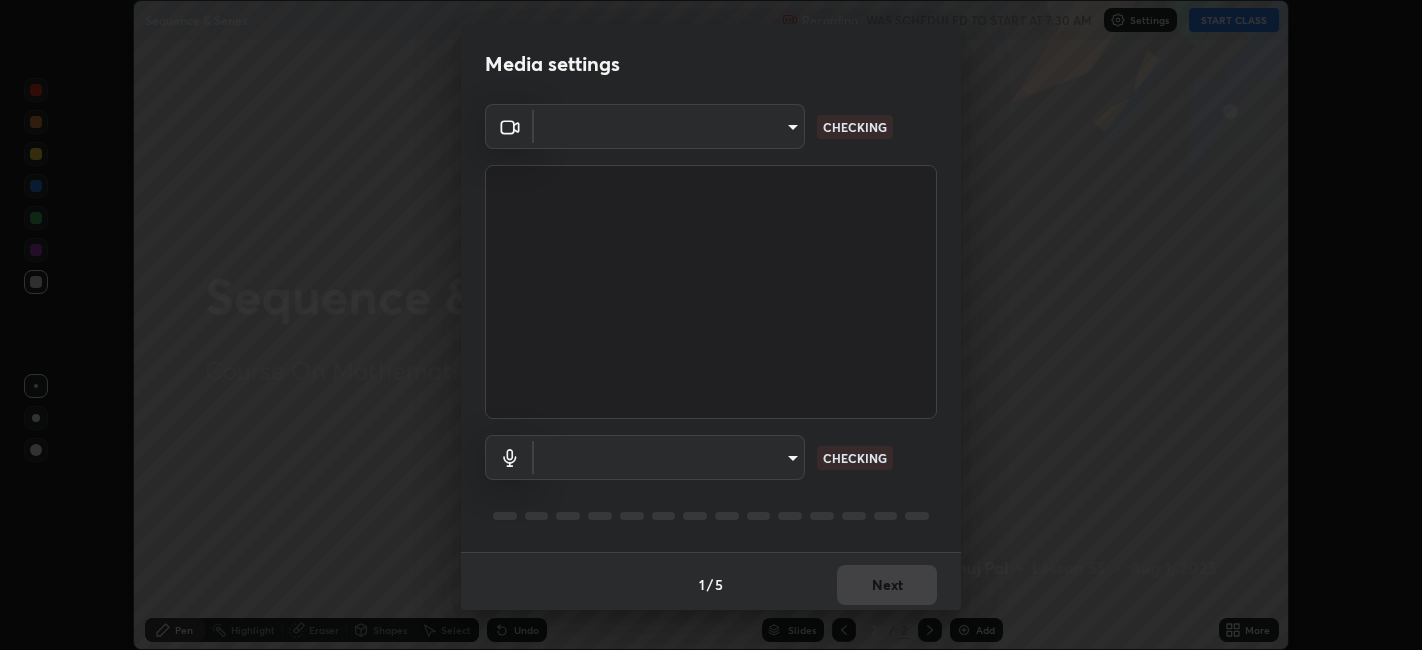 click on "Erase all Sequence & Series Recording WAS SCHEDULED TO START AT 7:30 AM Settings START CLASS Setting up your live class Sequence & Series • L55 of Course On Mathematics for JEE Growth 2 2027 [PERSON] Pen Highlight Eraser Shapes Select Undo Slides 2 / 2 Add More No doubts shared Encourage your learners to ask a doubt for better clarity Report an issue Reason for reporting Buffering Chat not working Audio - Video sync issue Educator video quality low ​ Attach an image Report Media settings ​ CHECKING ​ CHECKING 1 / 5 Next" at bounding box center (711, 325) 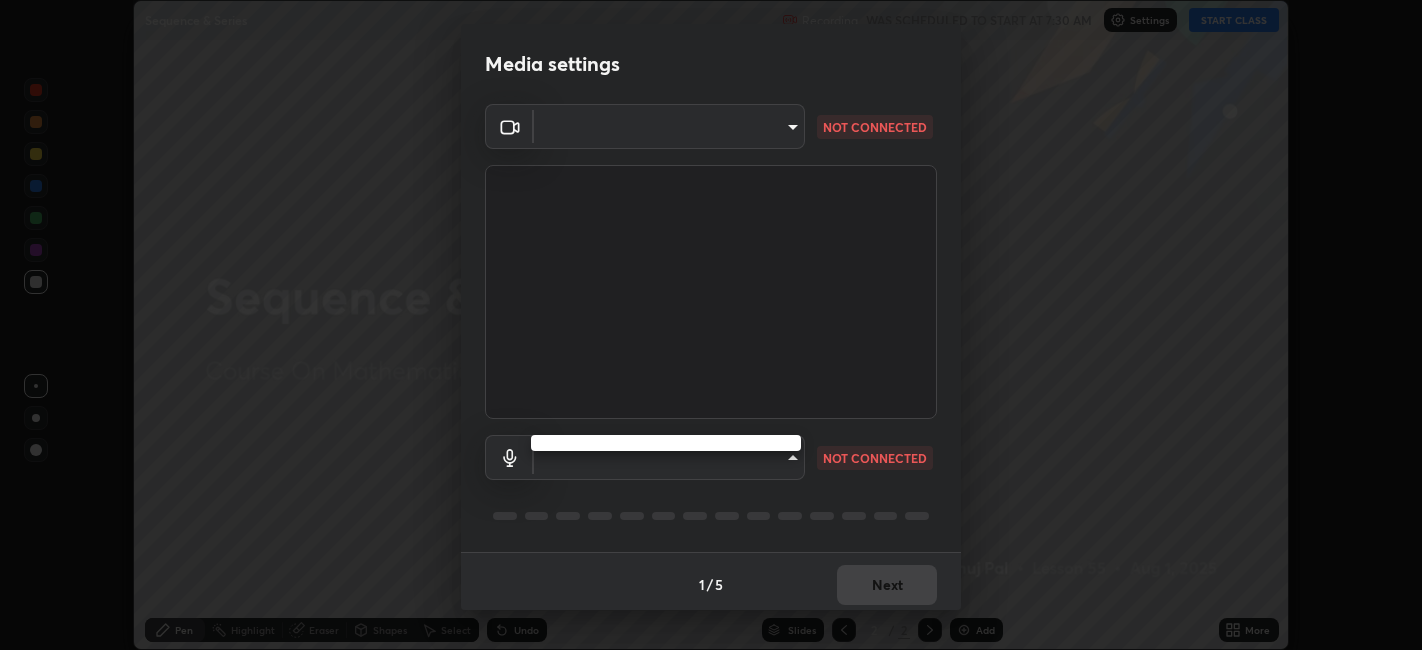type on "39f420a8f8d33af7ad545f4bd8c914354ee6fe31ce268cb5502dc7cf40be593a" 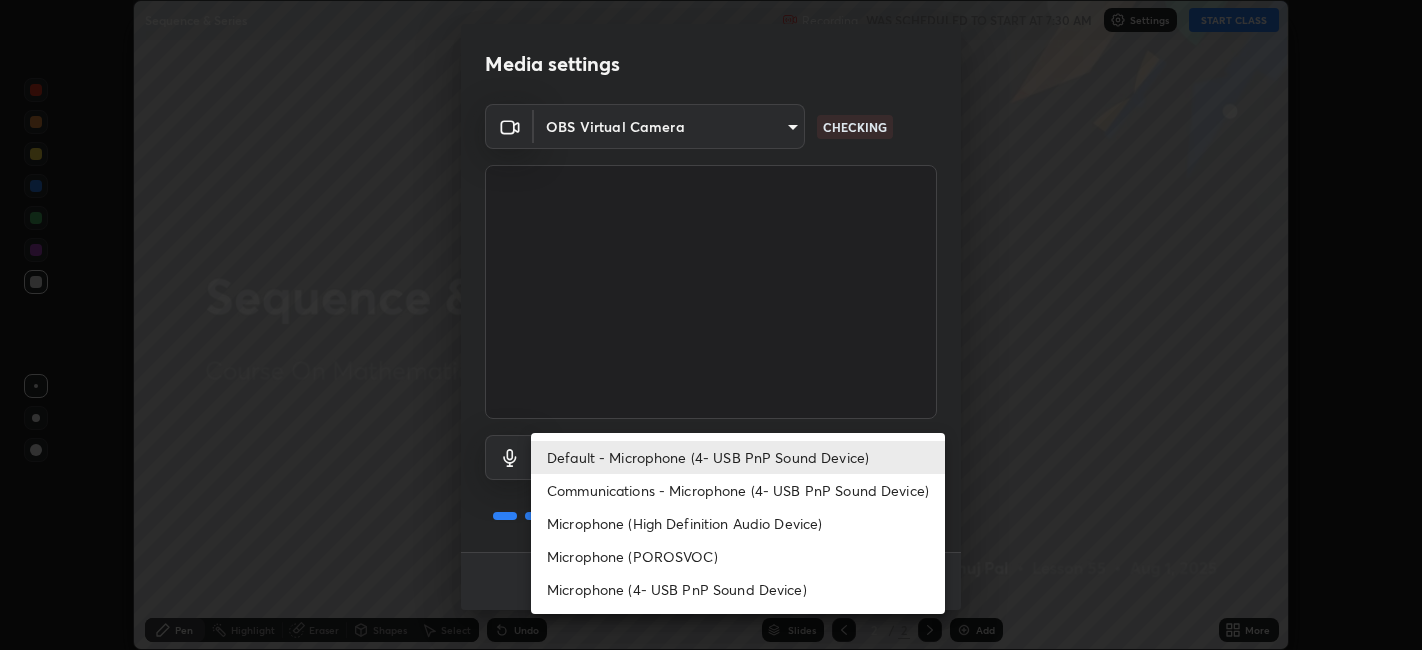 click on "Communications - Microphone (4- USB PnP Sound Device)" at bounding box center [738, 490] 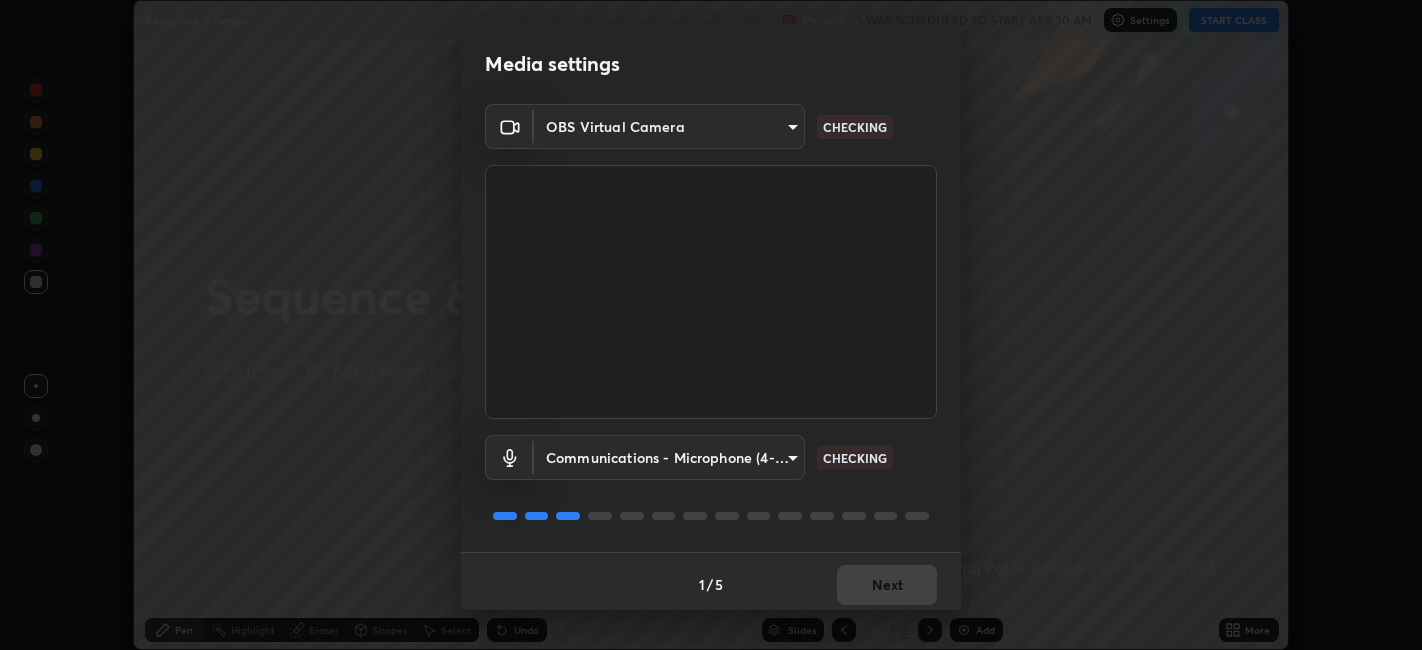 type on "communications" 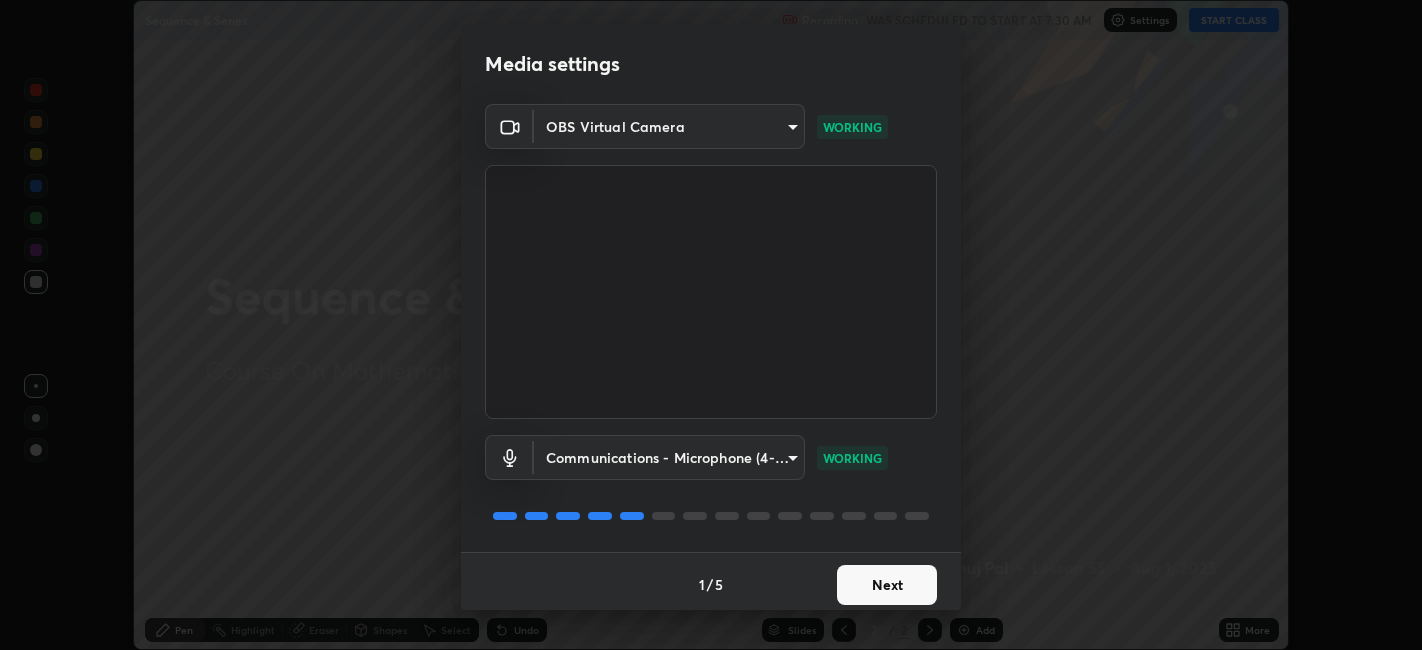 click on "Next" at bounding box center (887, 585) 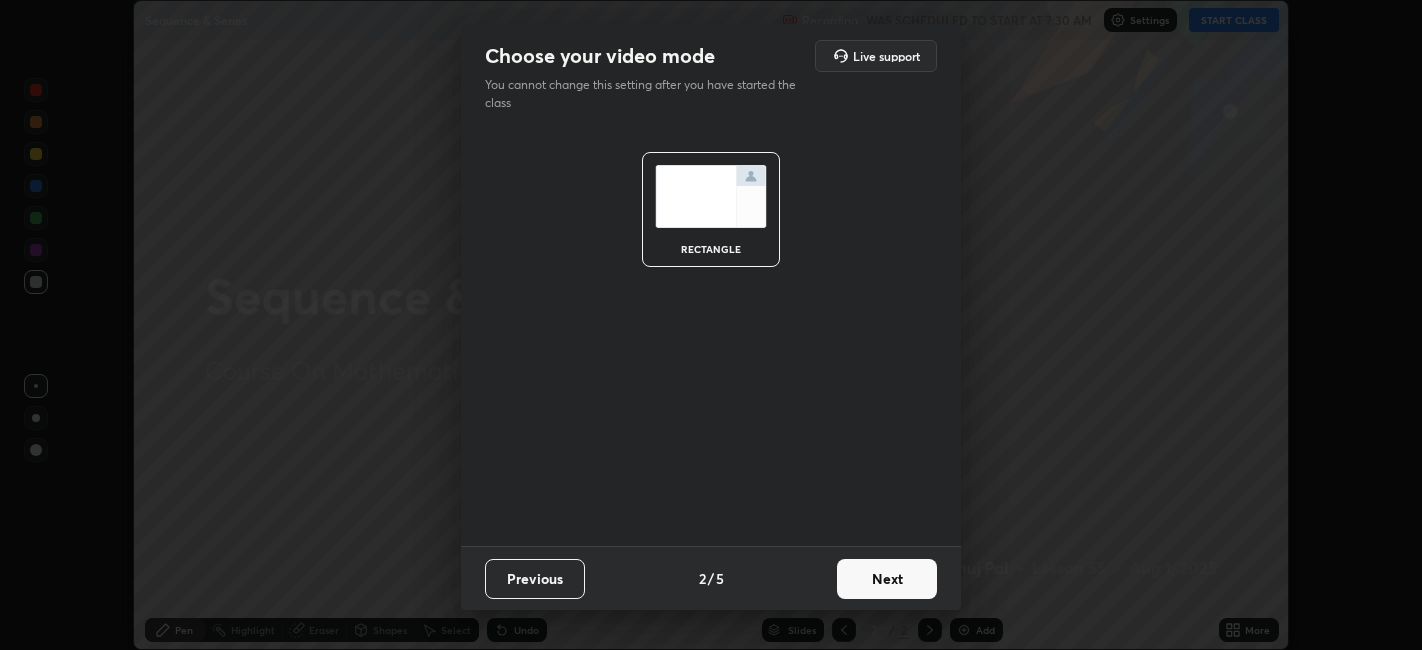 click on "Next" at bounding box center (887, 579) 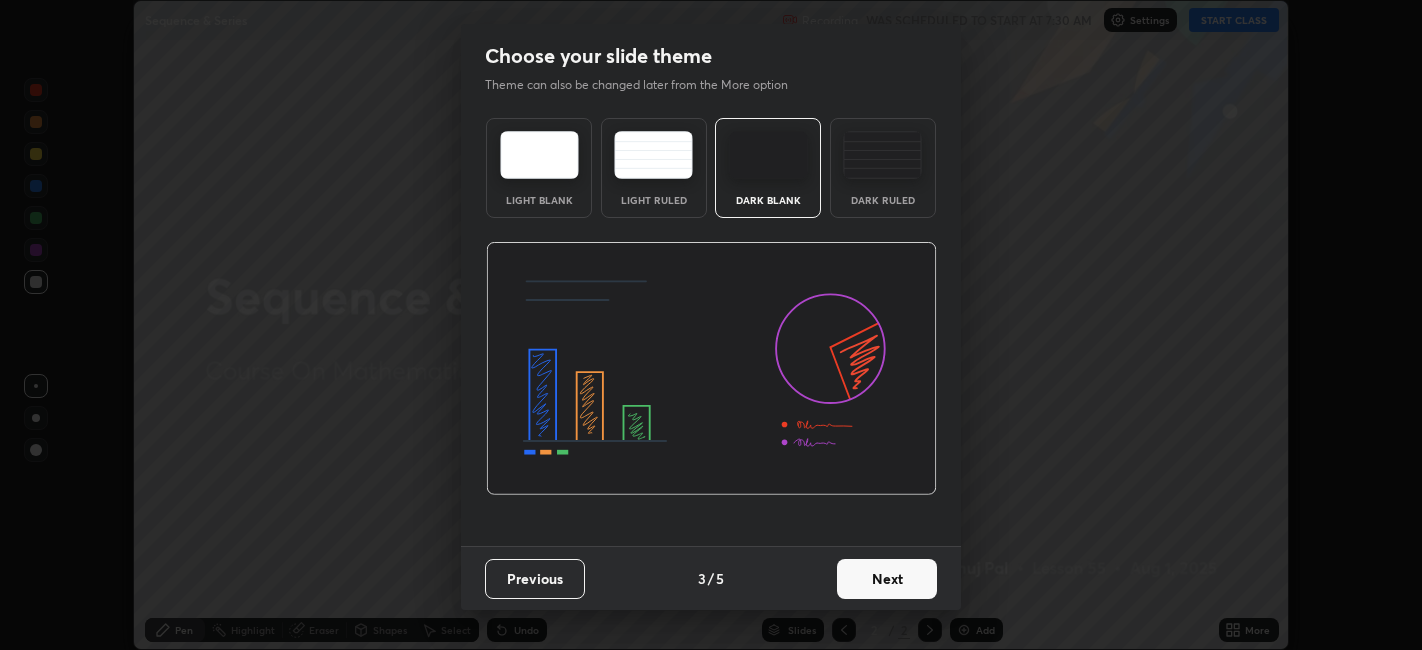 click on "Next" at bounding box center (887, 579) 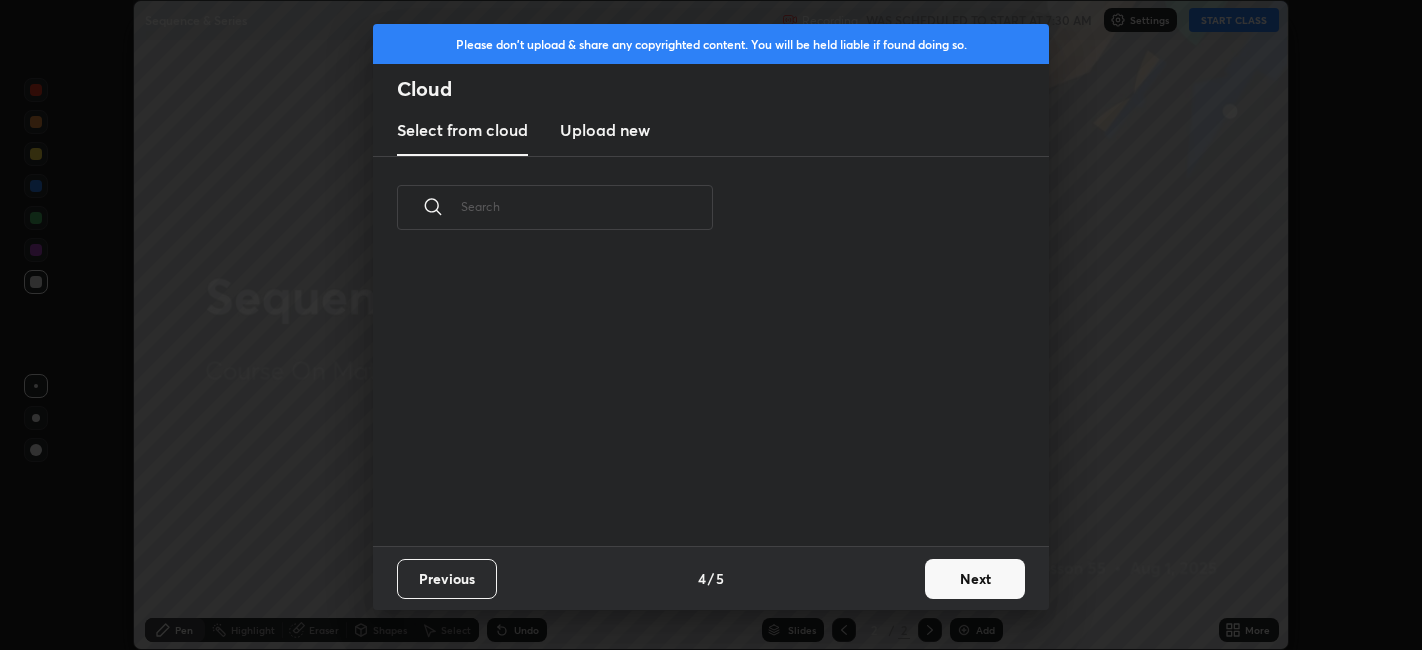 click on "Next" at bounding box center (975, 579) 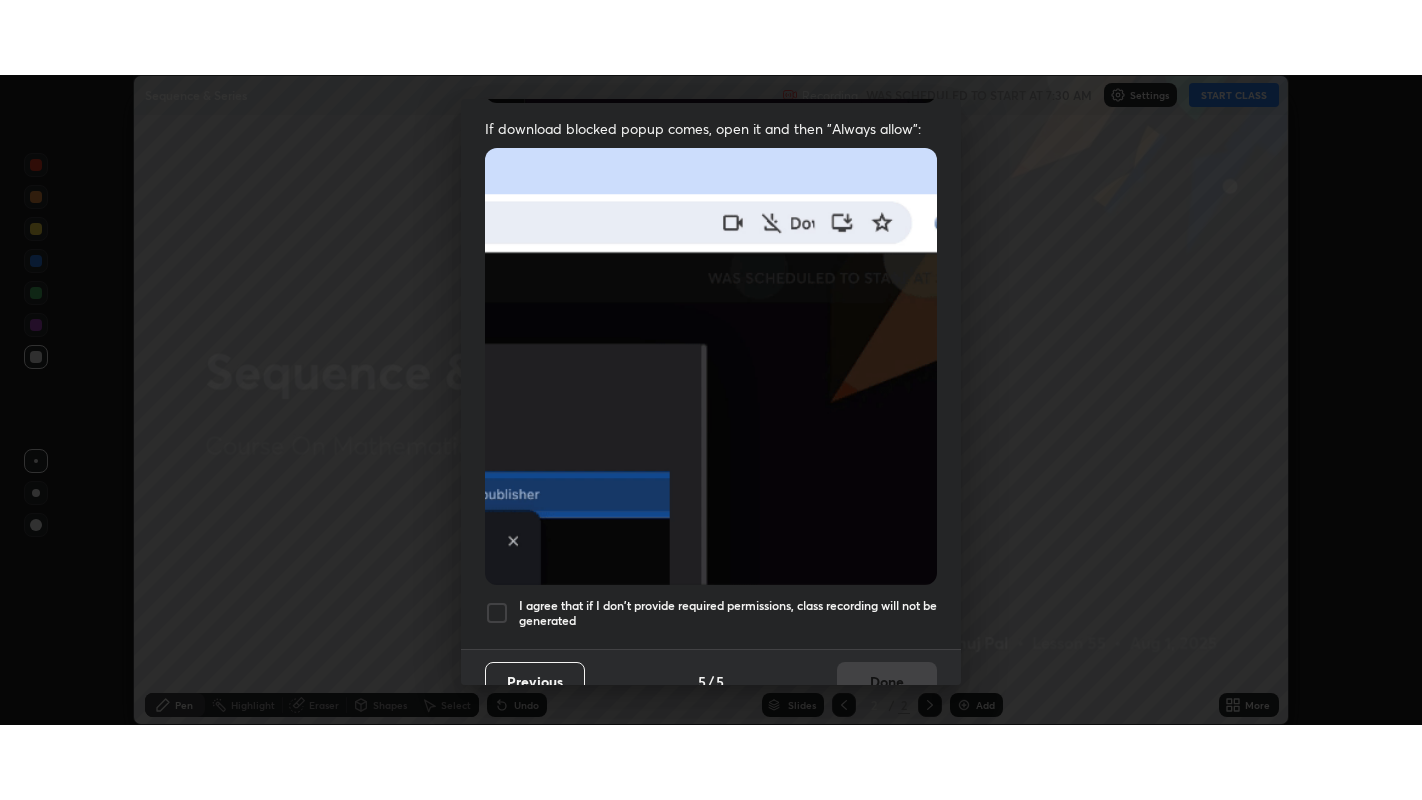 scroll, scrollTop: 413, scrollLeft: 0, axis: vertical 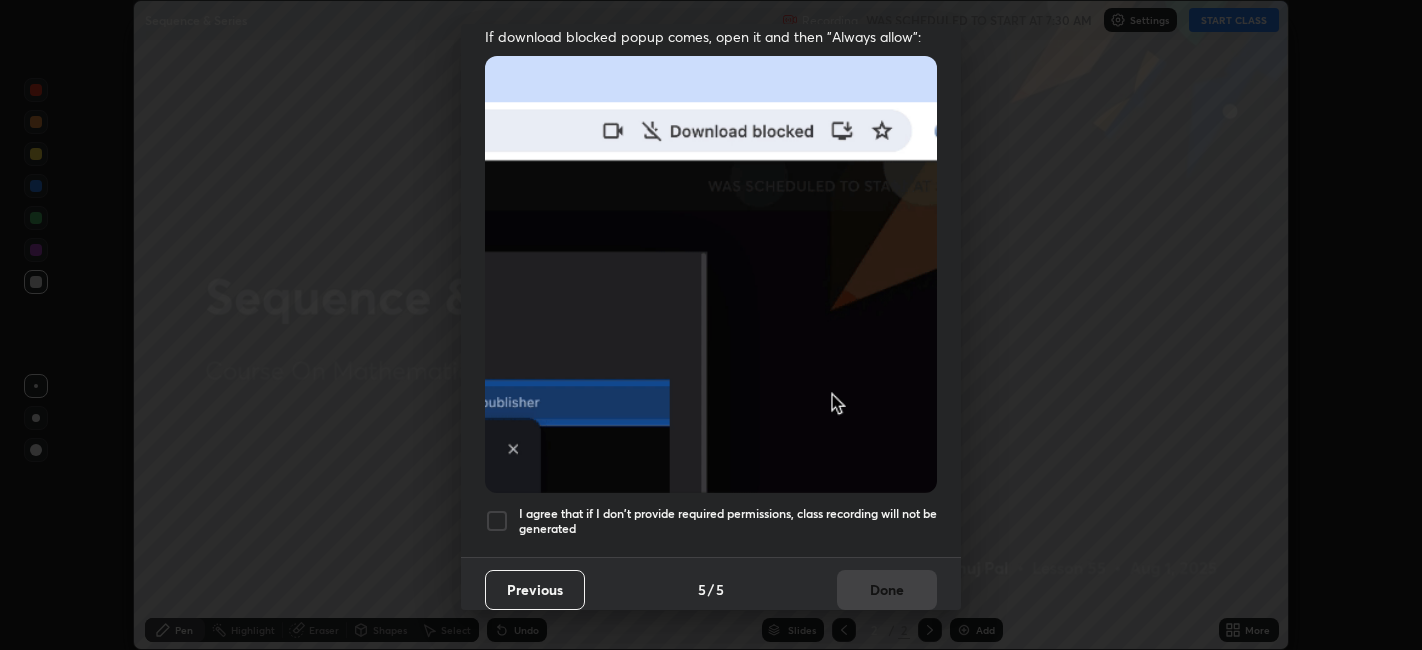 click at bounding box center [497, 521] 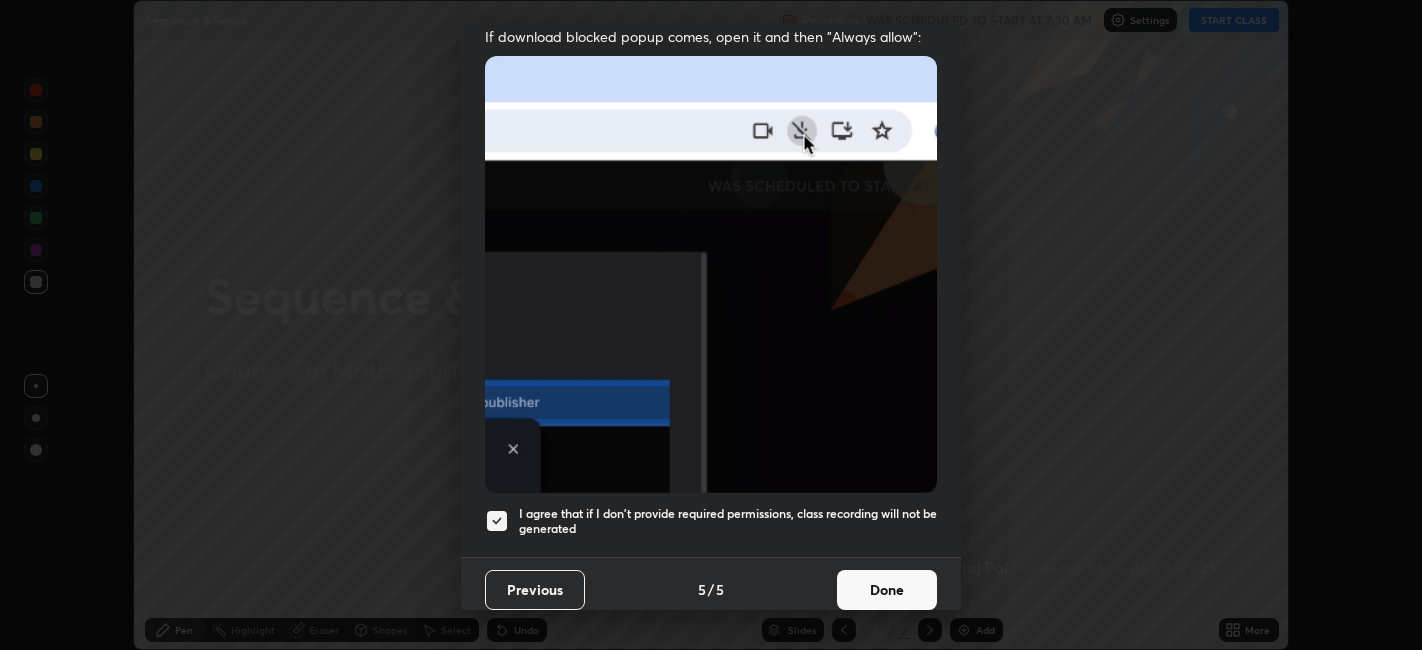 click on "Done" at bounding box center [887, 590] 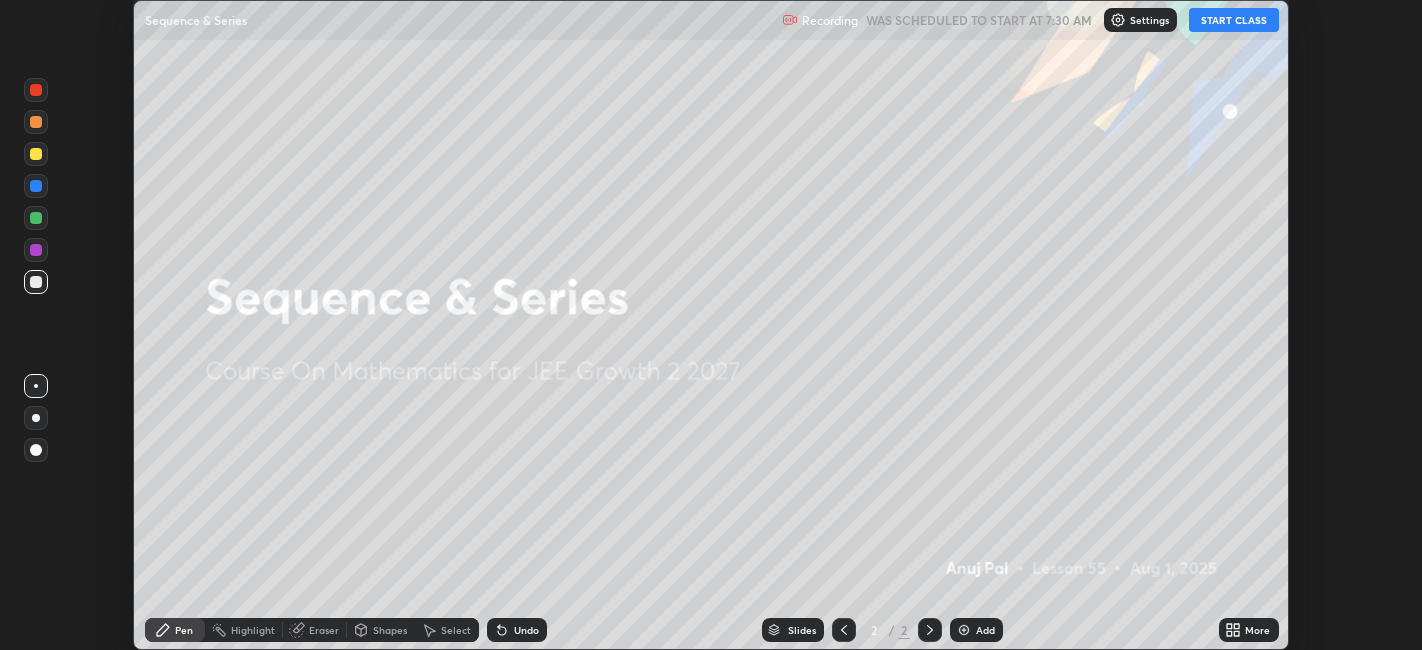 click on "START CLASS" at bounding box center (1234, 20) 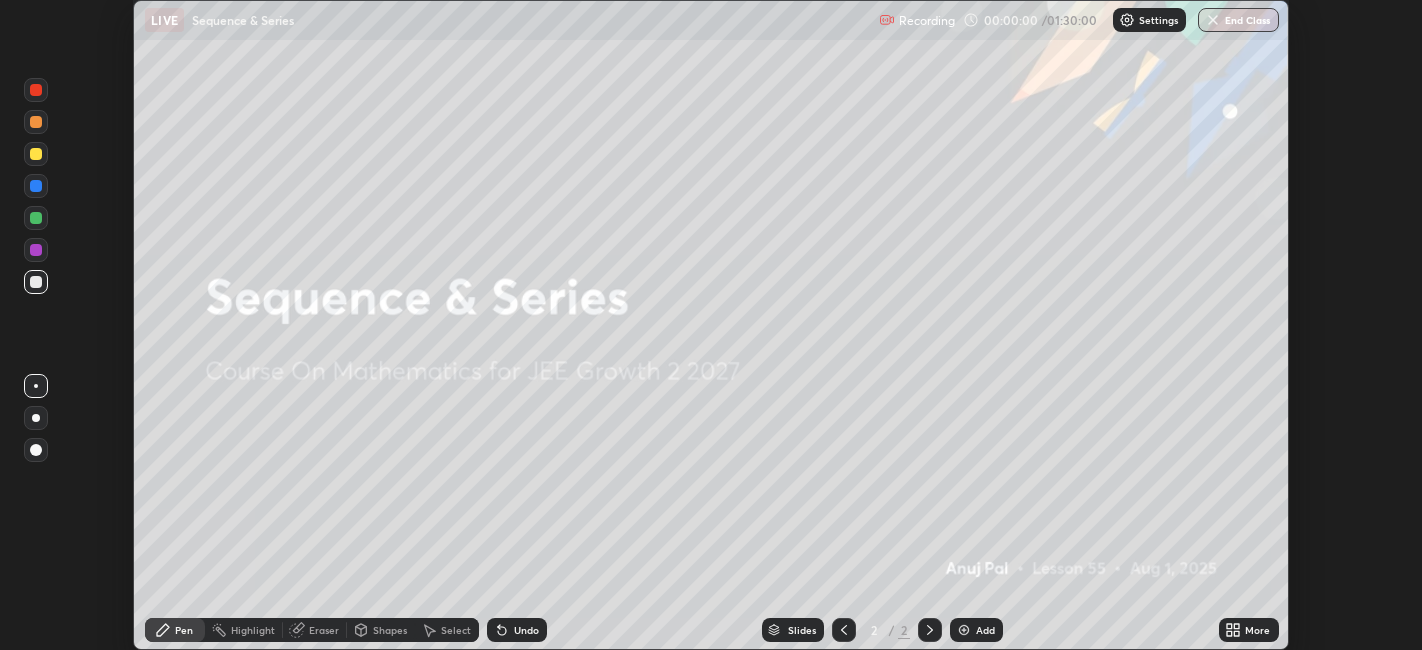 click 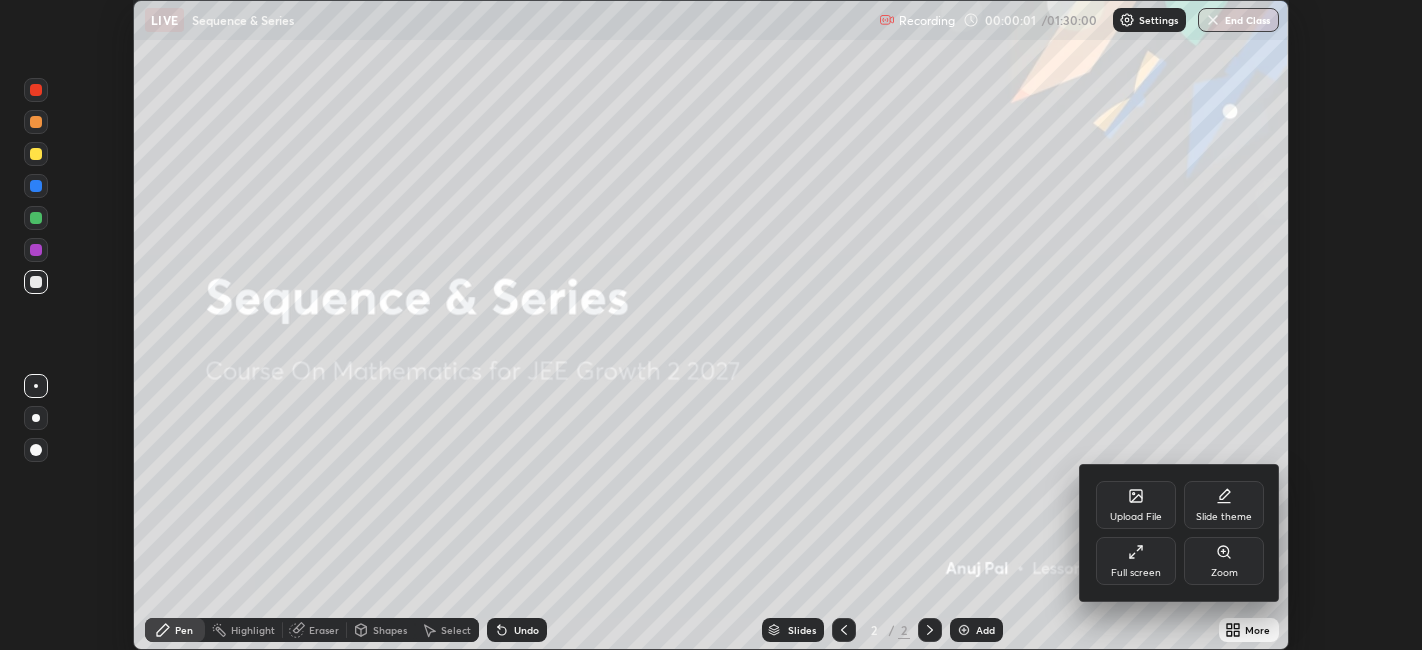 click on "Full screen" at bounding box center [1136, 573] 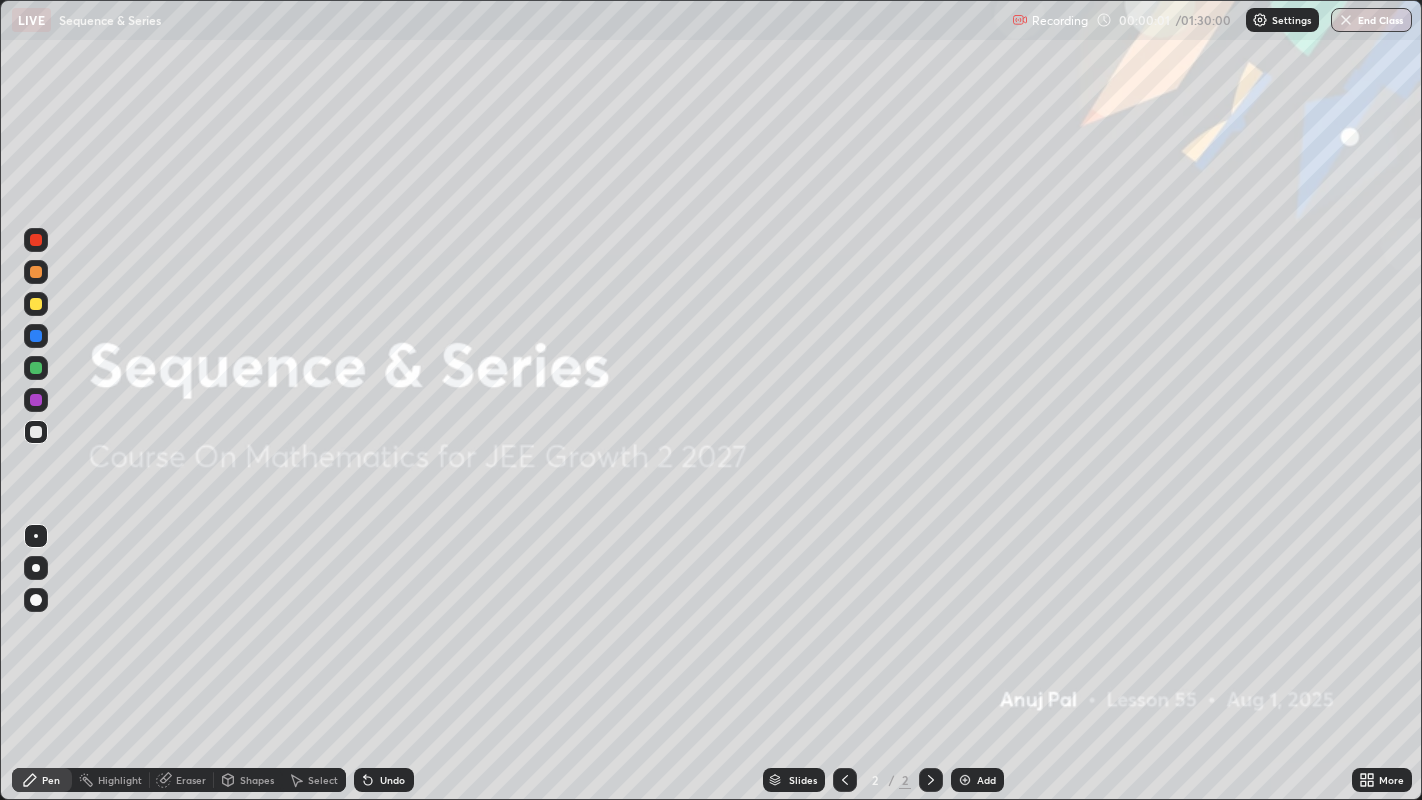scroll, scrollTop: 99200, scrollLeft: 98577, axis: both 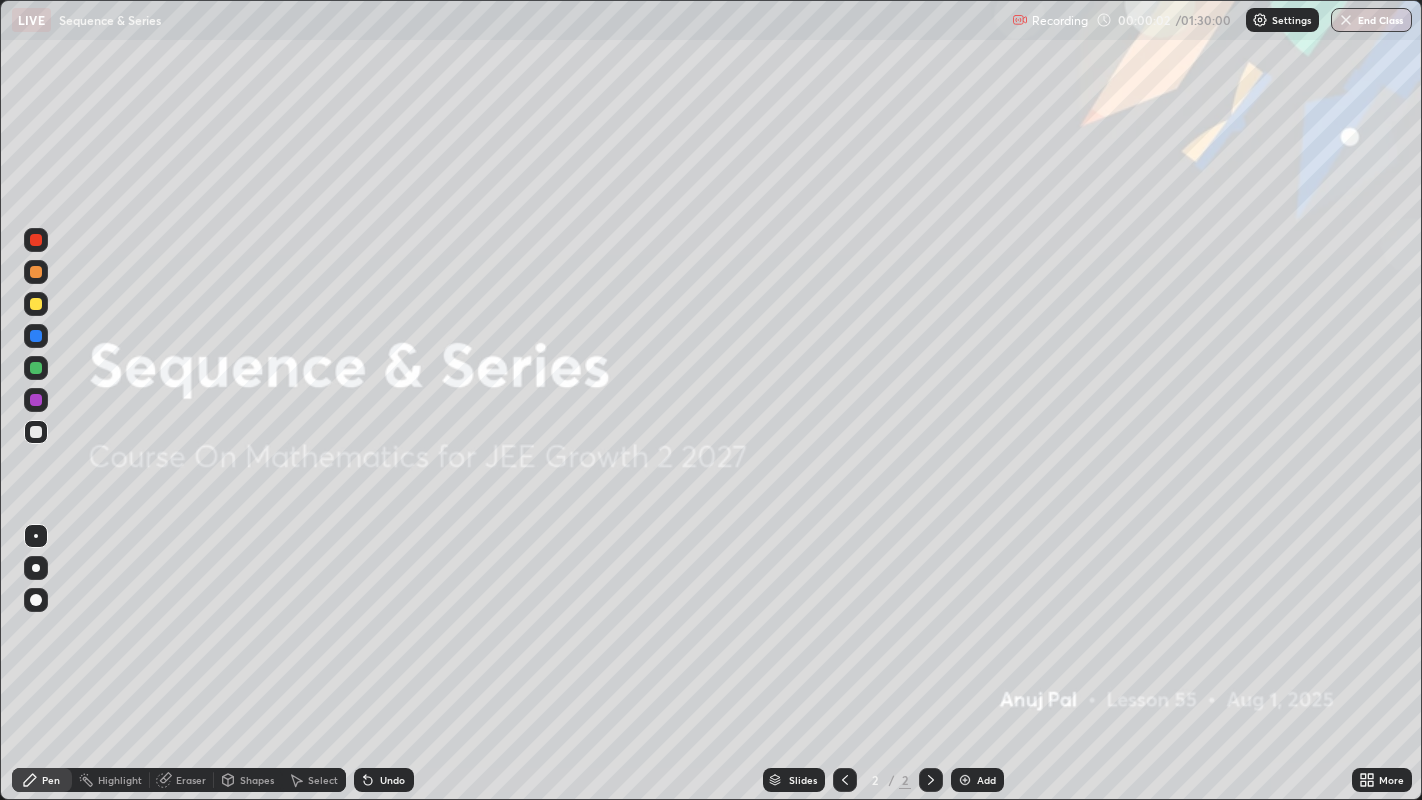 click on "Add" at bounding box center (986, 780) 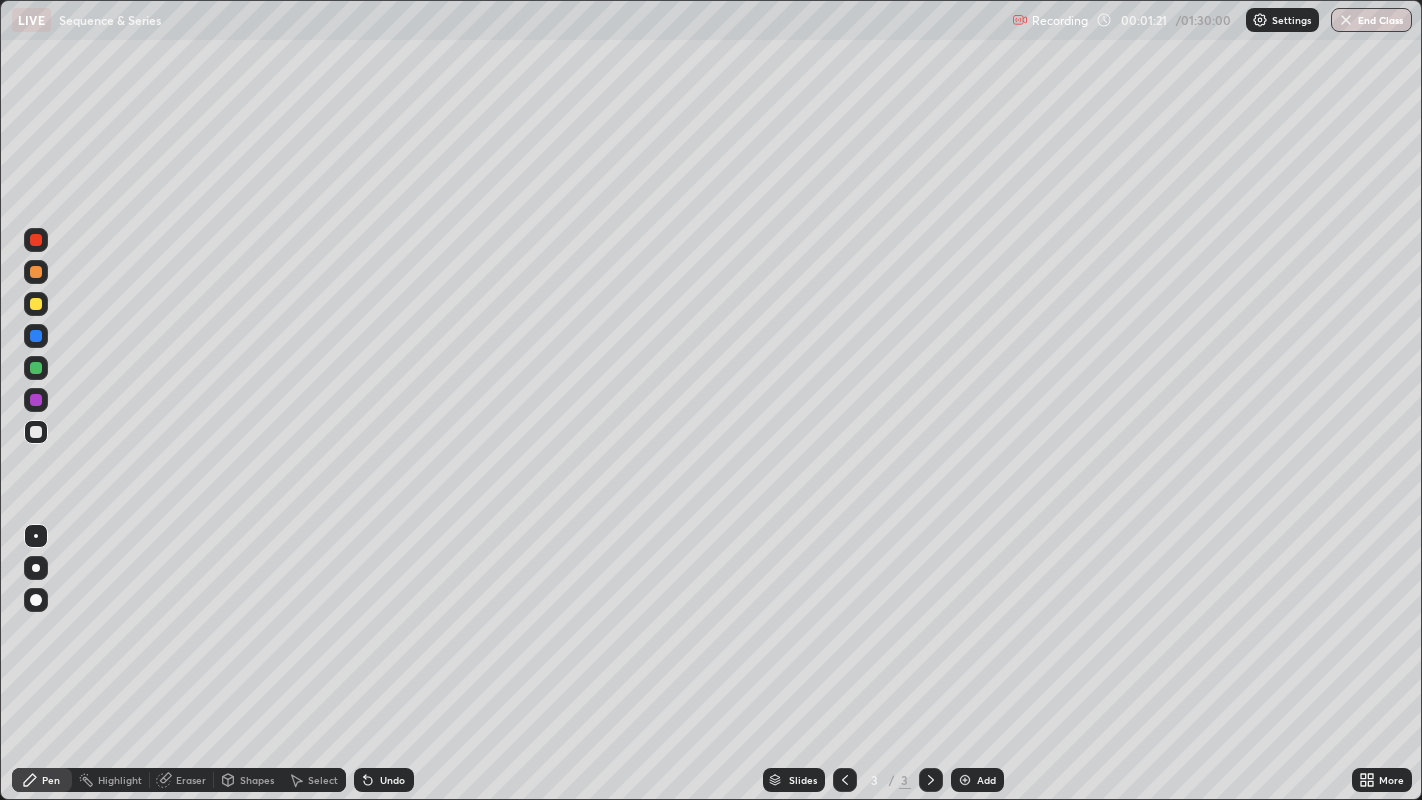 click at bounding box center [36, 272] 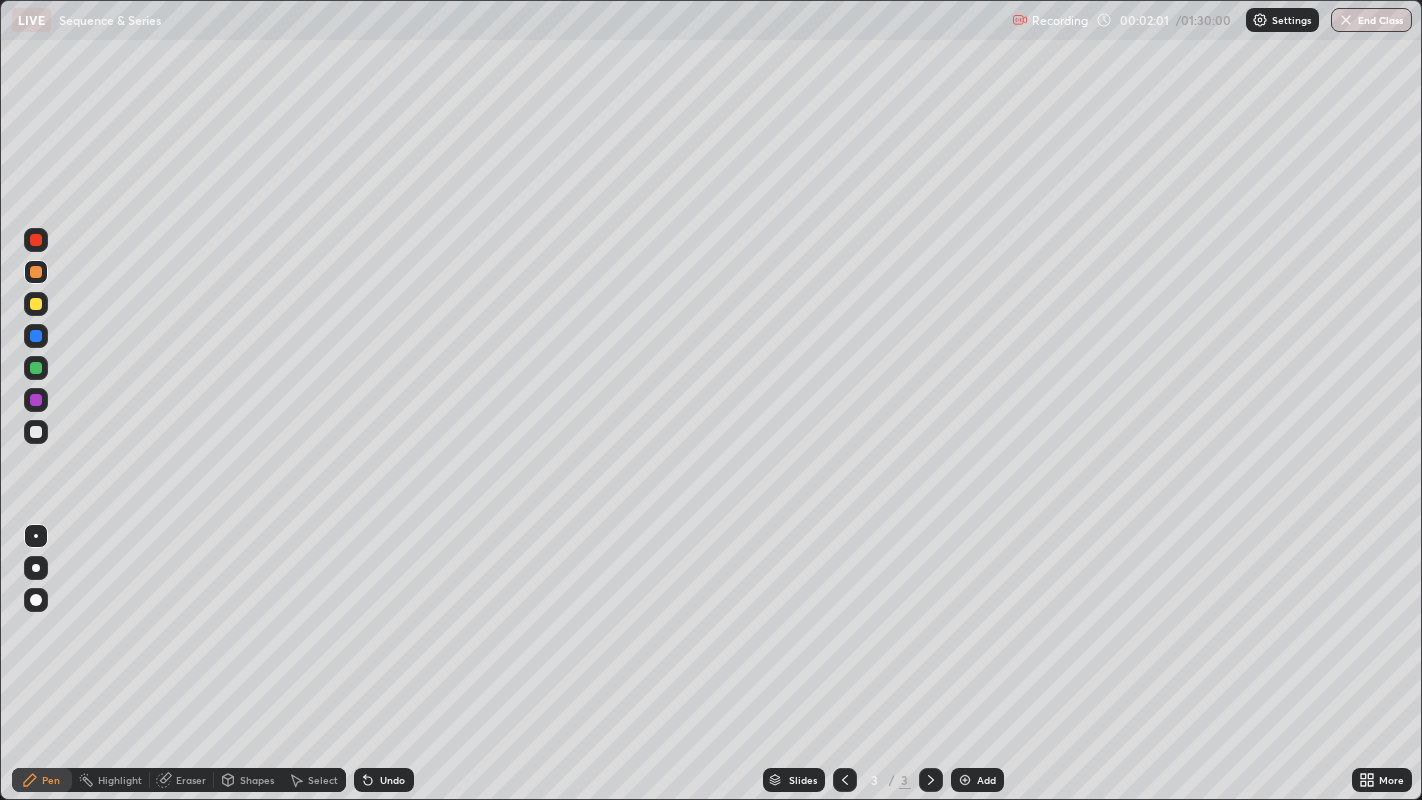click on "Undo" at bounding box center (392, 780) 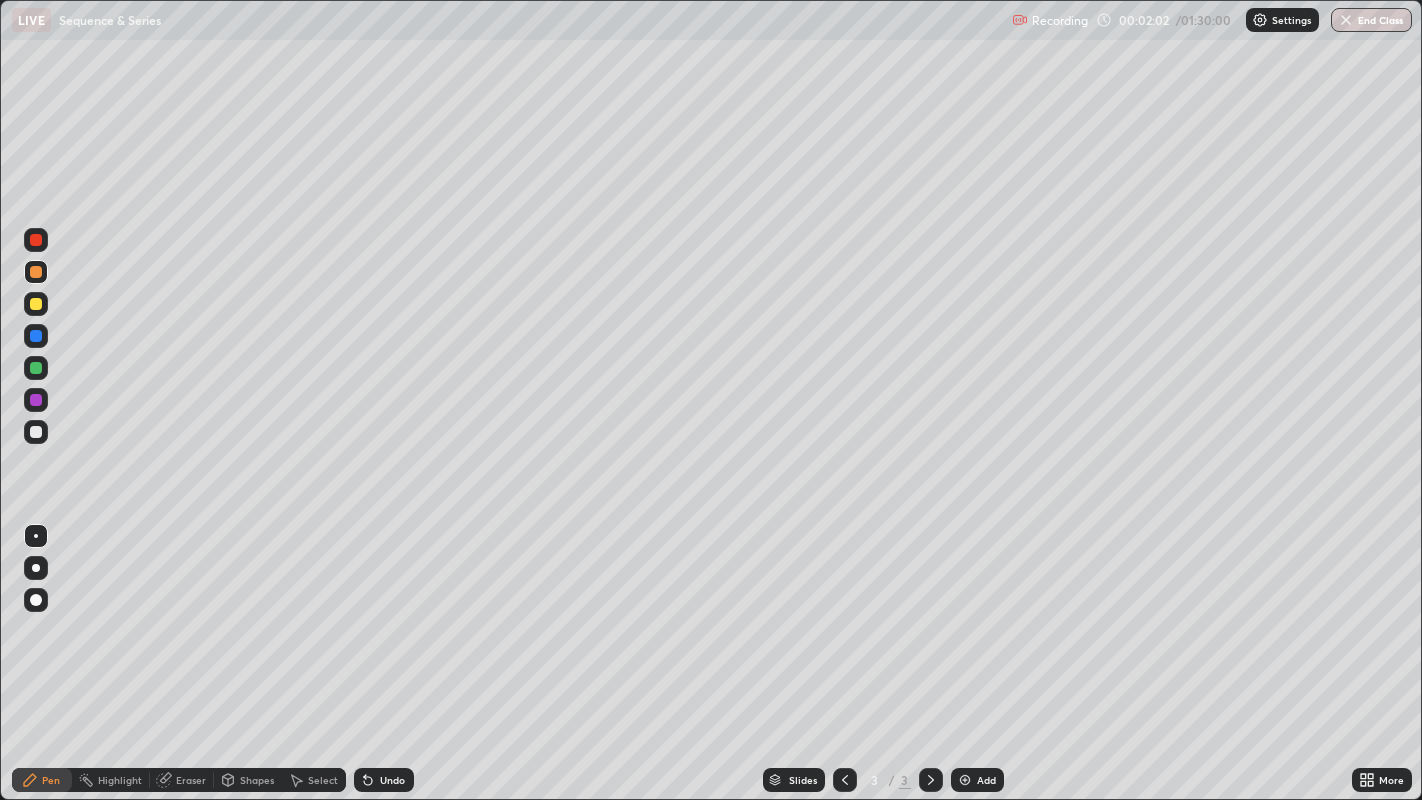 click on "Undo" at bounding box center [392, 780] 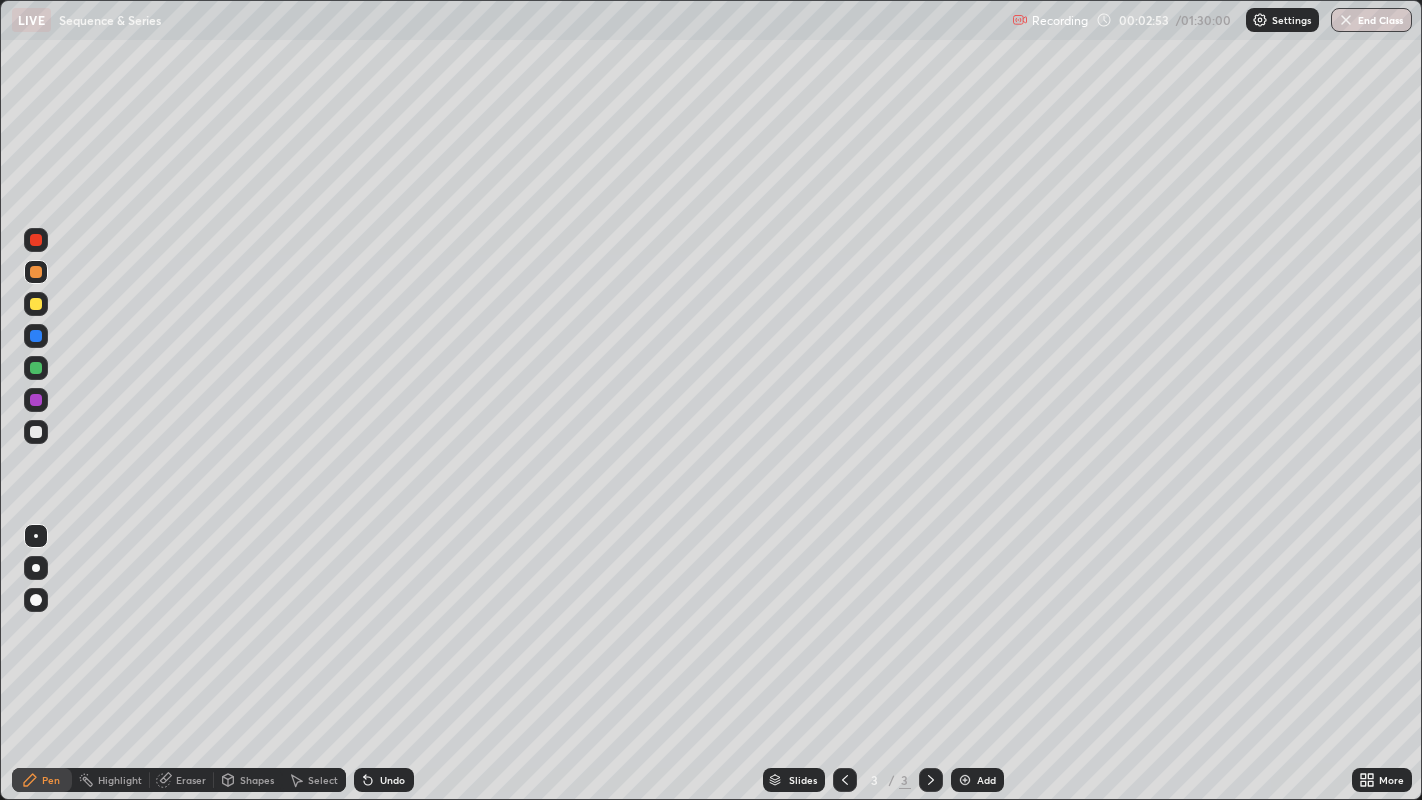 click at bounding box center (36, 432) 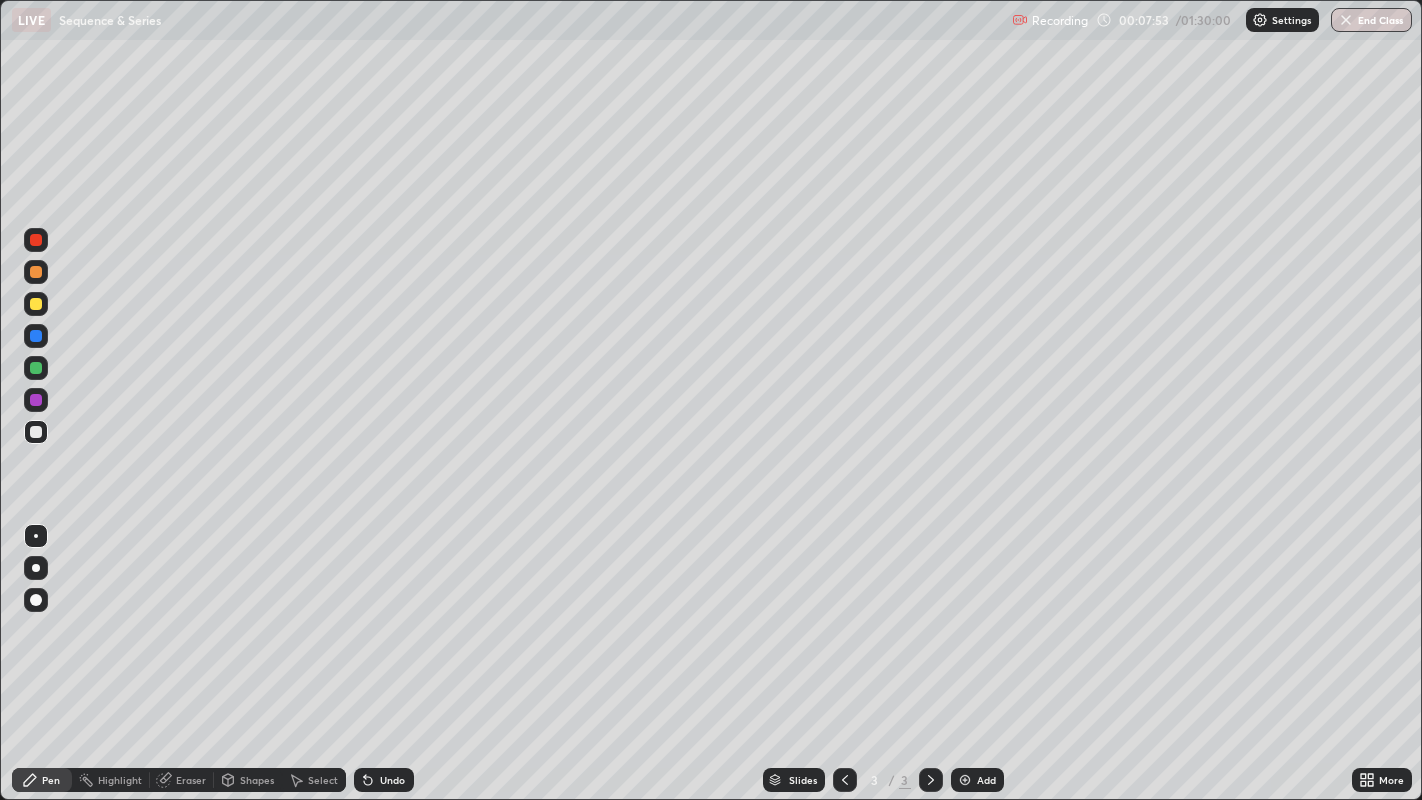 click at bounding box center (36, 304) 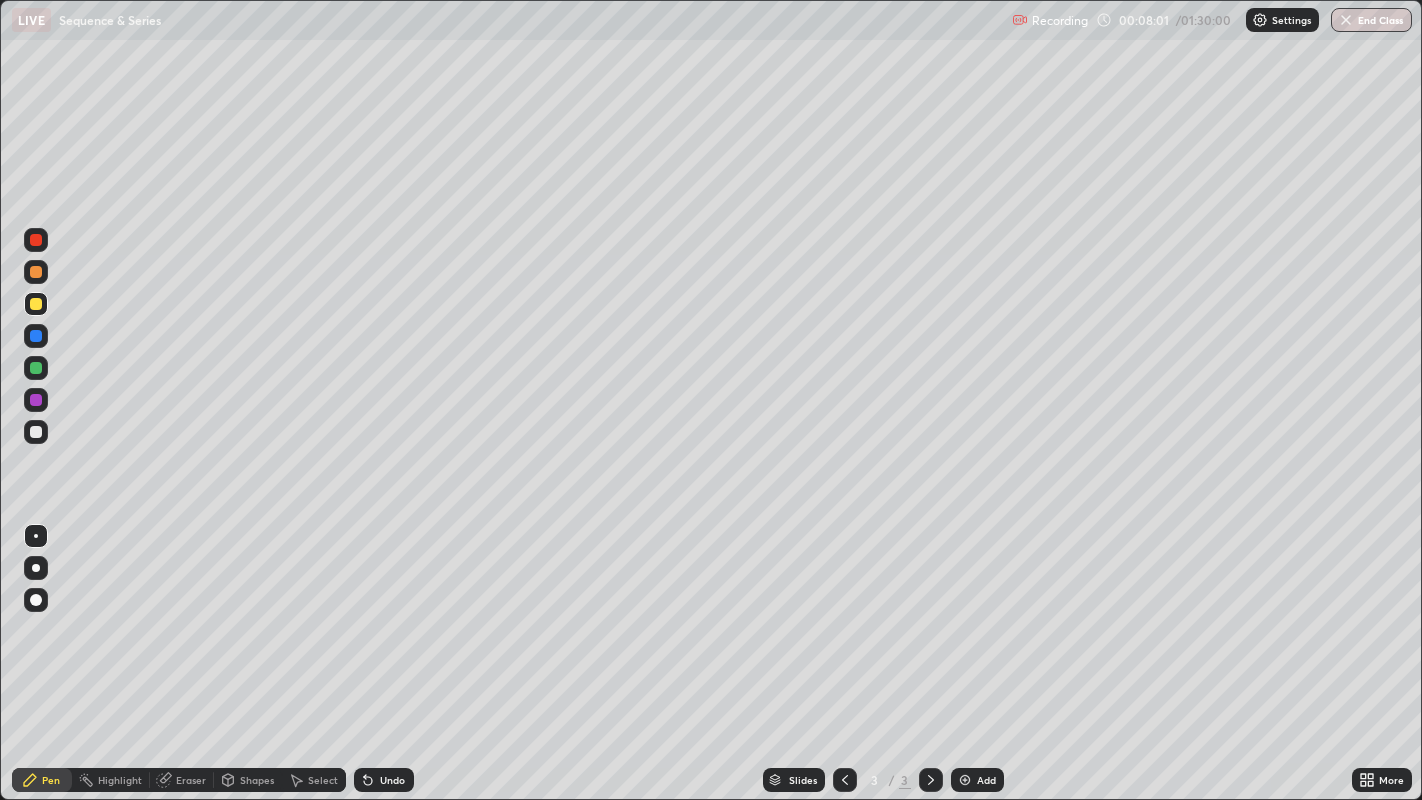 click at bounding box center [36, 432] 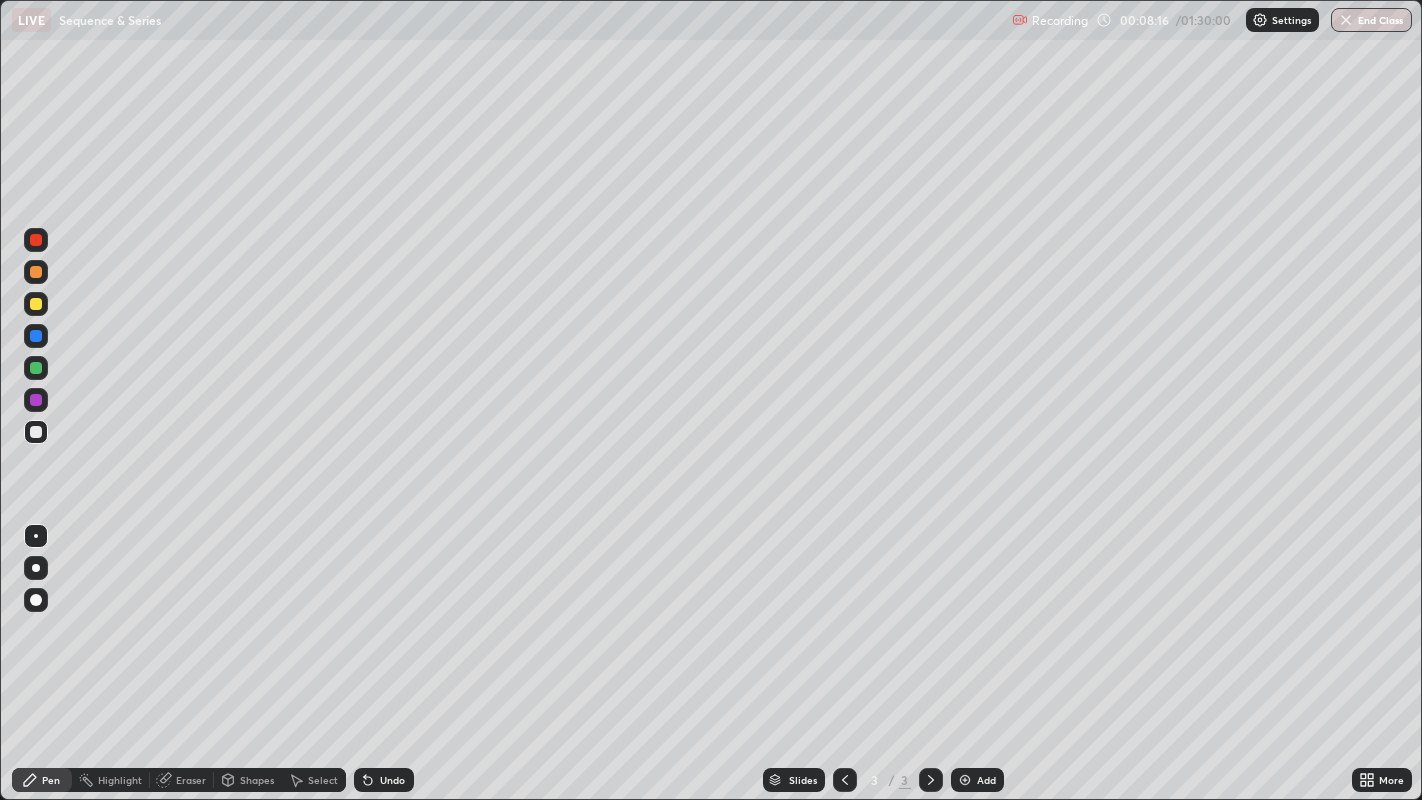 click on "Undo" at bounding box center [384, 780] 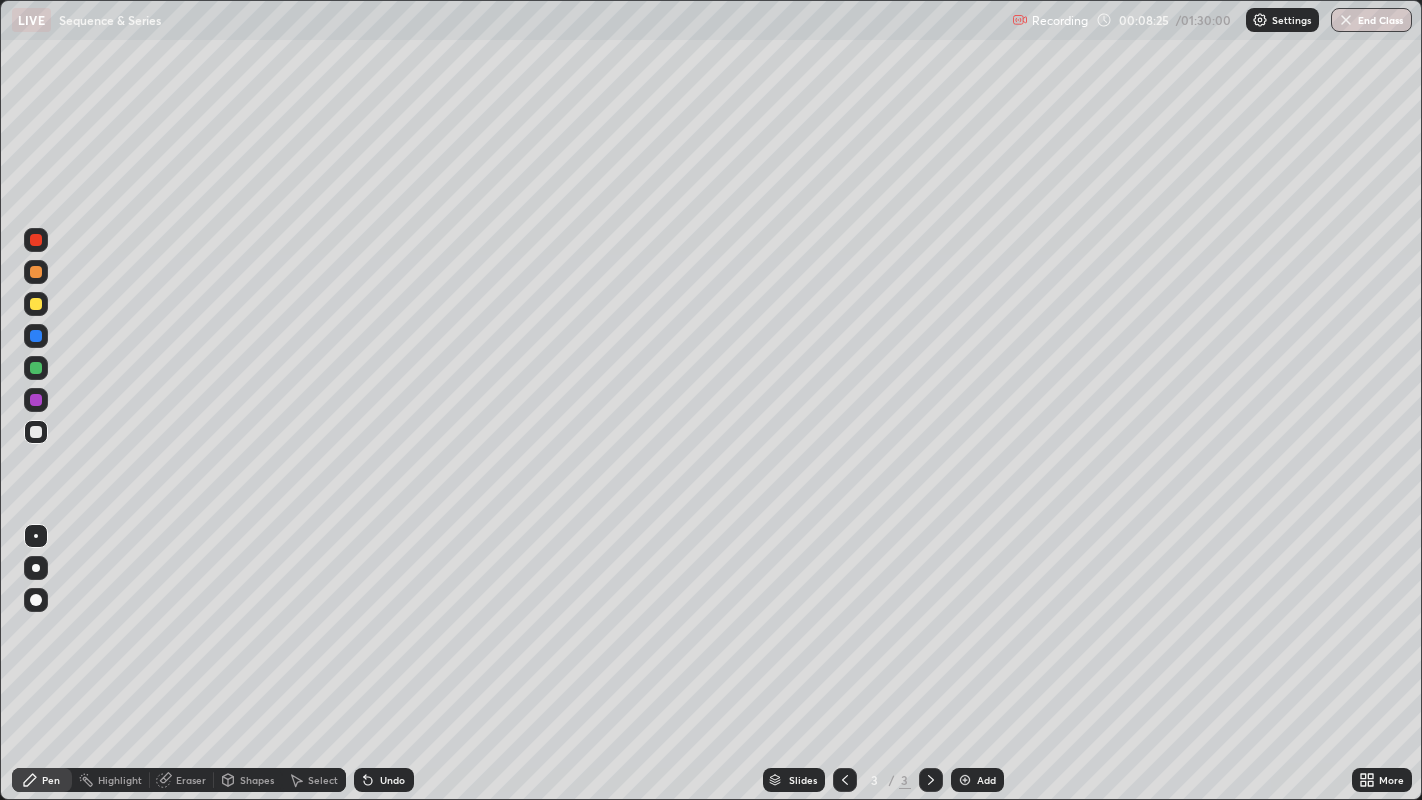 click on "Undo" at bounding box center [392, 780] 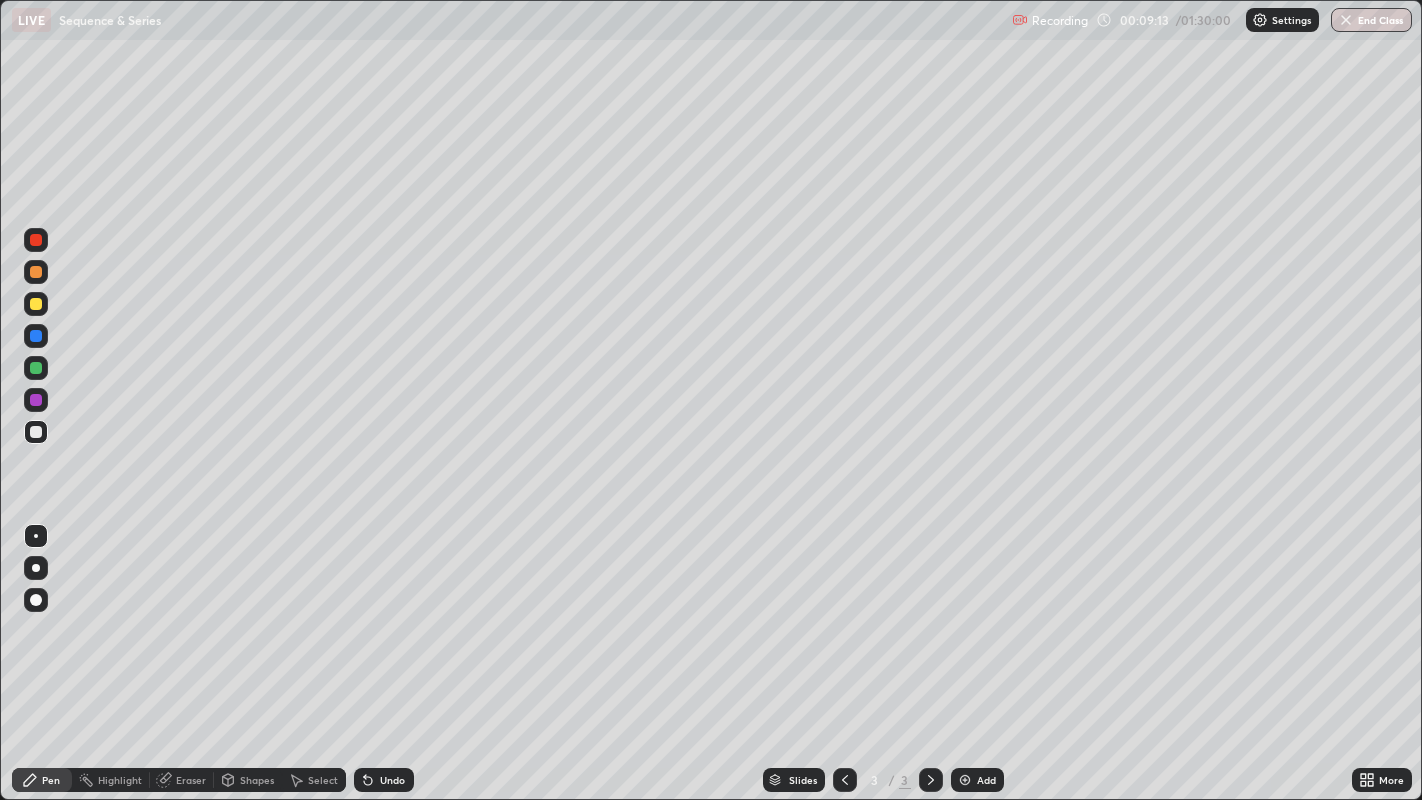 click at bounding box center (36, 400) 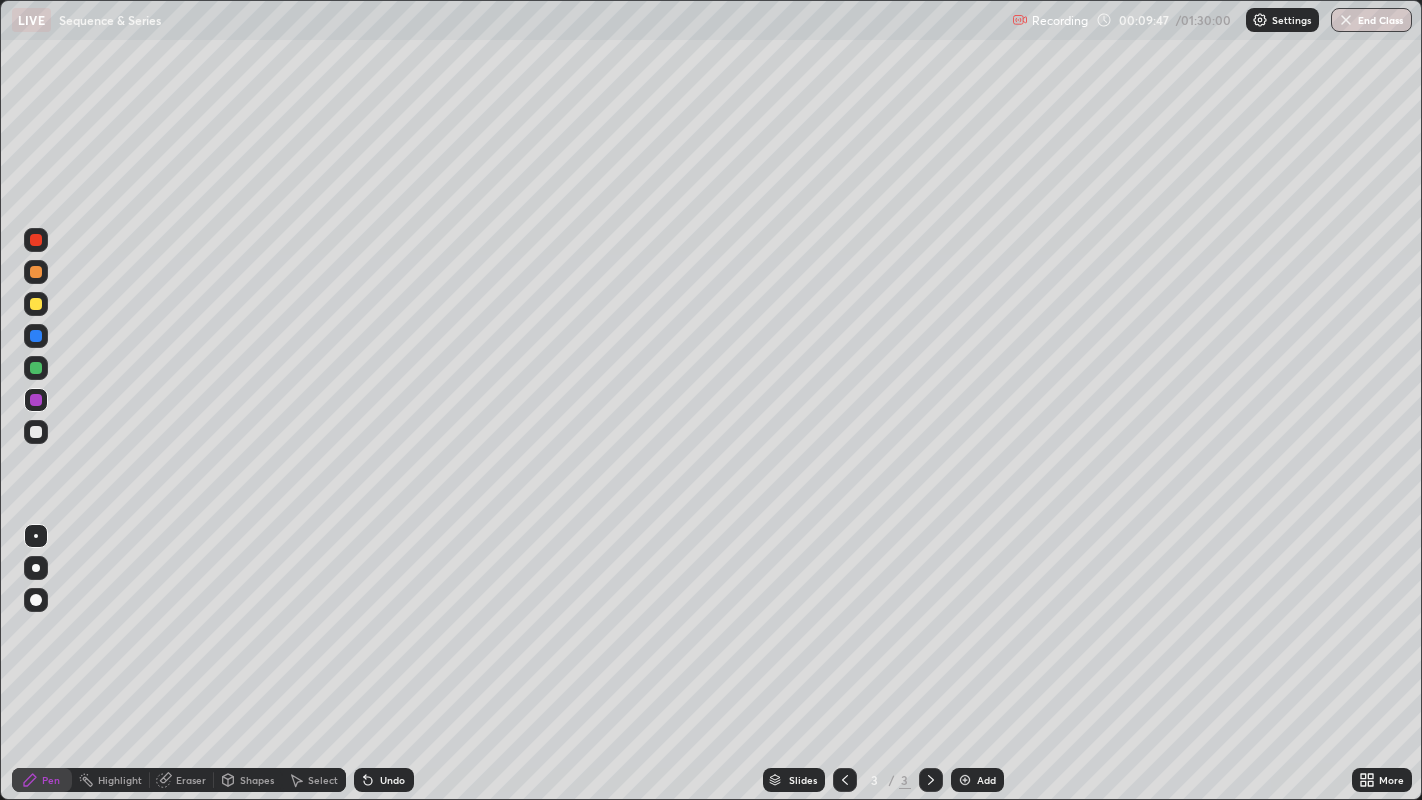 click on "Undo" at bounding box center [392, 780] 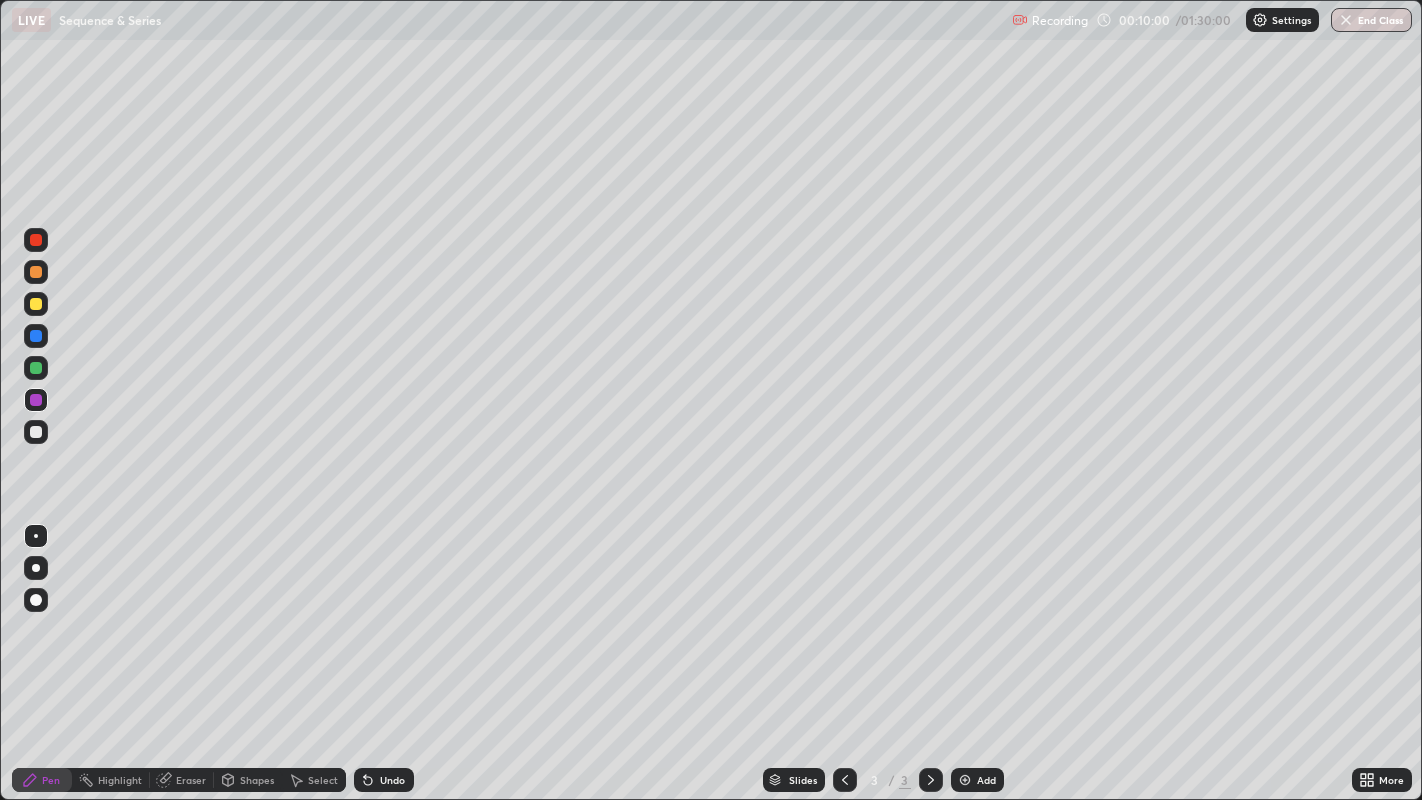 click on "Undo" at bounding box center [392, 780] 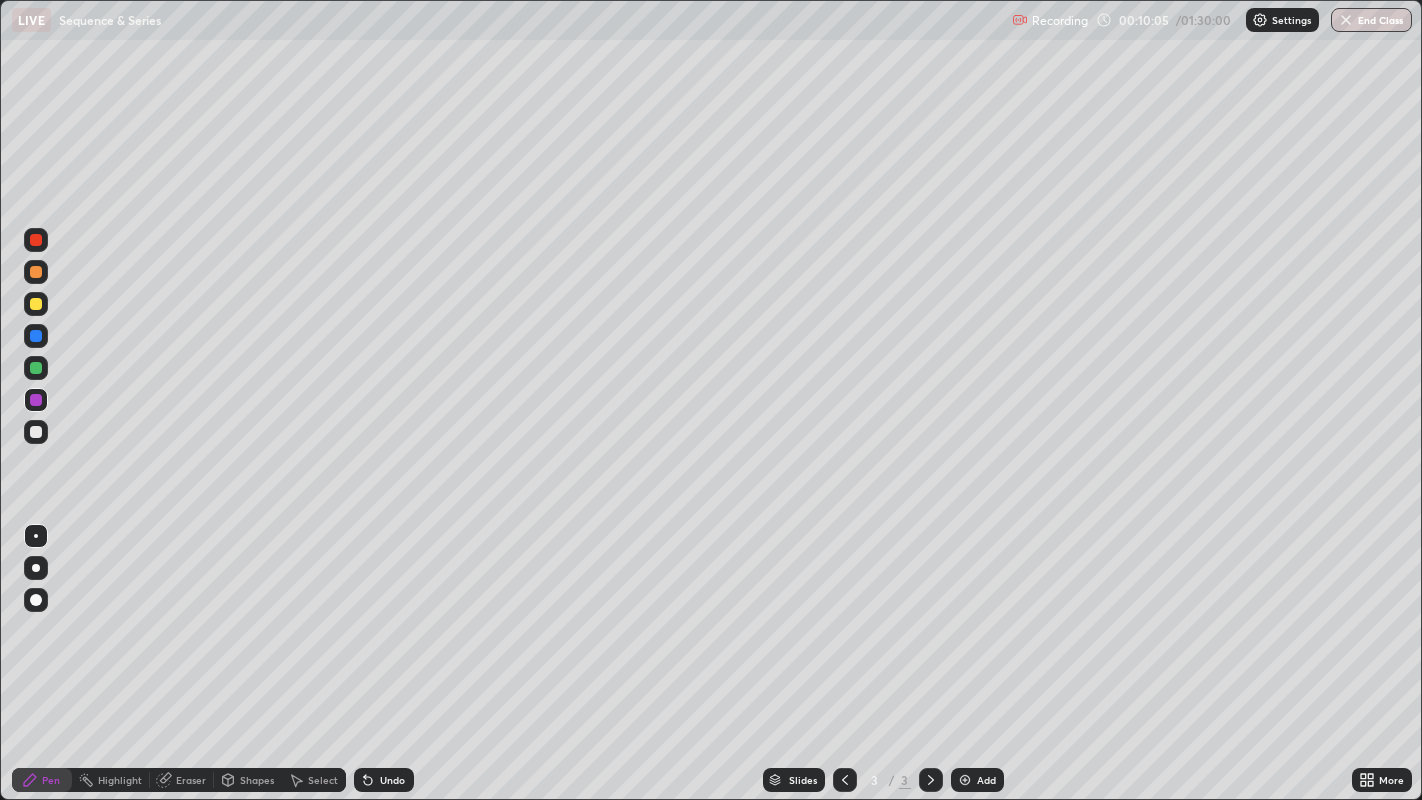 click at bounding box center (36, 304) 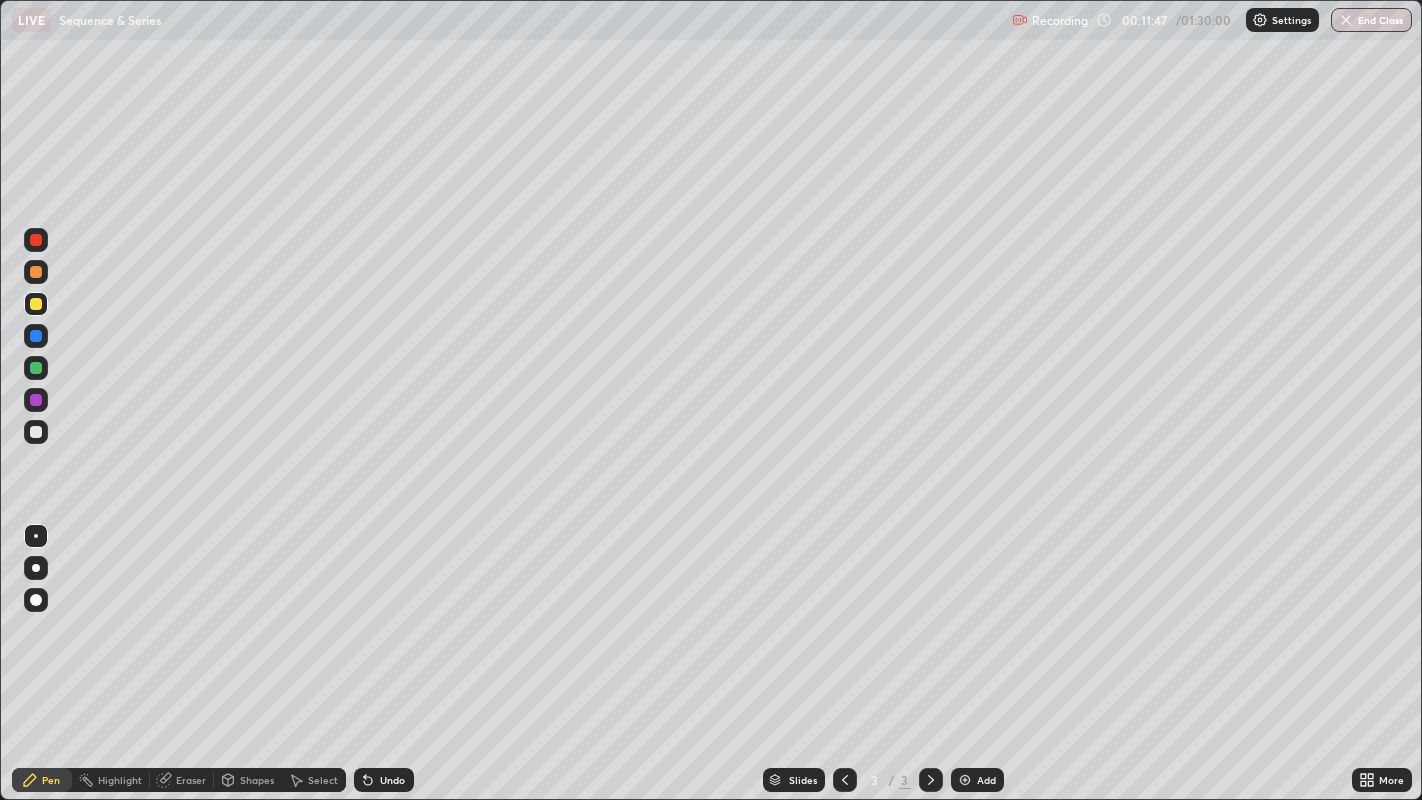 click at bounding box center [36, 336] 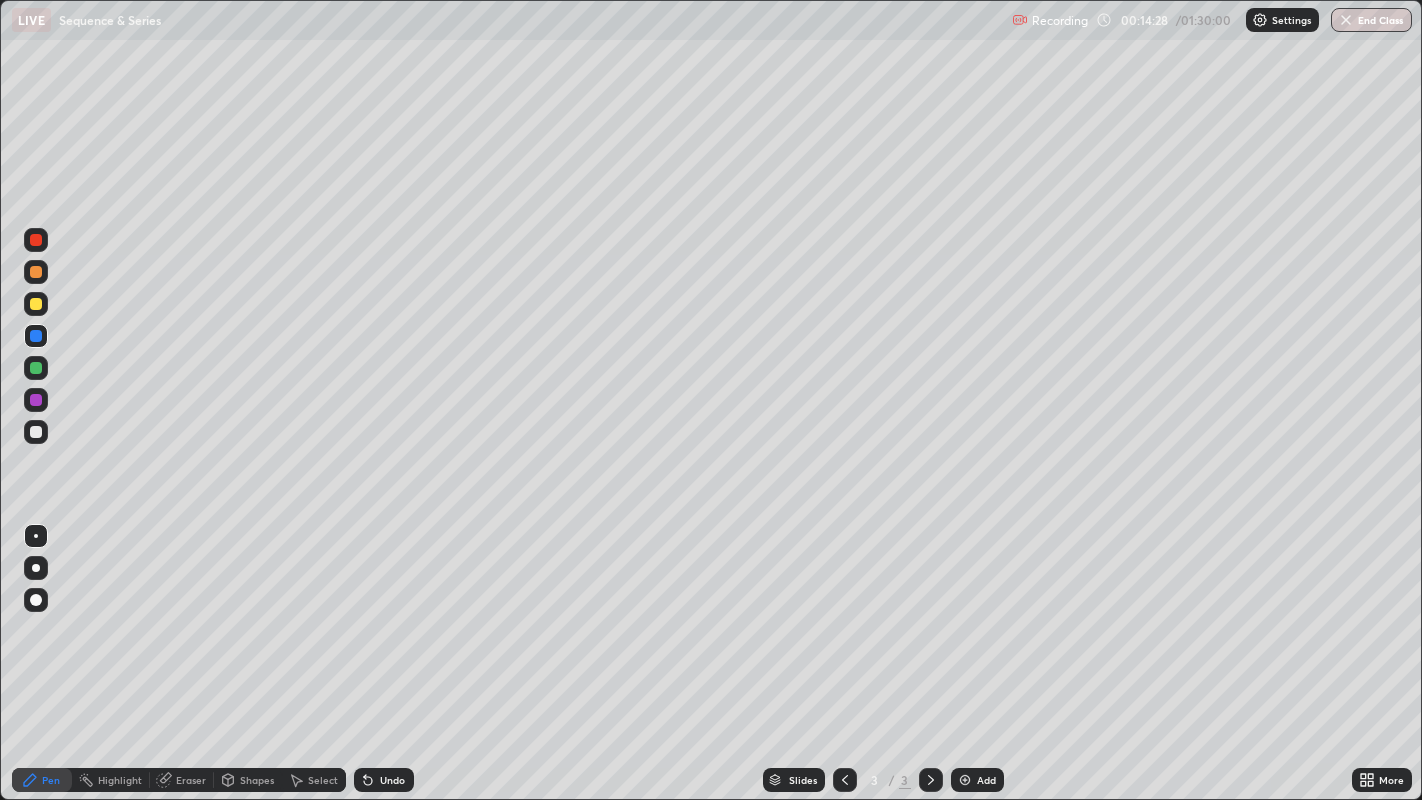 click at bounding box center [36, 272] 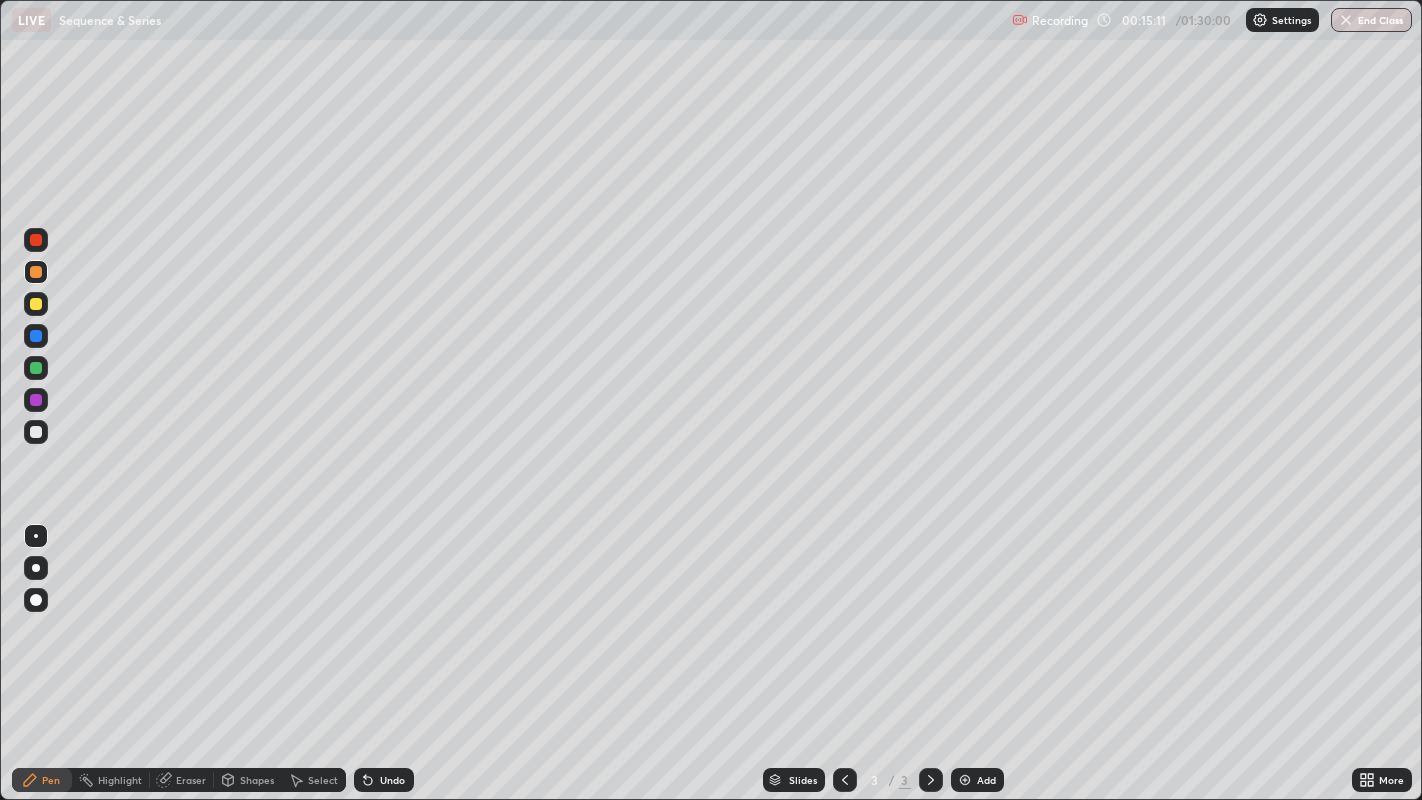click at bounding box center (965, 780) 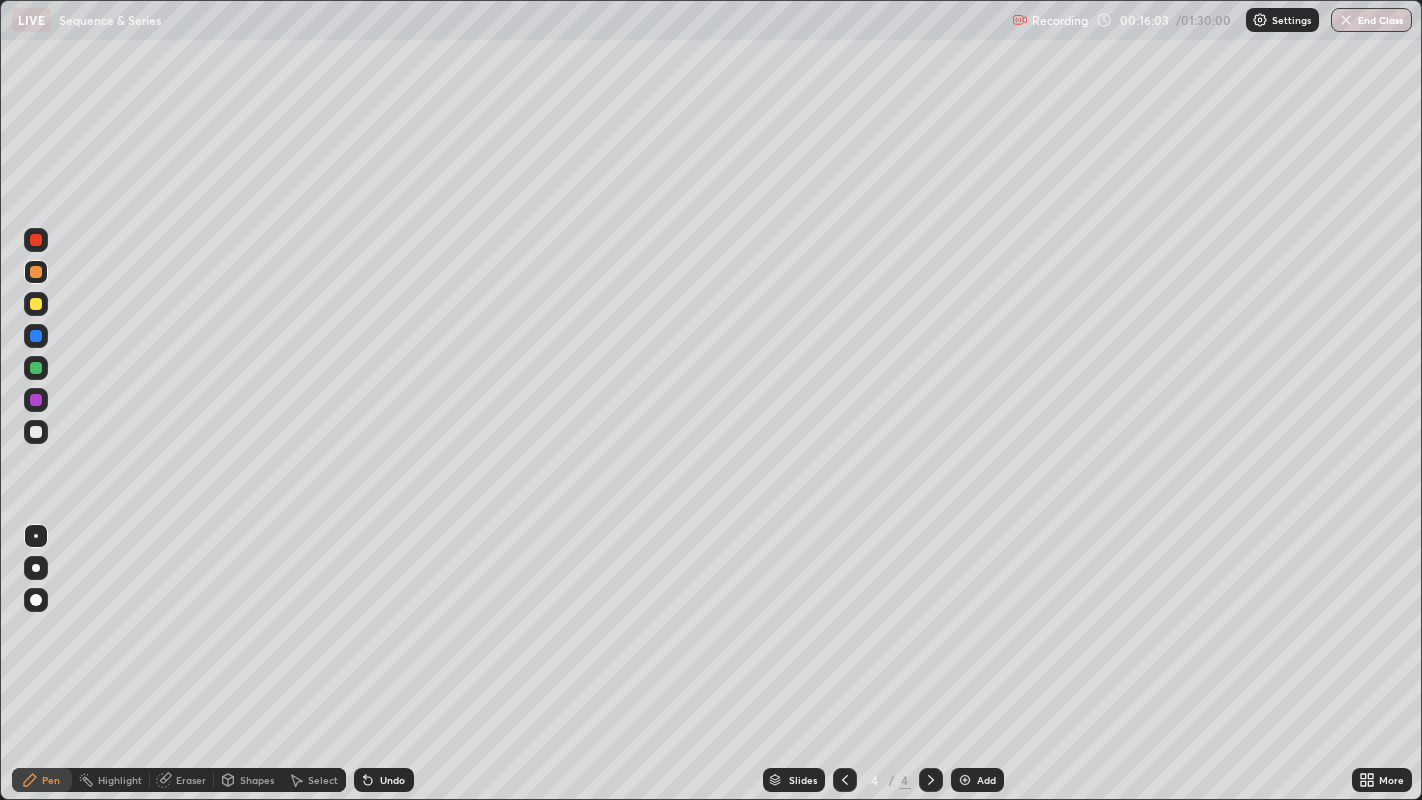 click on "Undo" at bounding box center (392, 780) 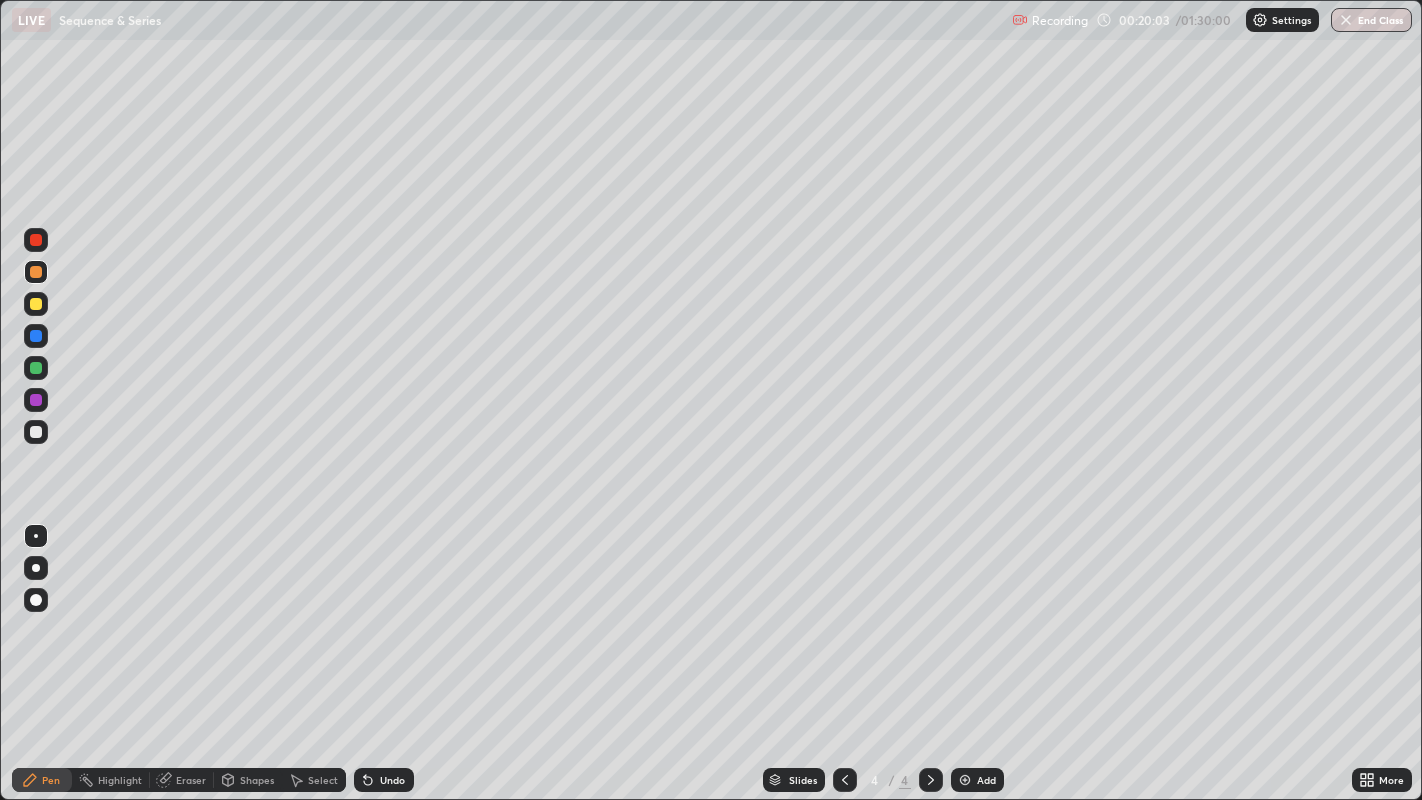 click at bounding box center (36, 432) 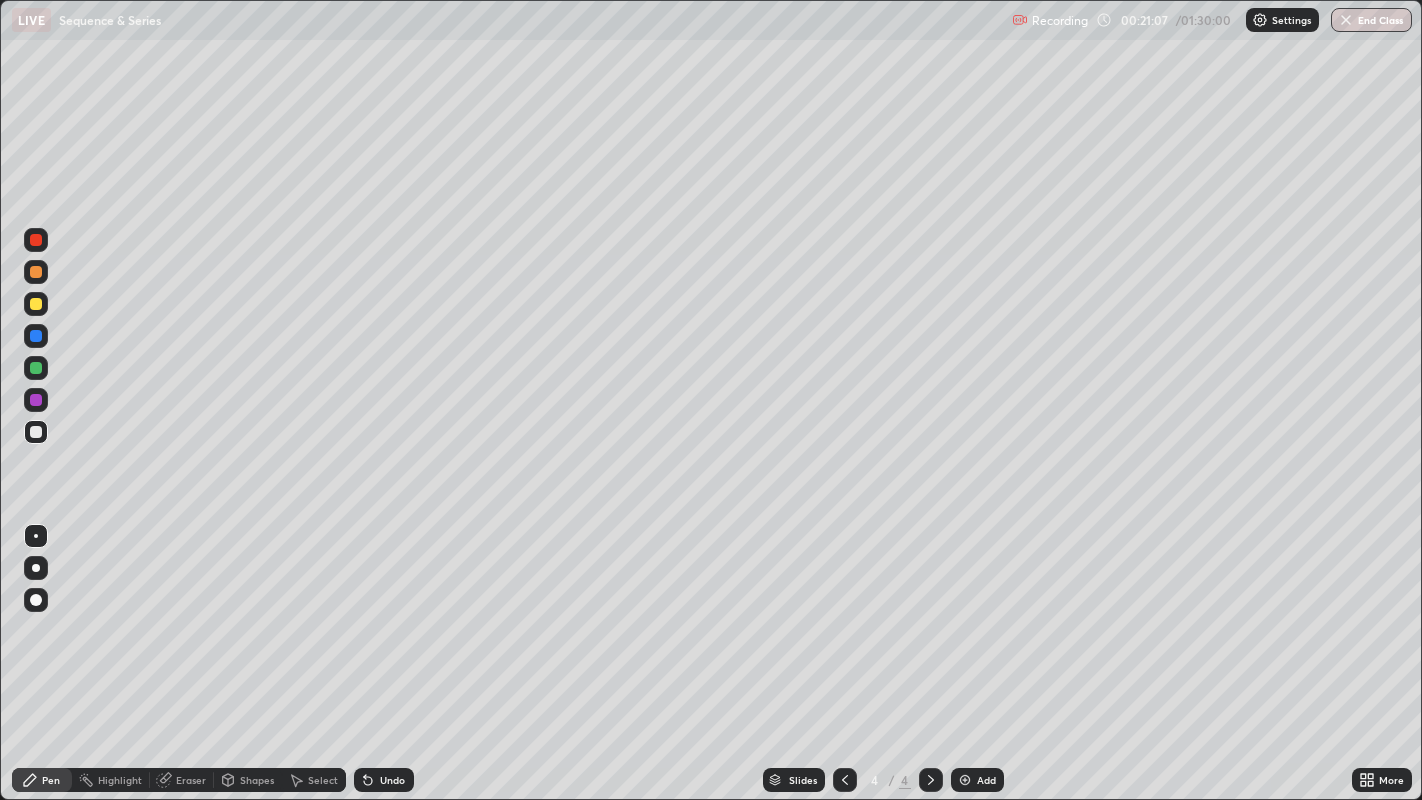 click on "Undo" at bounding box center (392, 780) 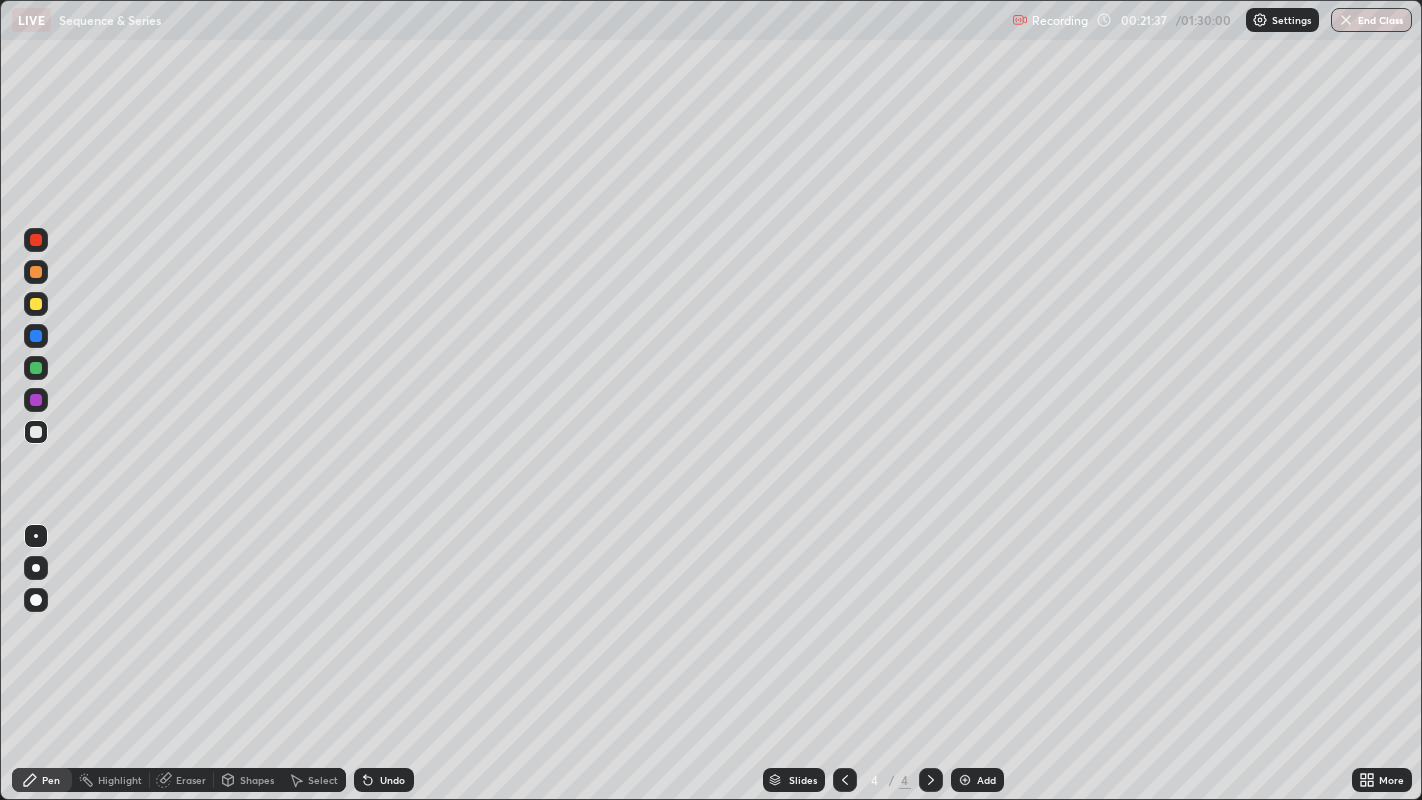 click at bounding box center [36, 400] 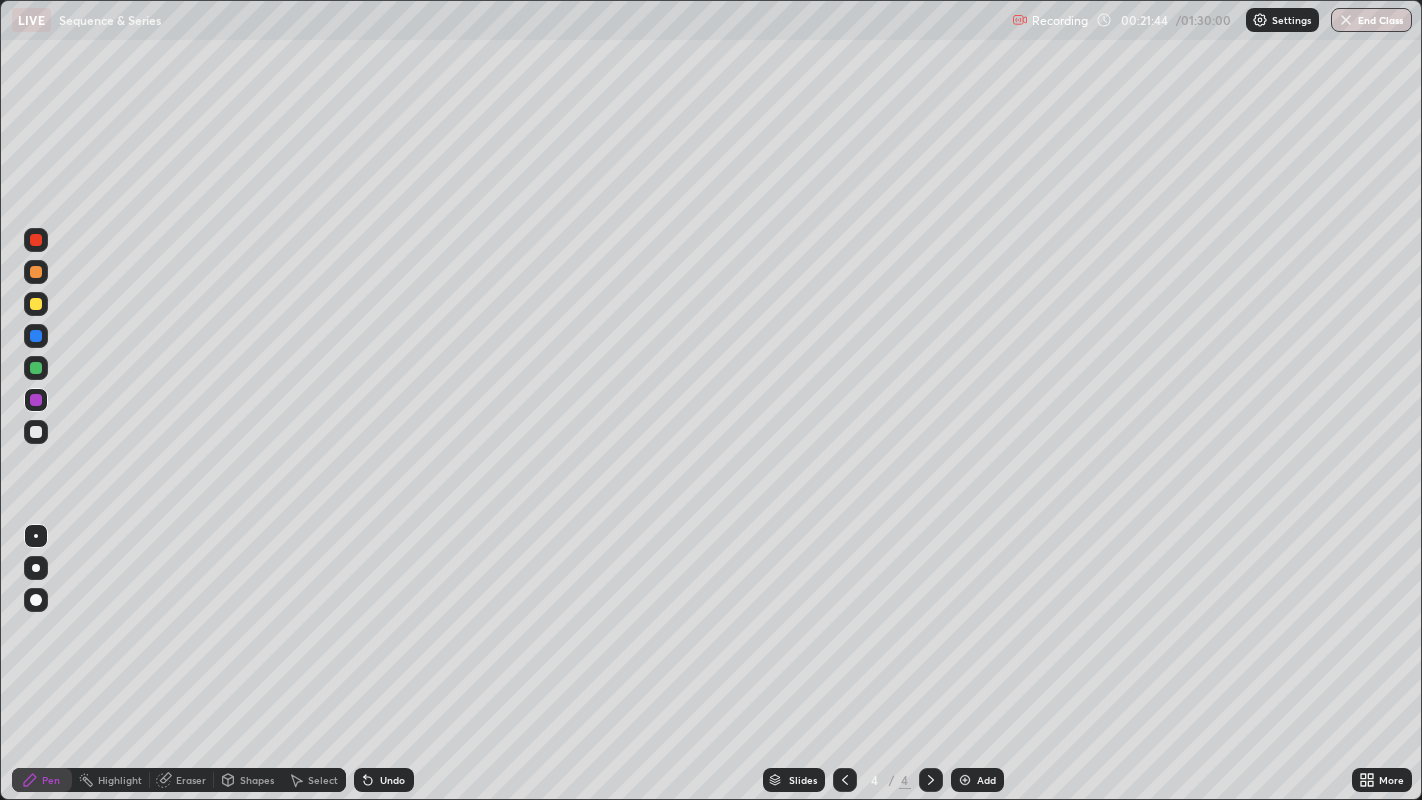 click at bounding box center [36, 432] 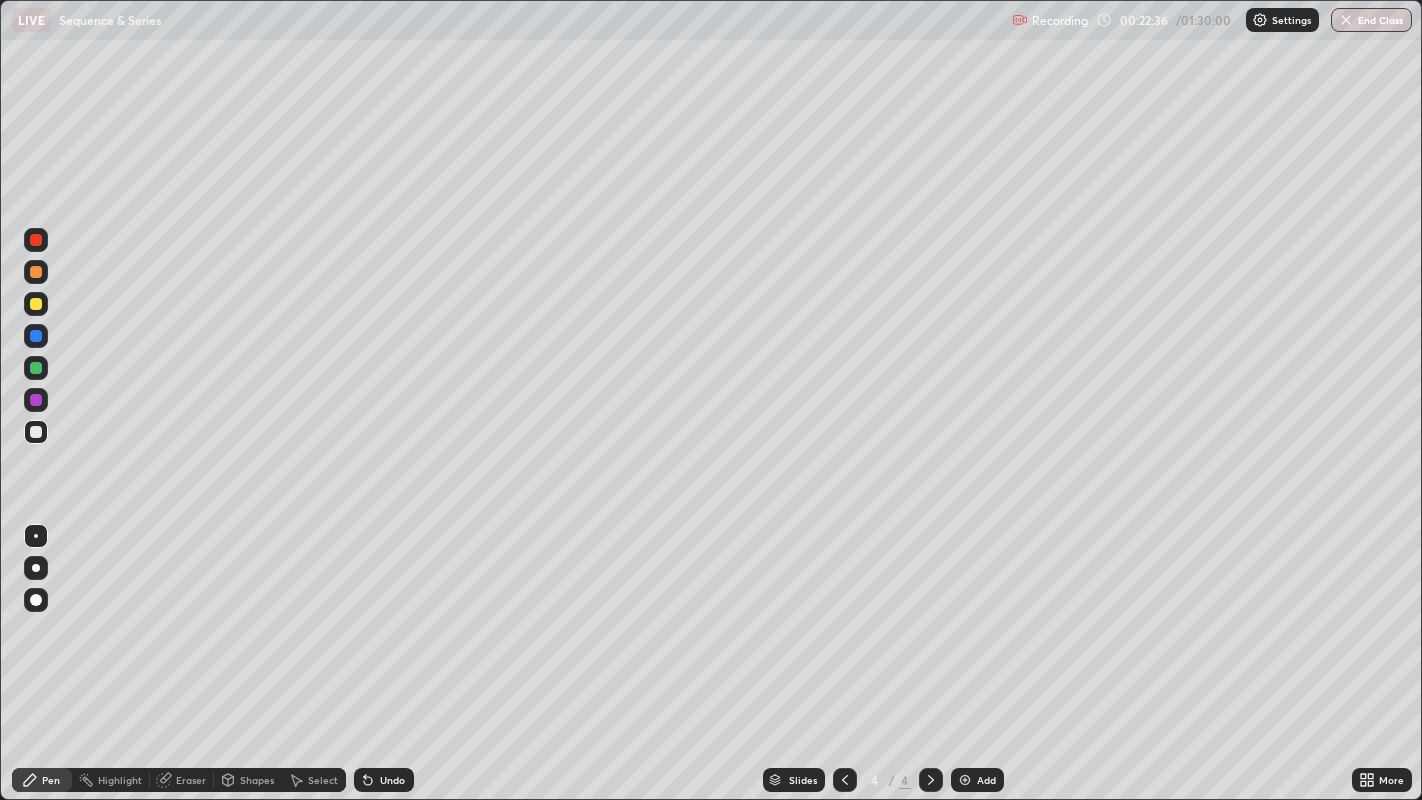 click at bounding box center (36, 272) 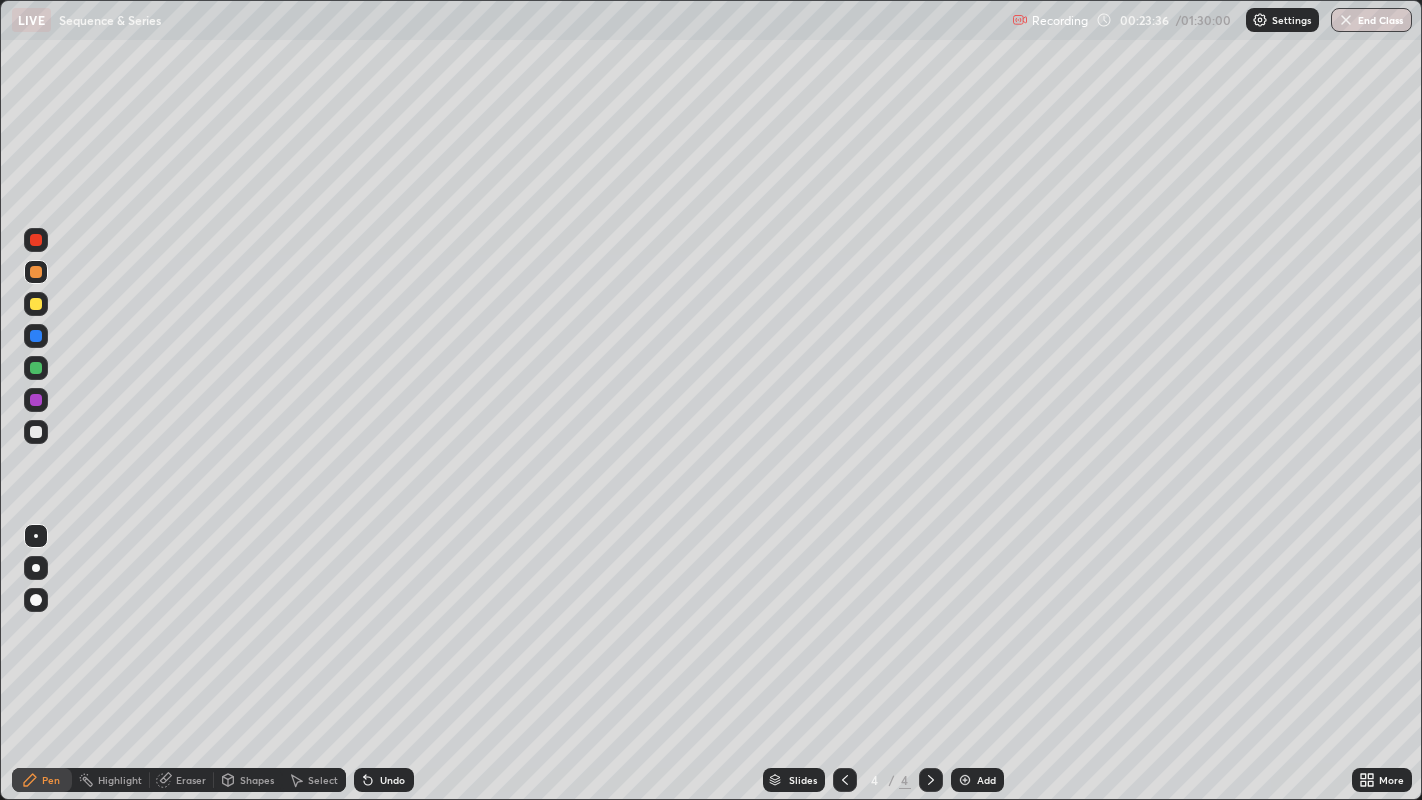 click on "Add" at bounding box center (986, 780) 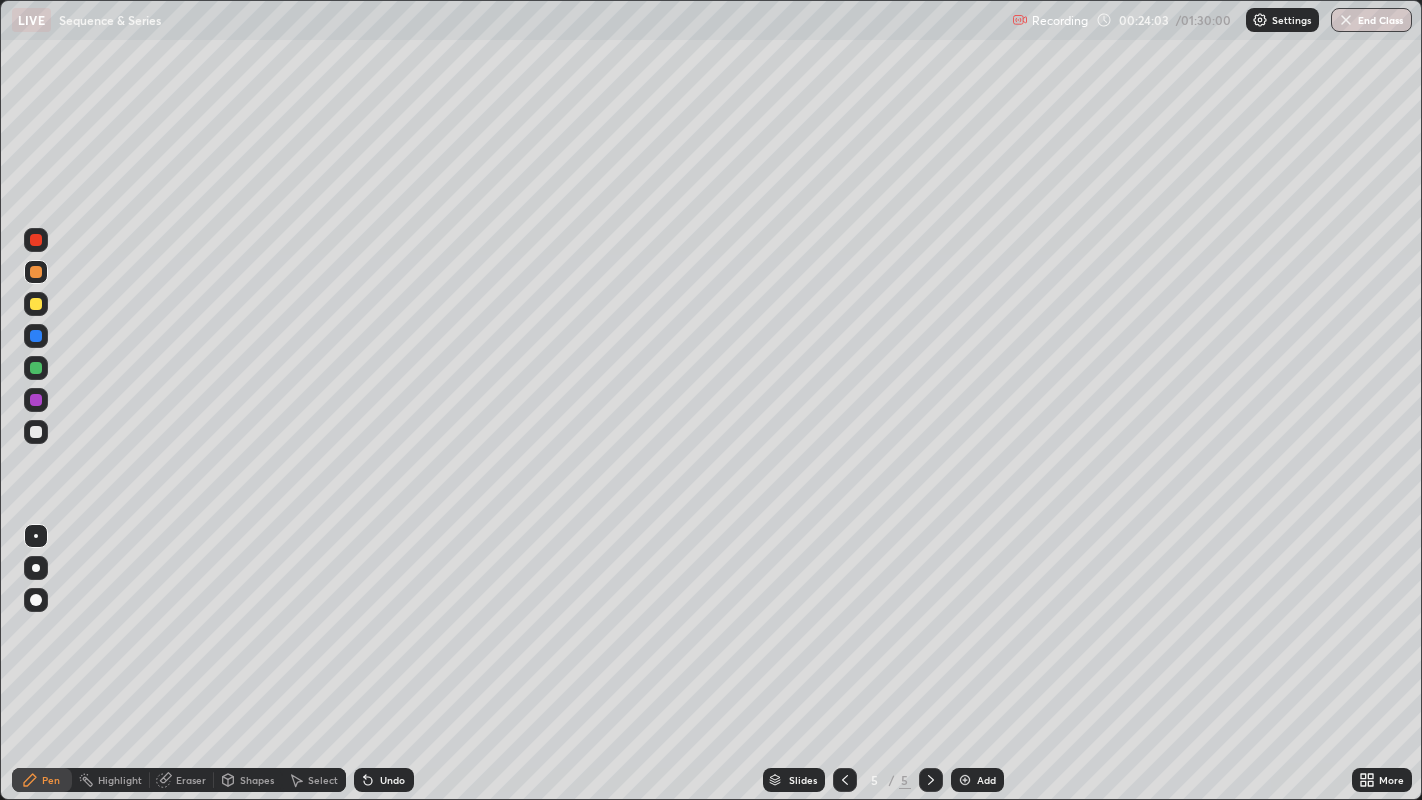 click on "Undo" at bounding box center (384, 780) 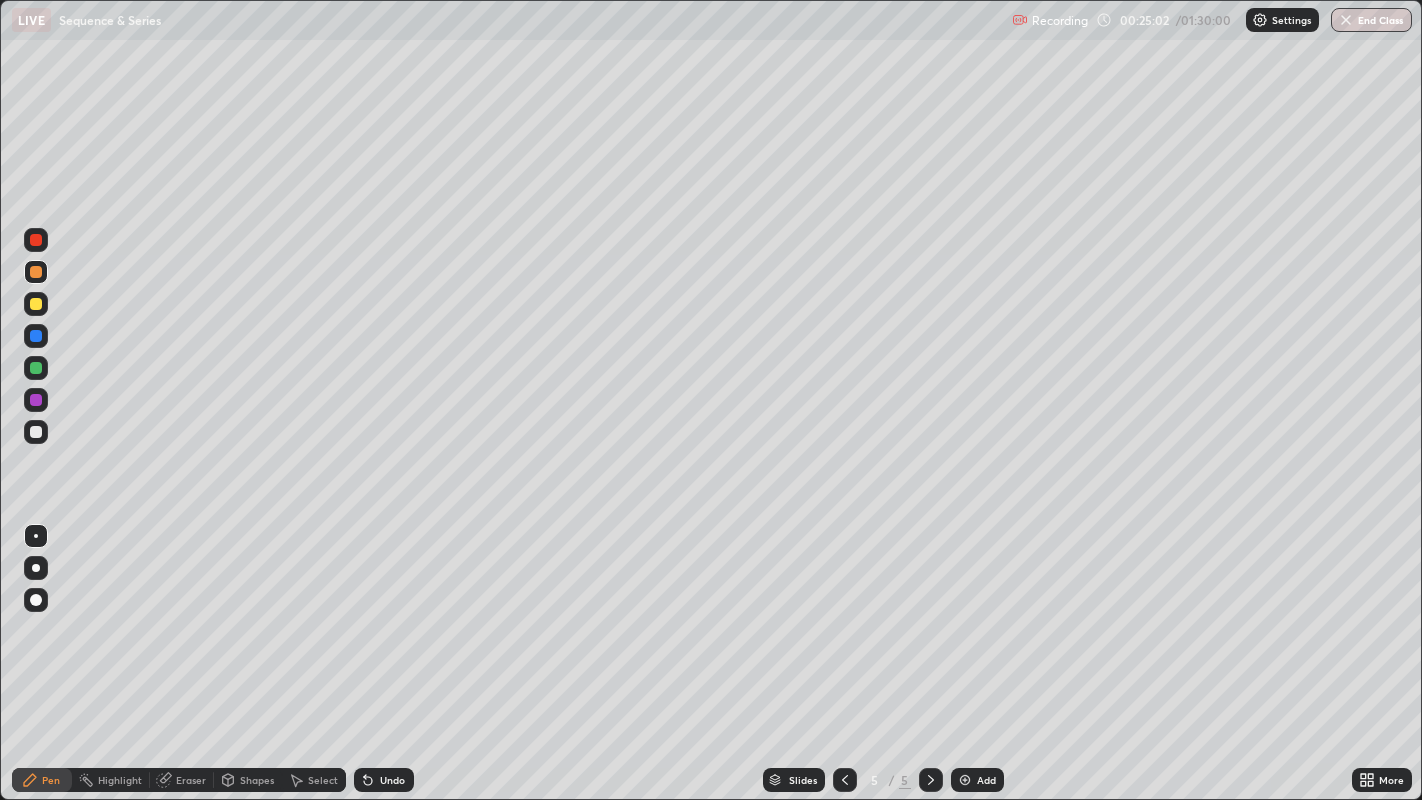 click on "Undo" at bounding box center [392, 780] 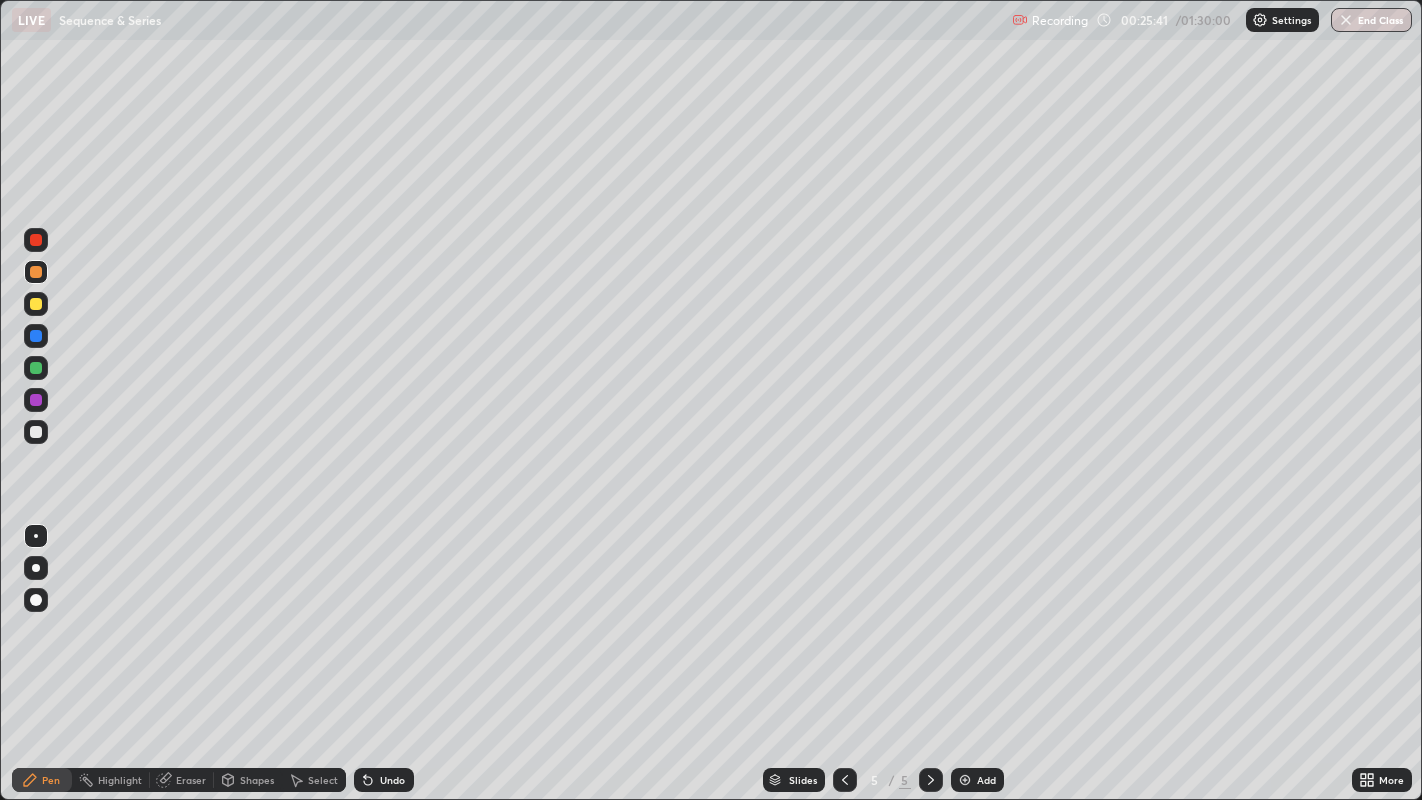click at bounding box center [36, 432] 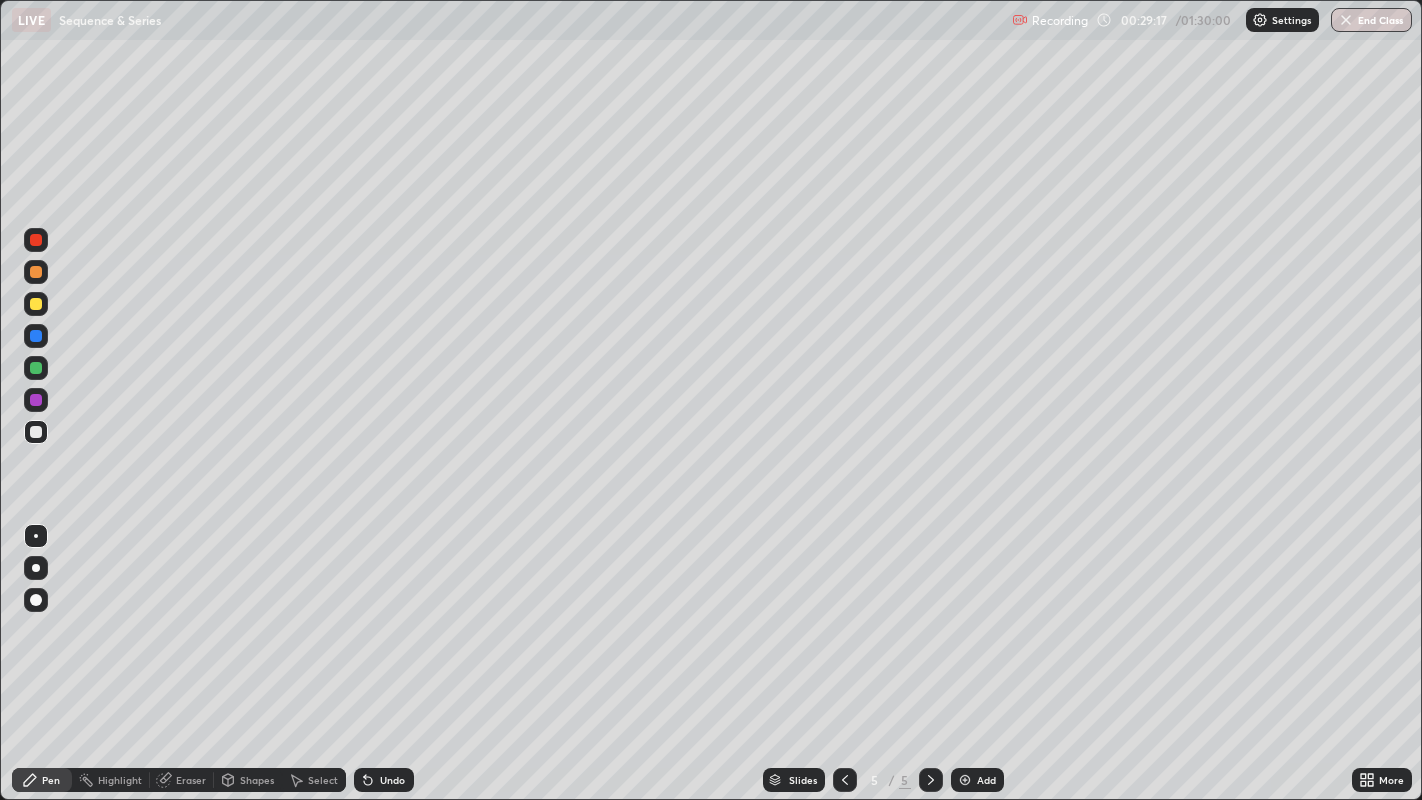 click on "Eraser" at bounding box center (191, 780) 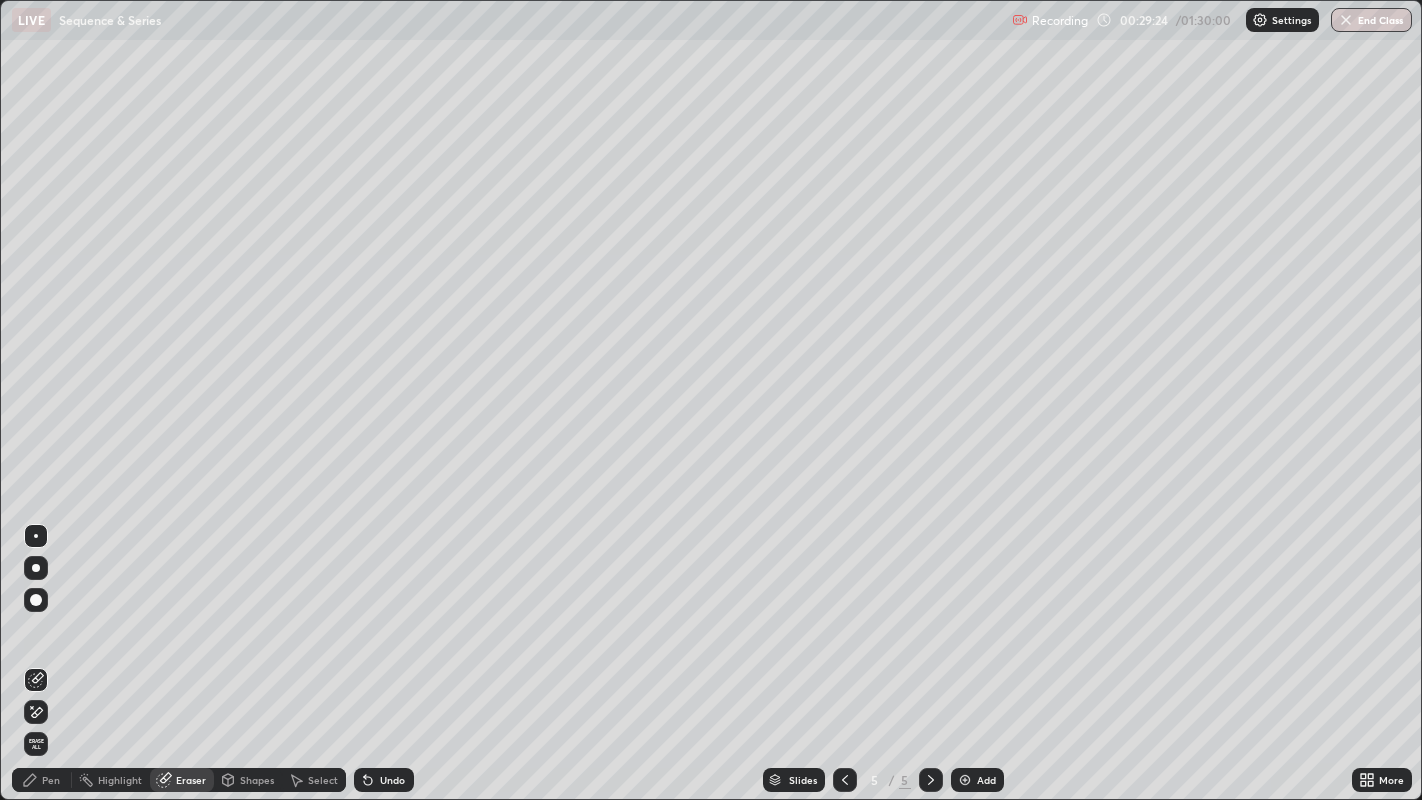 click on "Pen" at bounding box center (51, 780) 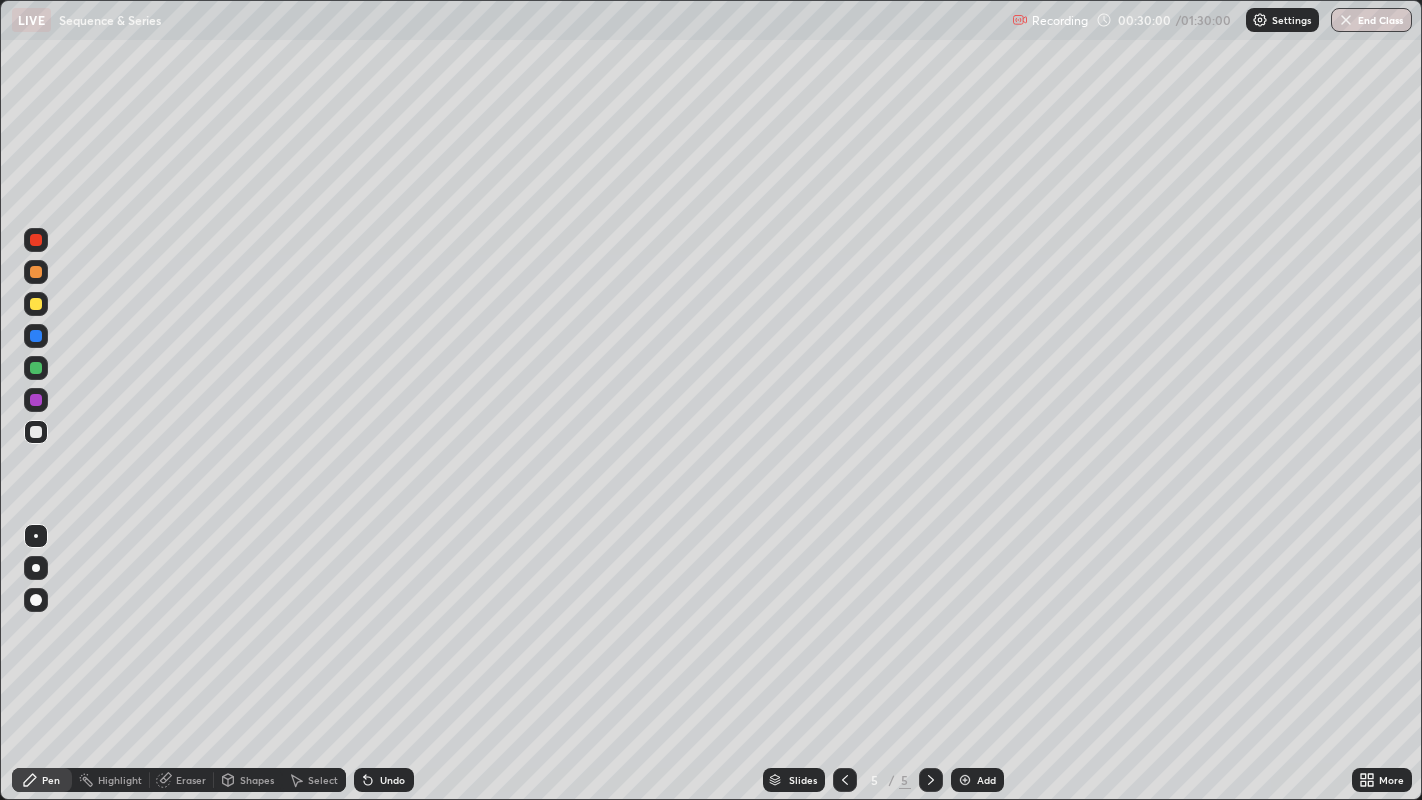 click on "Undo" at bounding box center [384, 780] 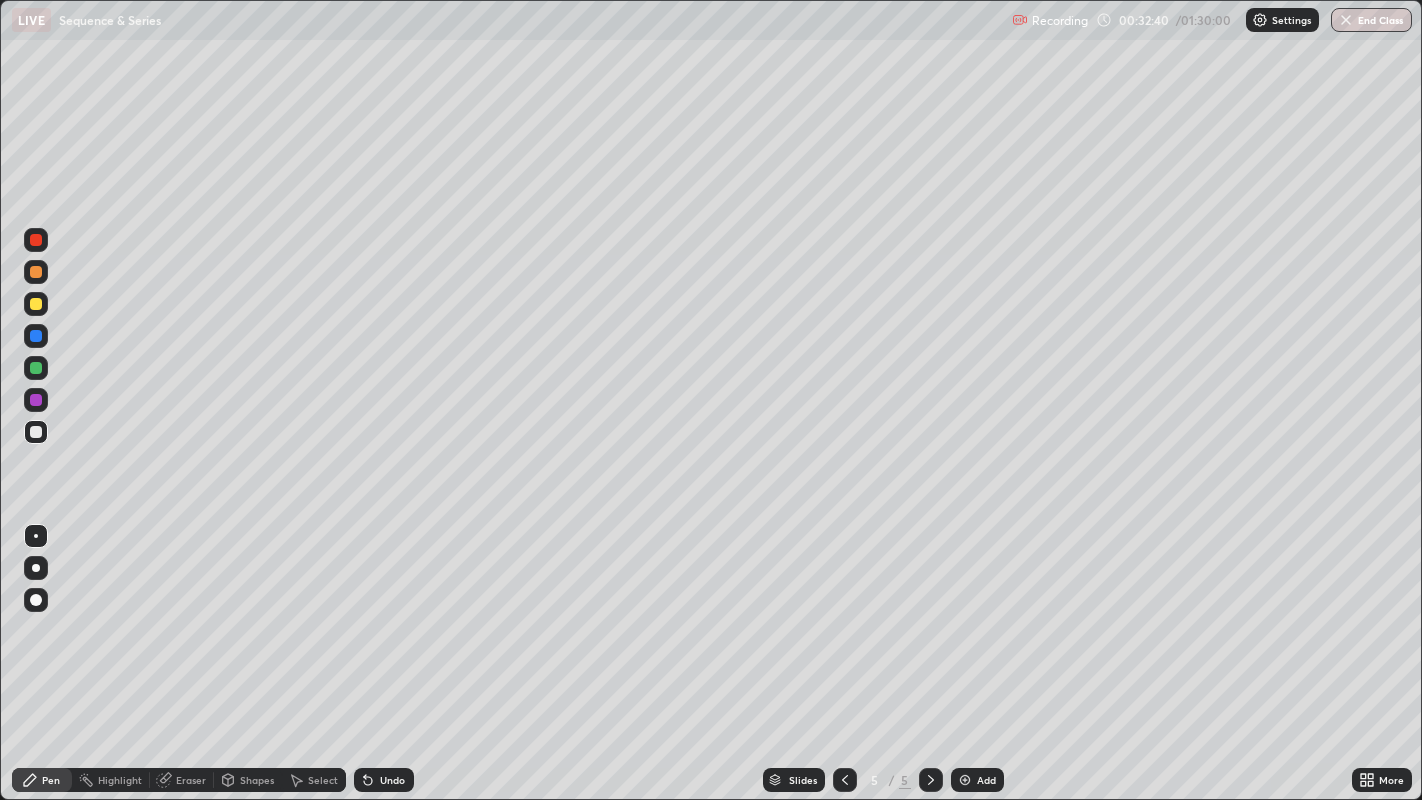 click at bounding box center (36, 272) 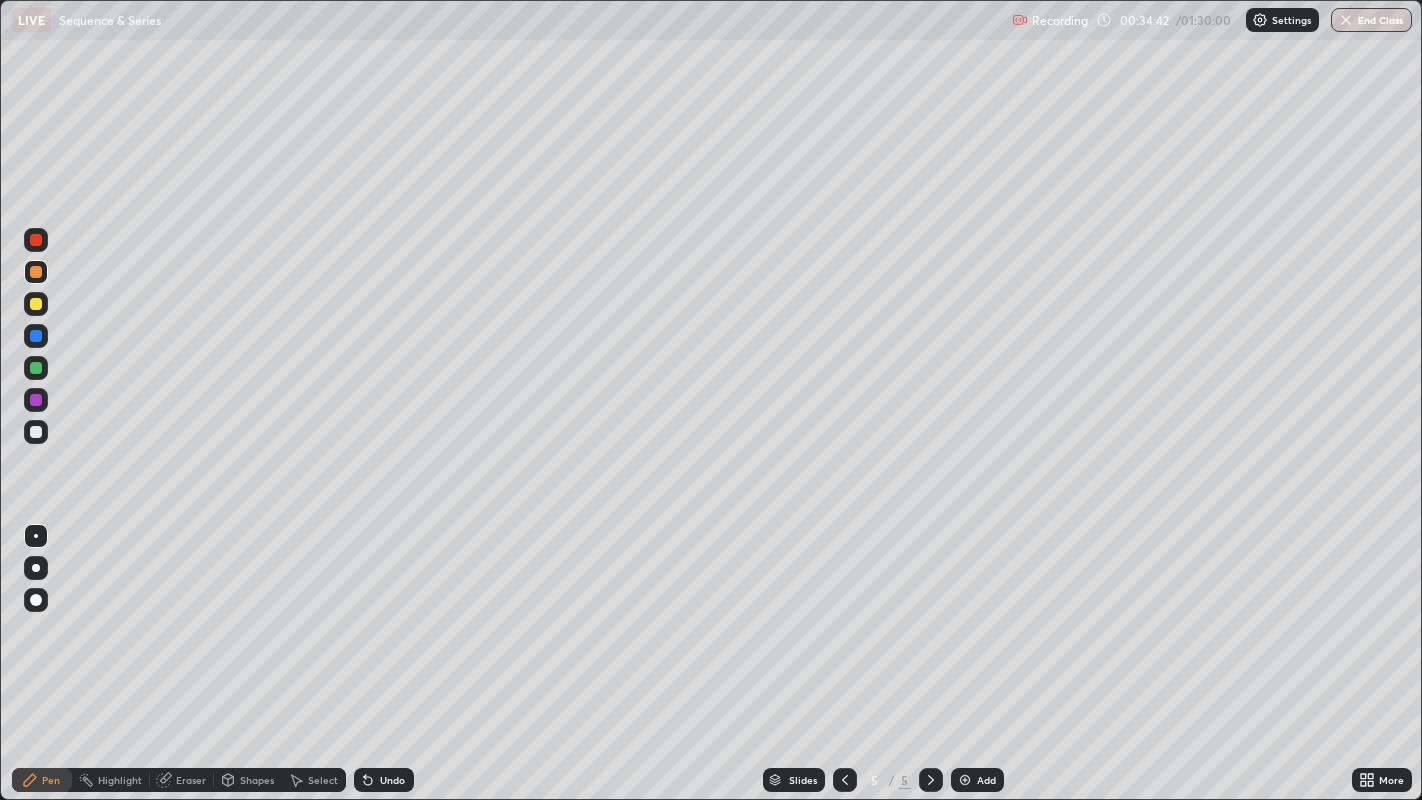 click on "Add" at bounding box center [986, 780] 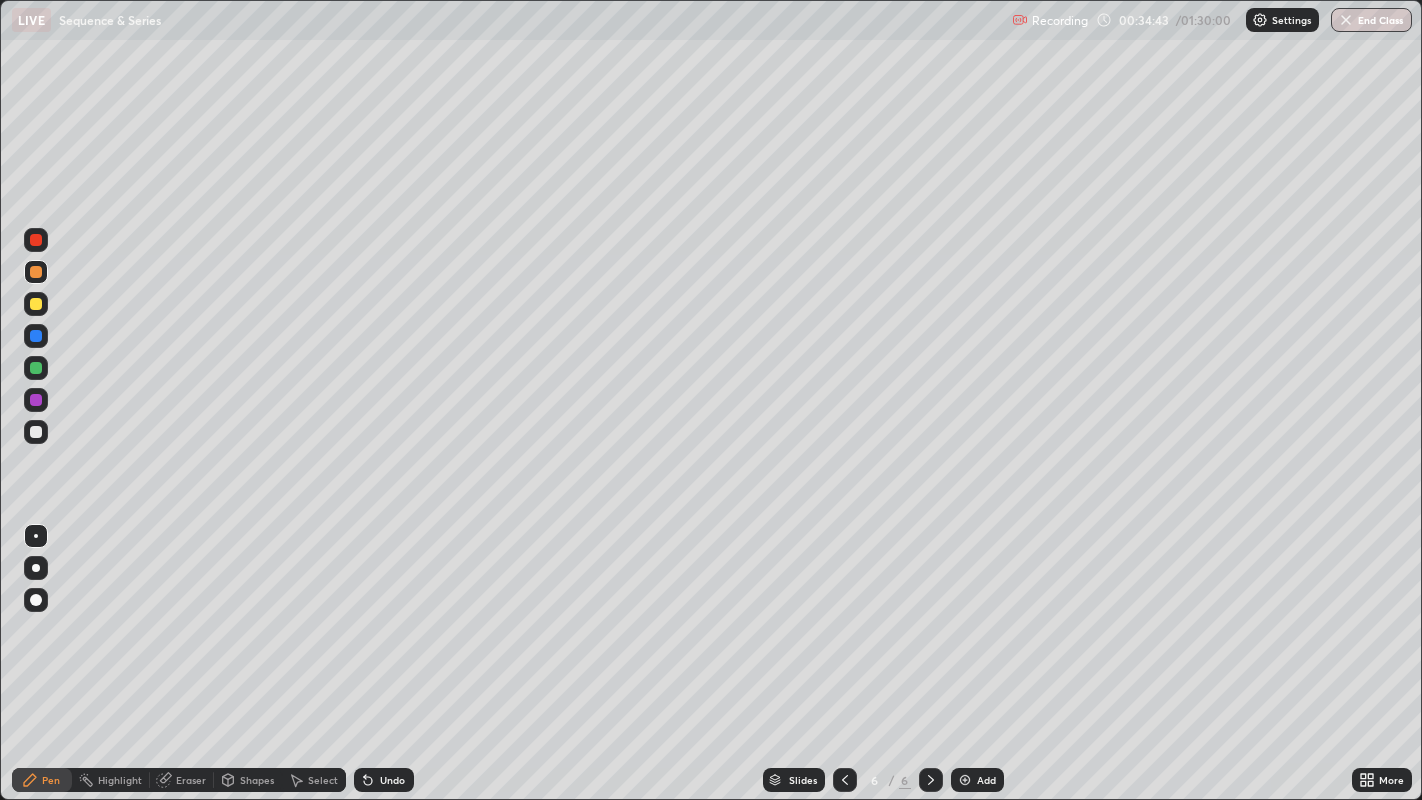click at bounding box center [36, 304] 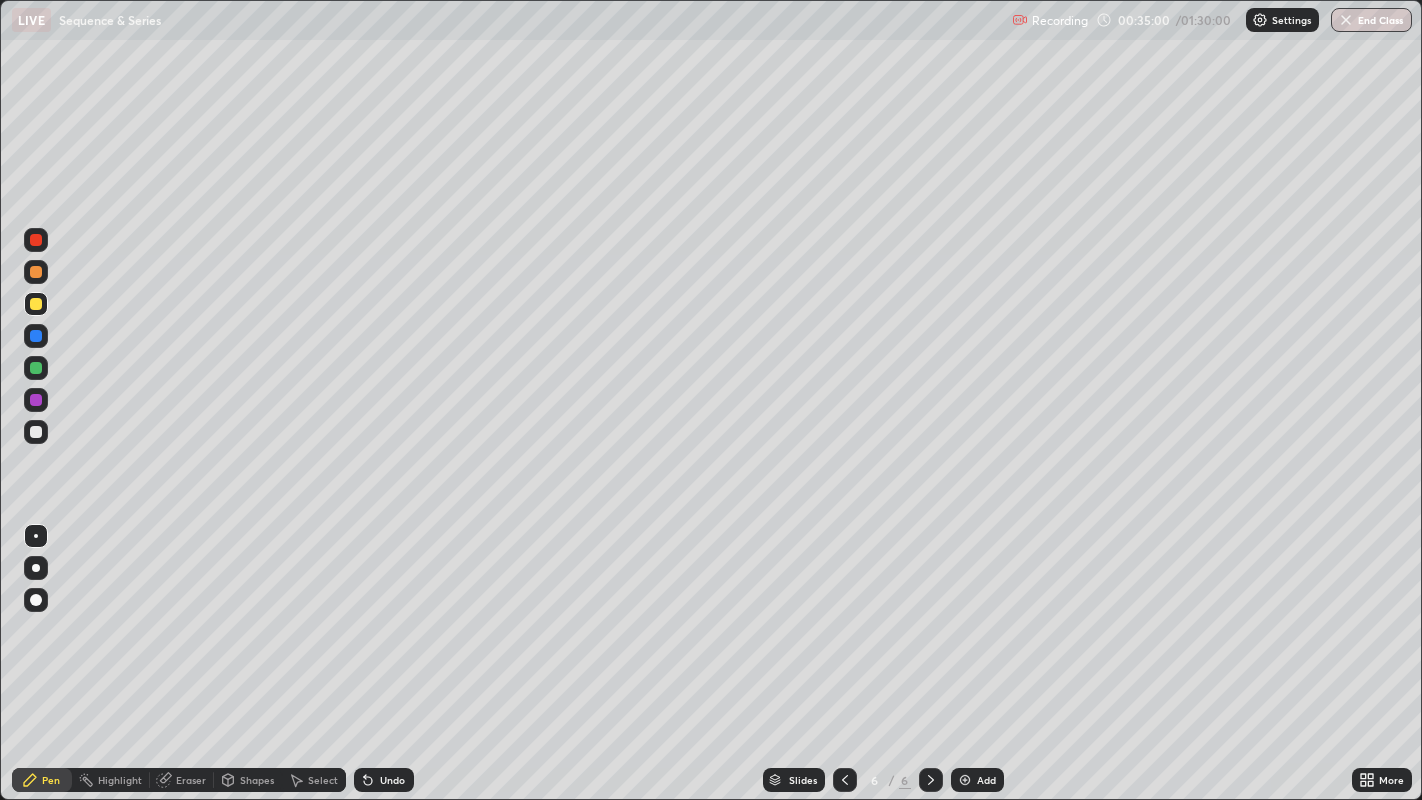 click at bounding box center [36, 432] 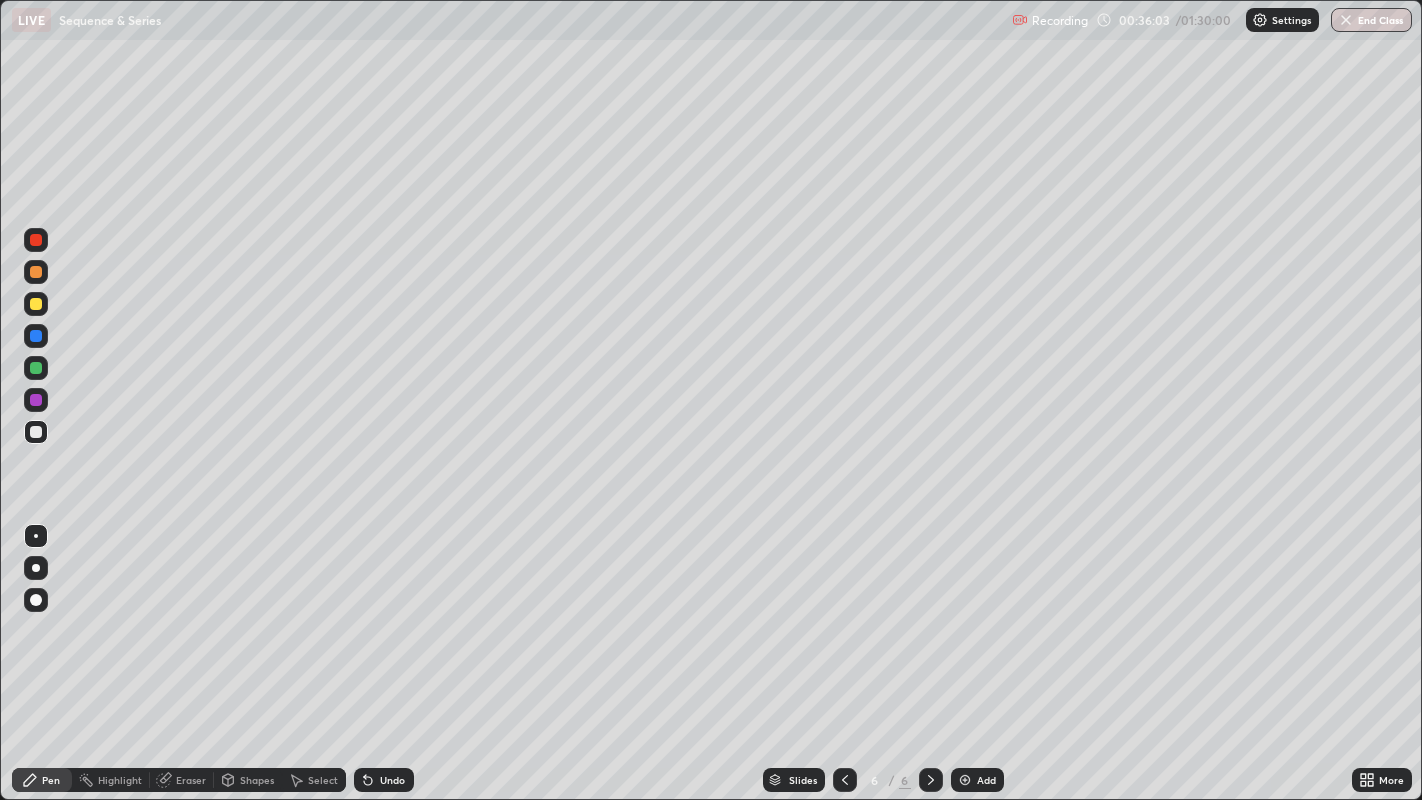 click at bounding box center (36, 336) 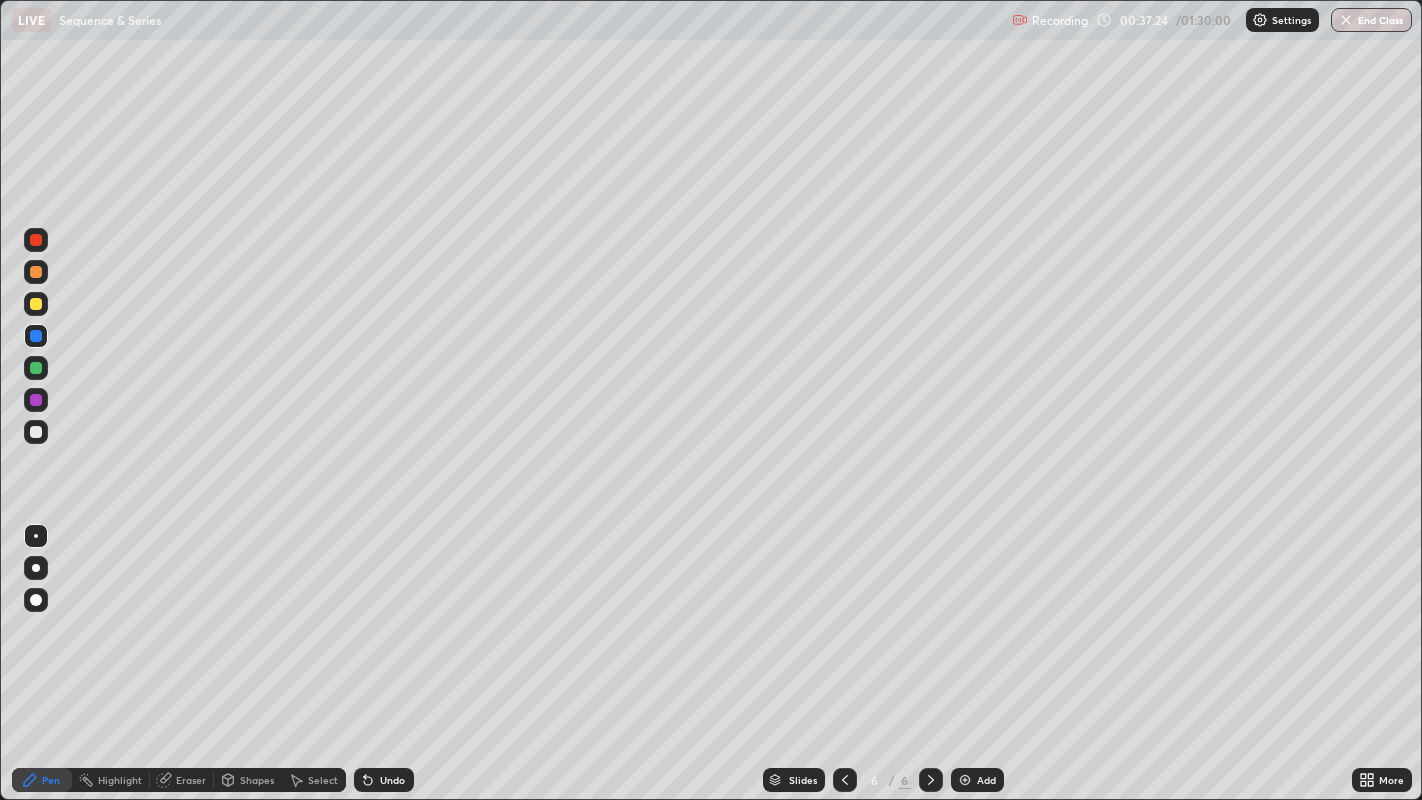 click at bounding box center (36, 304) 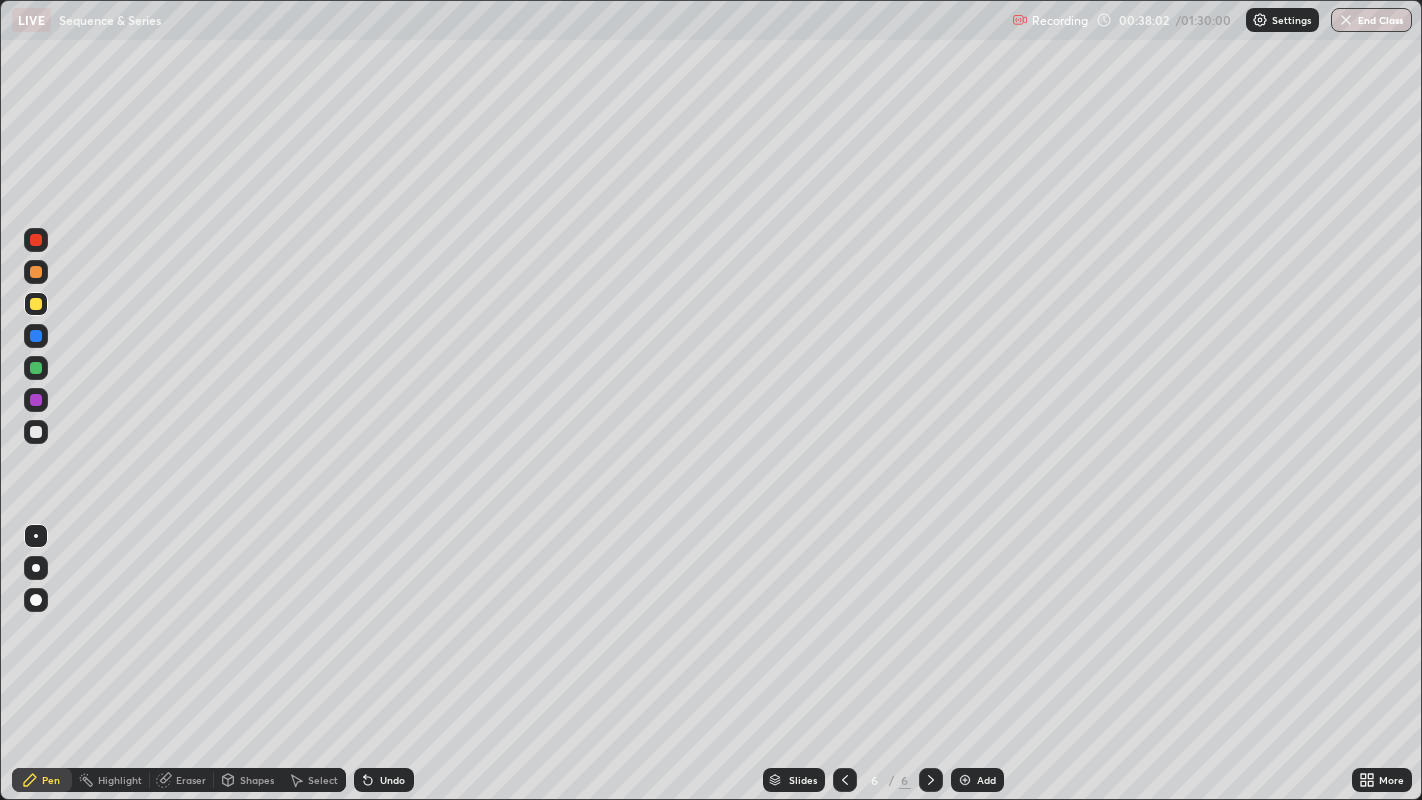 click at bounding box center [36, 432] 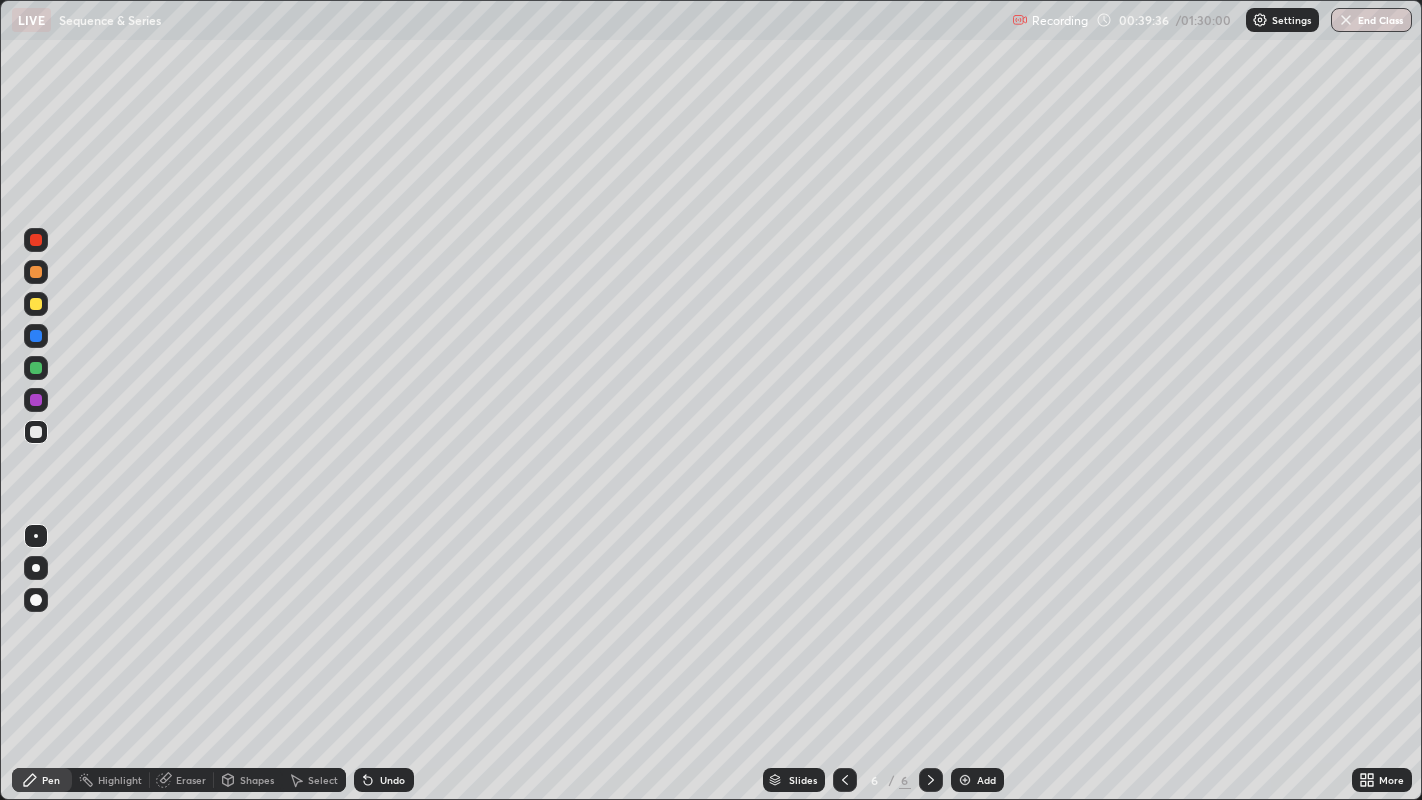 click at bounding box center [36, 304] 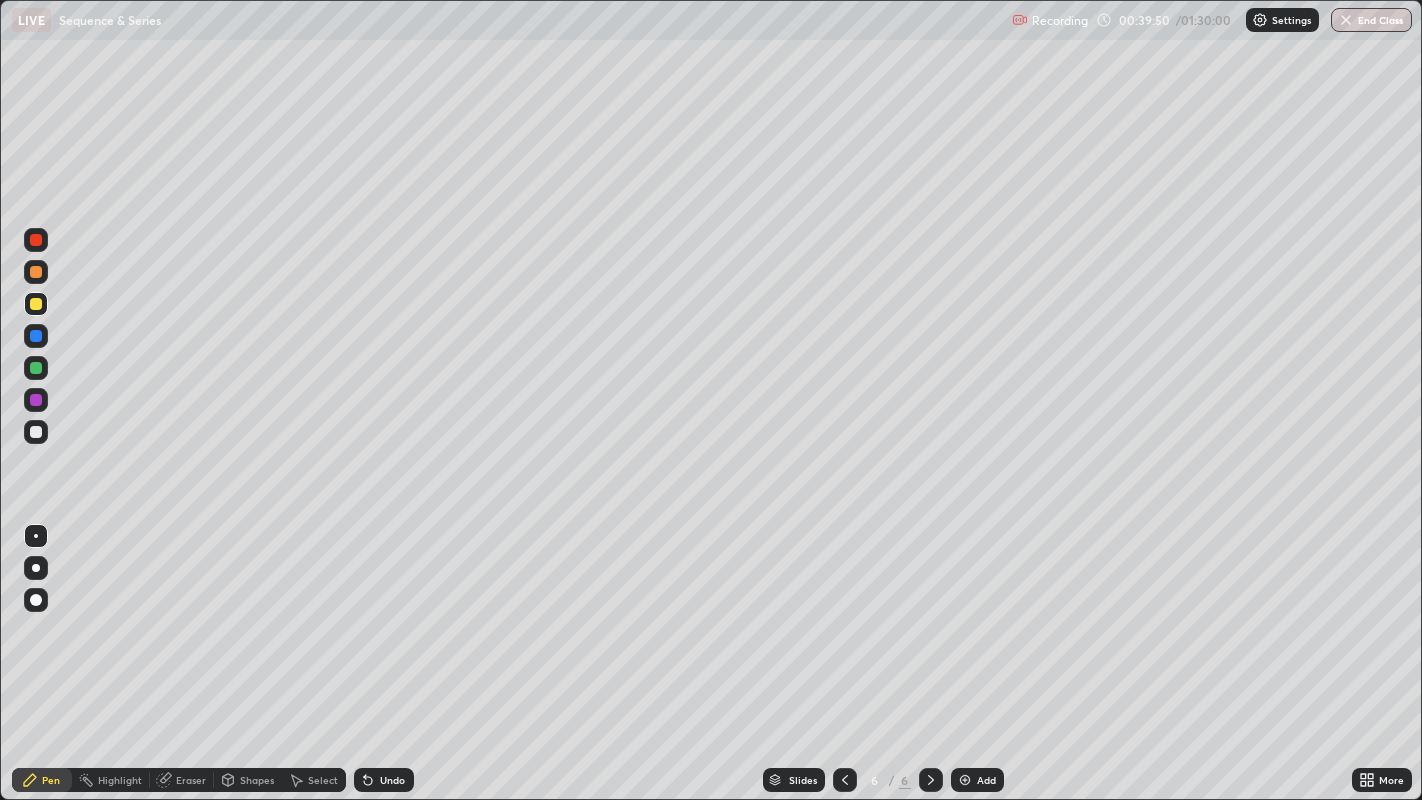 click on "Undo" at bounding box center [392, 780] 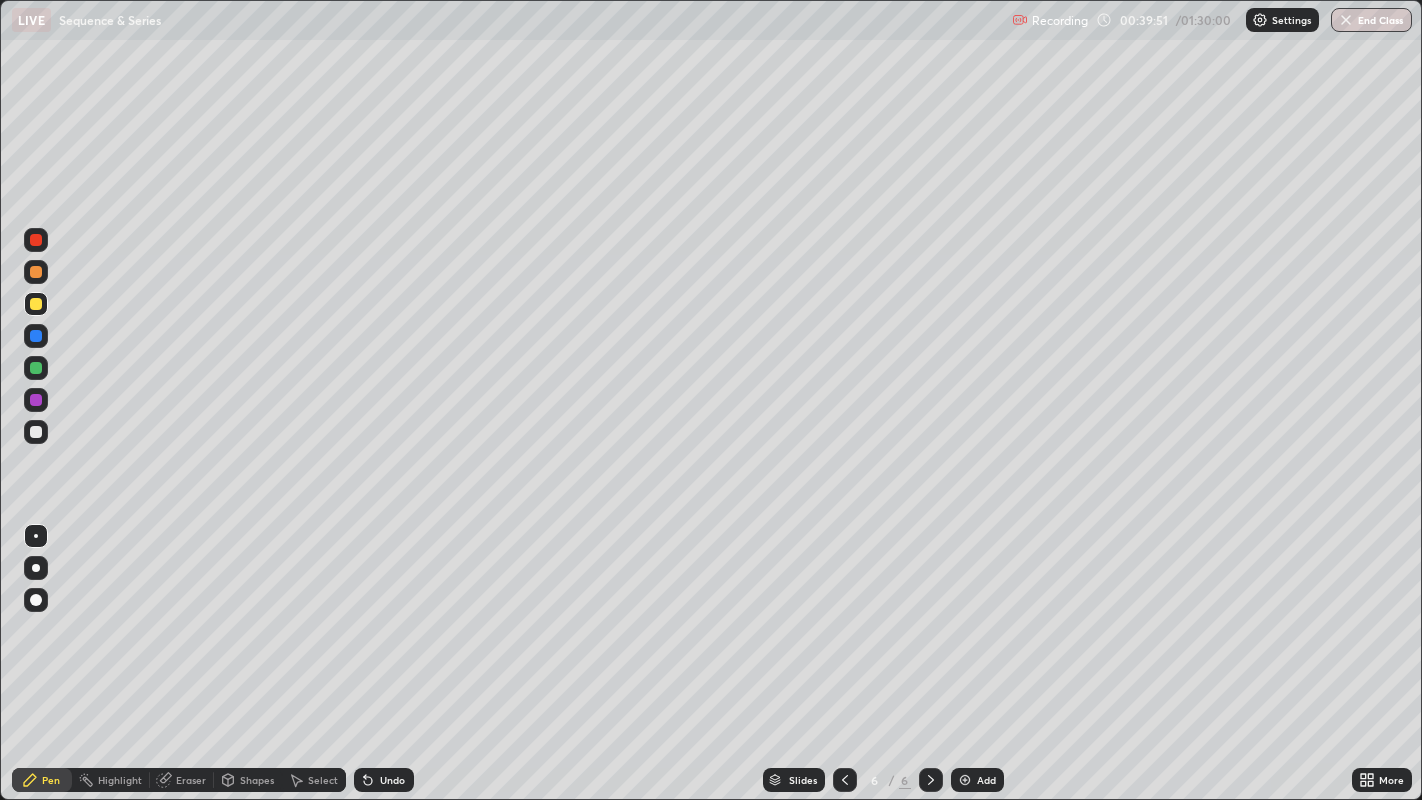 click on "Undo" at bounding box center (392, 780) 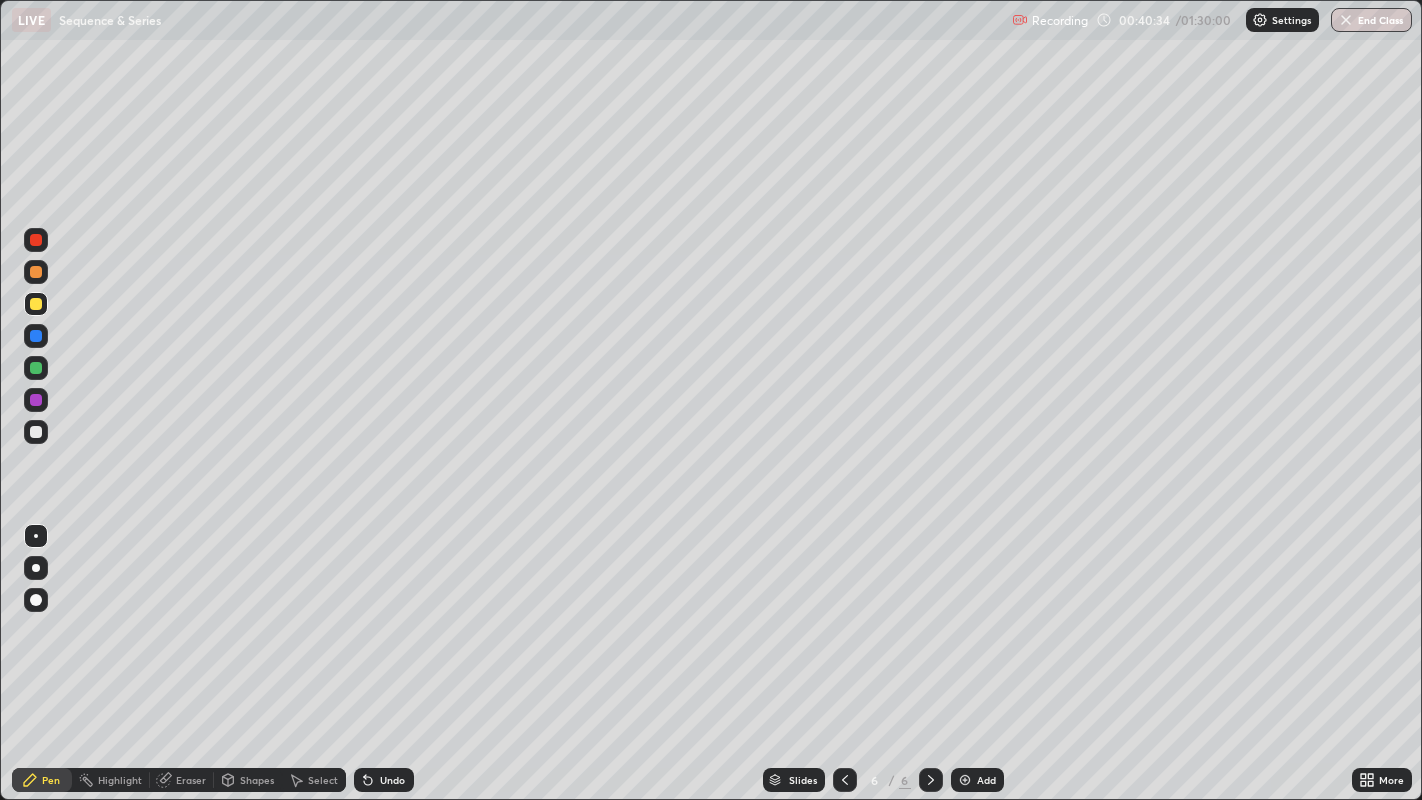 click on "Eraser" at bounding box center (191, 780) 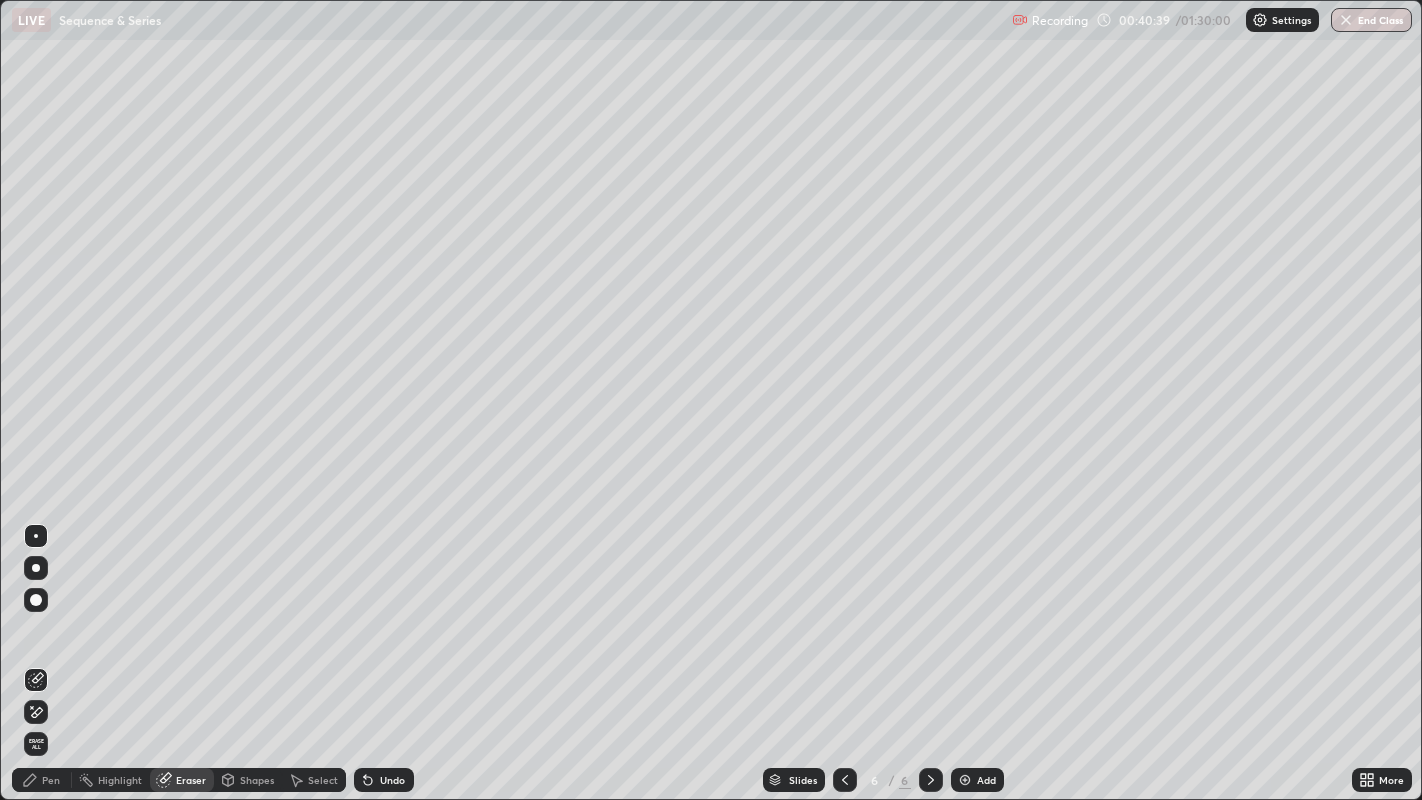 click on "Pen" at bounding box center [51, 780] 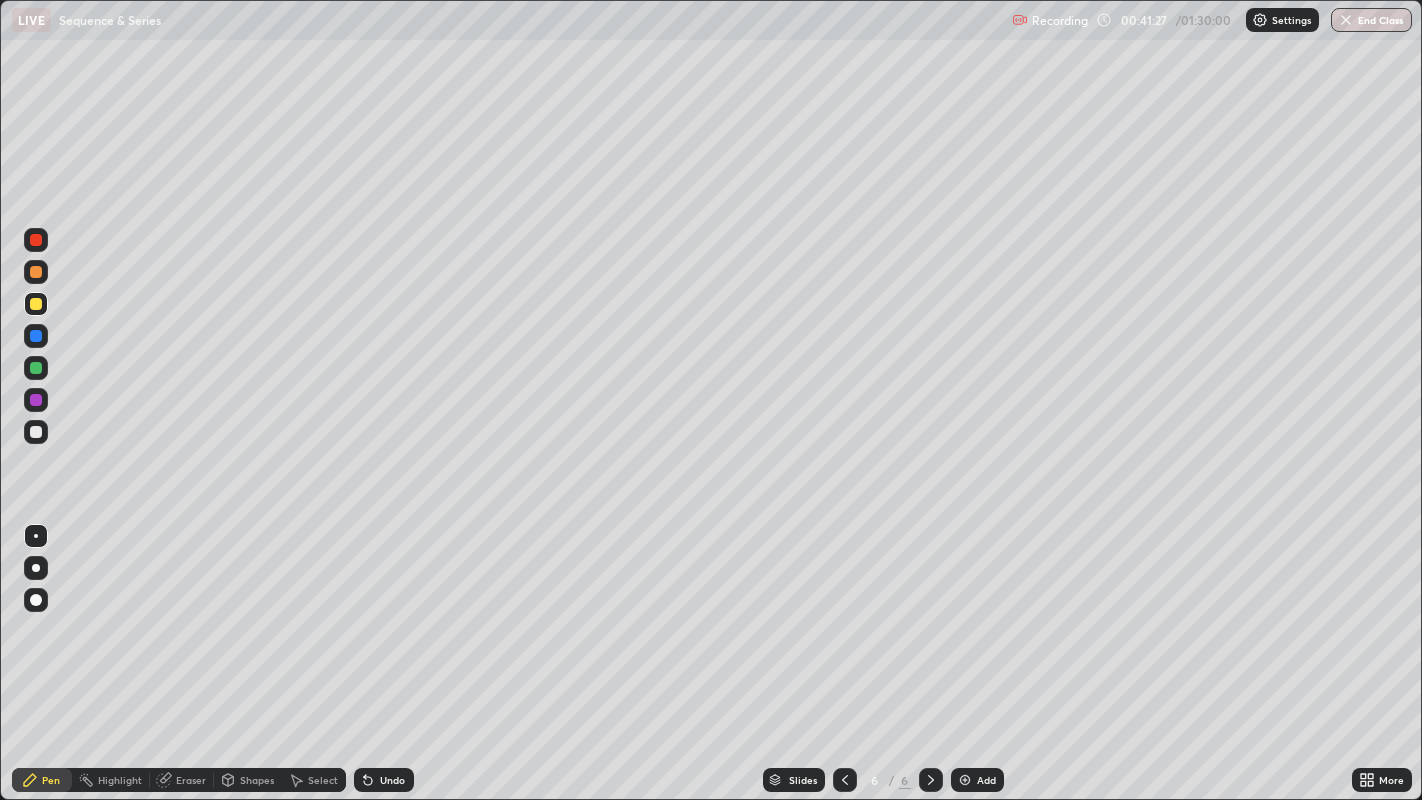 click at bounding box center (36, 272) 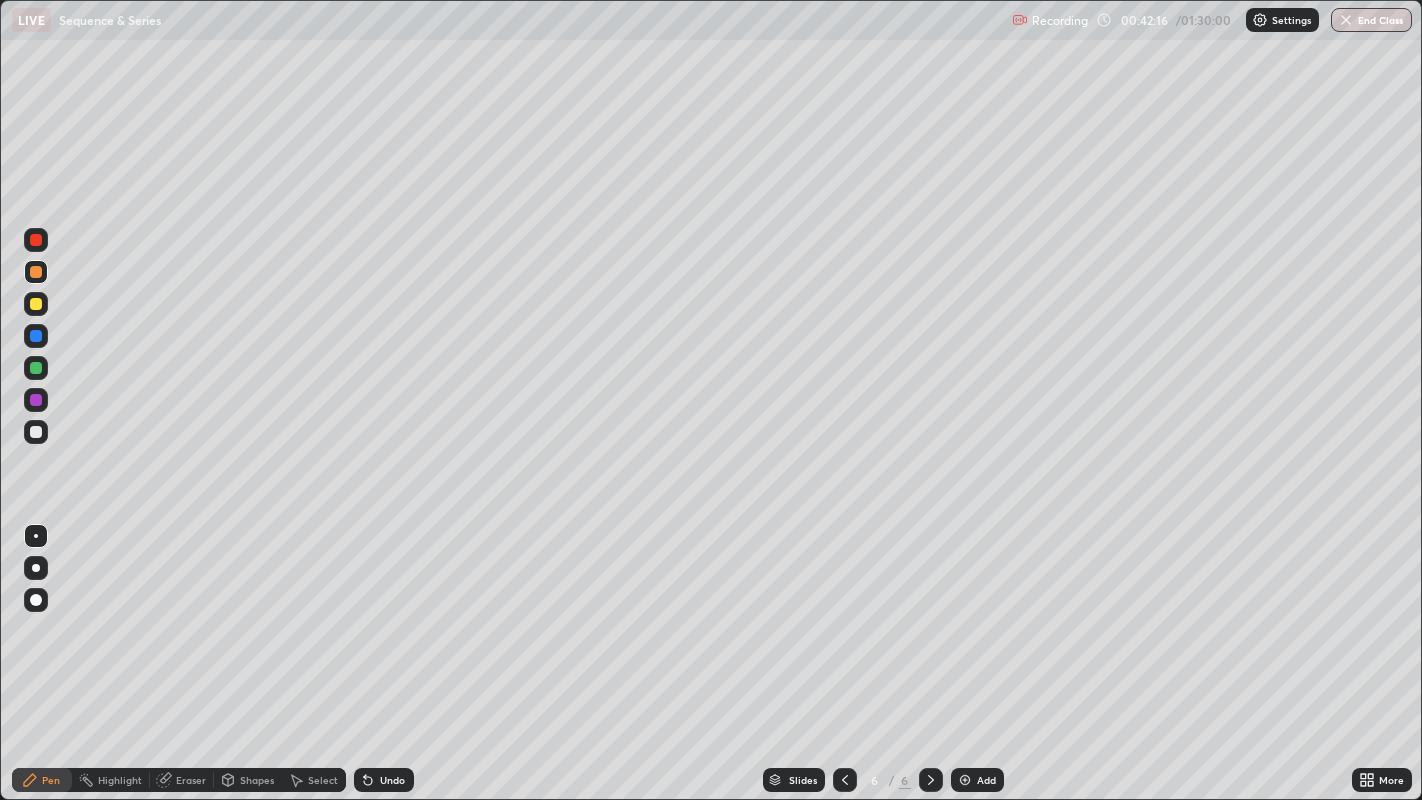 click at bounding box center (965, 780) 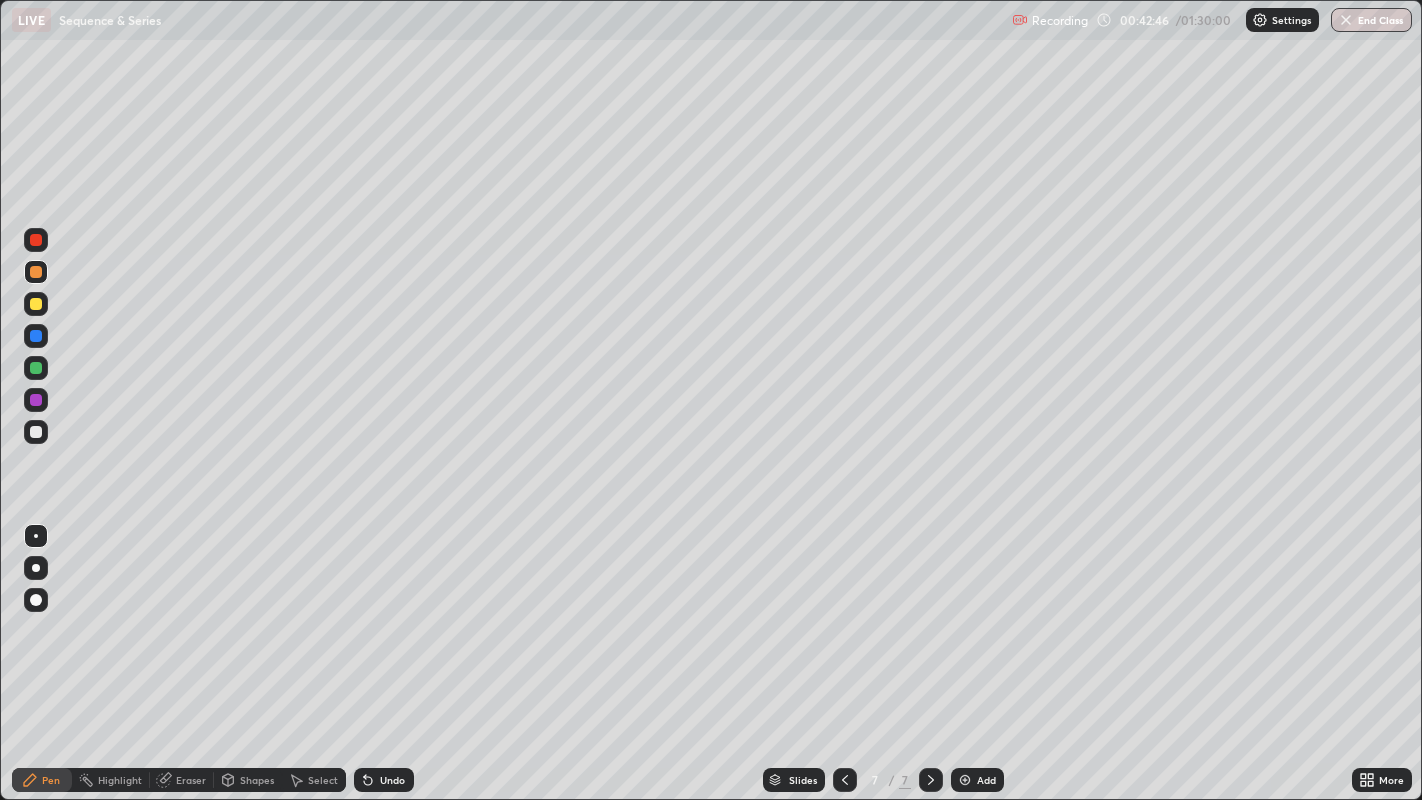 click at bounding box center [36, 432] 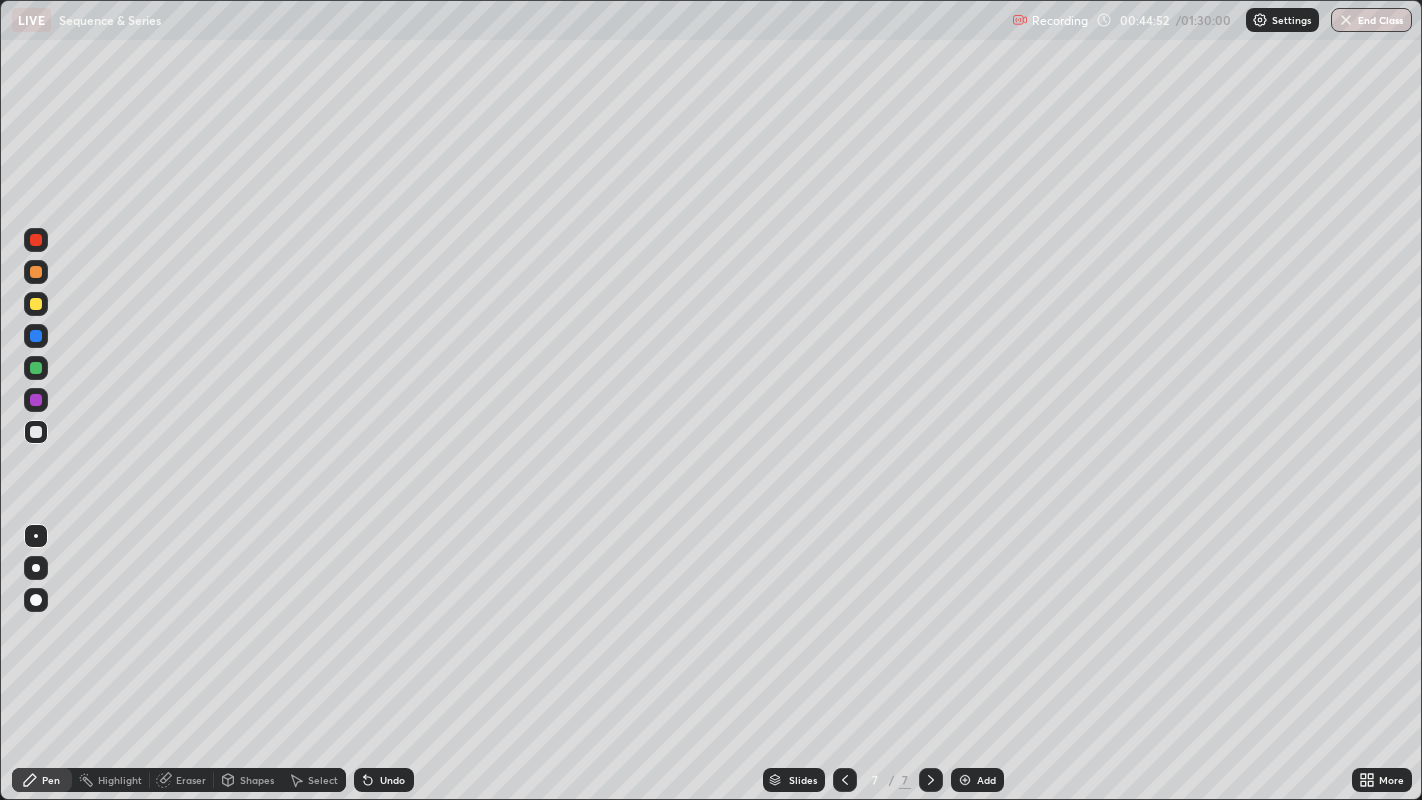 click on "Undo" at bounding box center [392, 780] 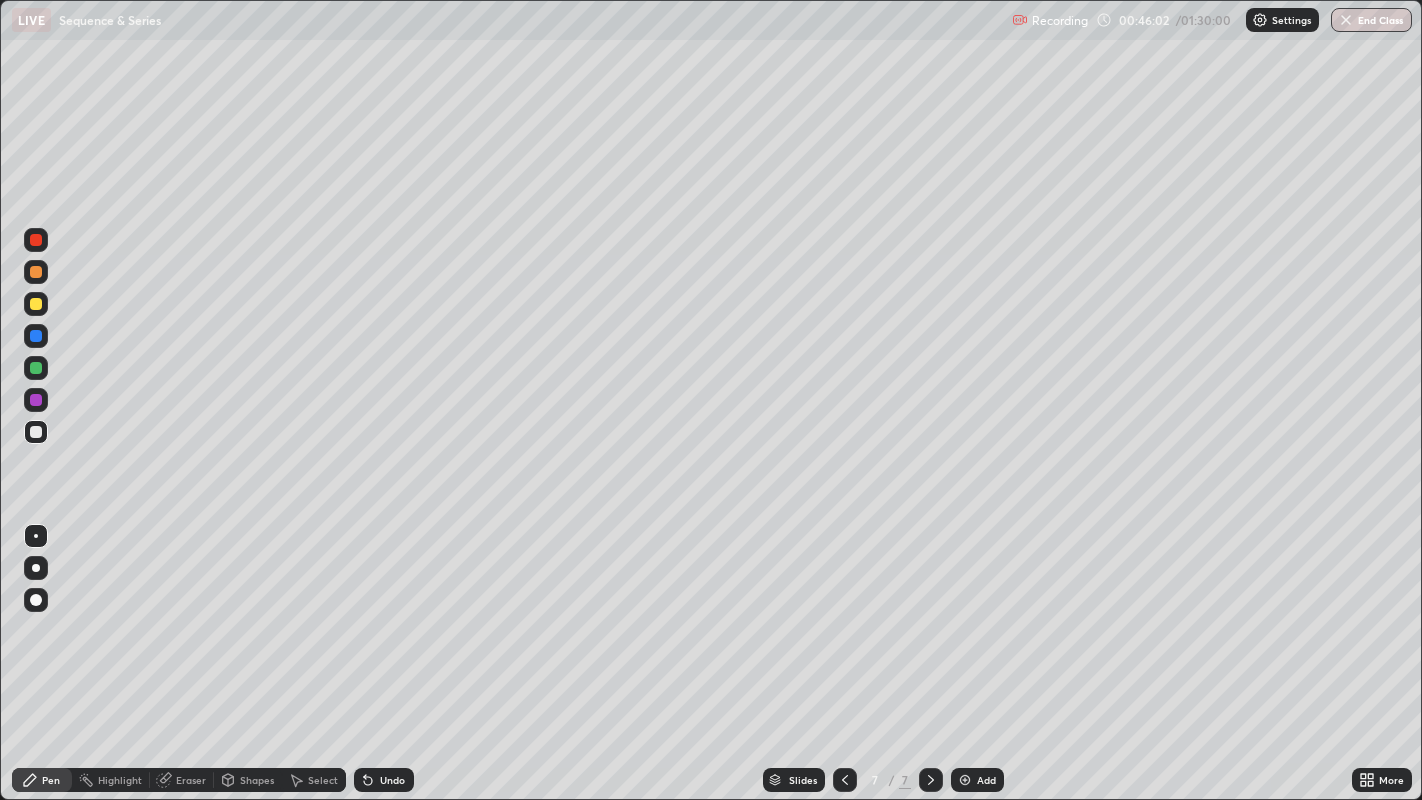 click on "Undo" at bounding box center [392, 780] 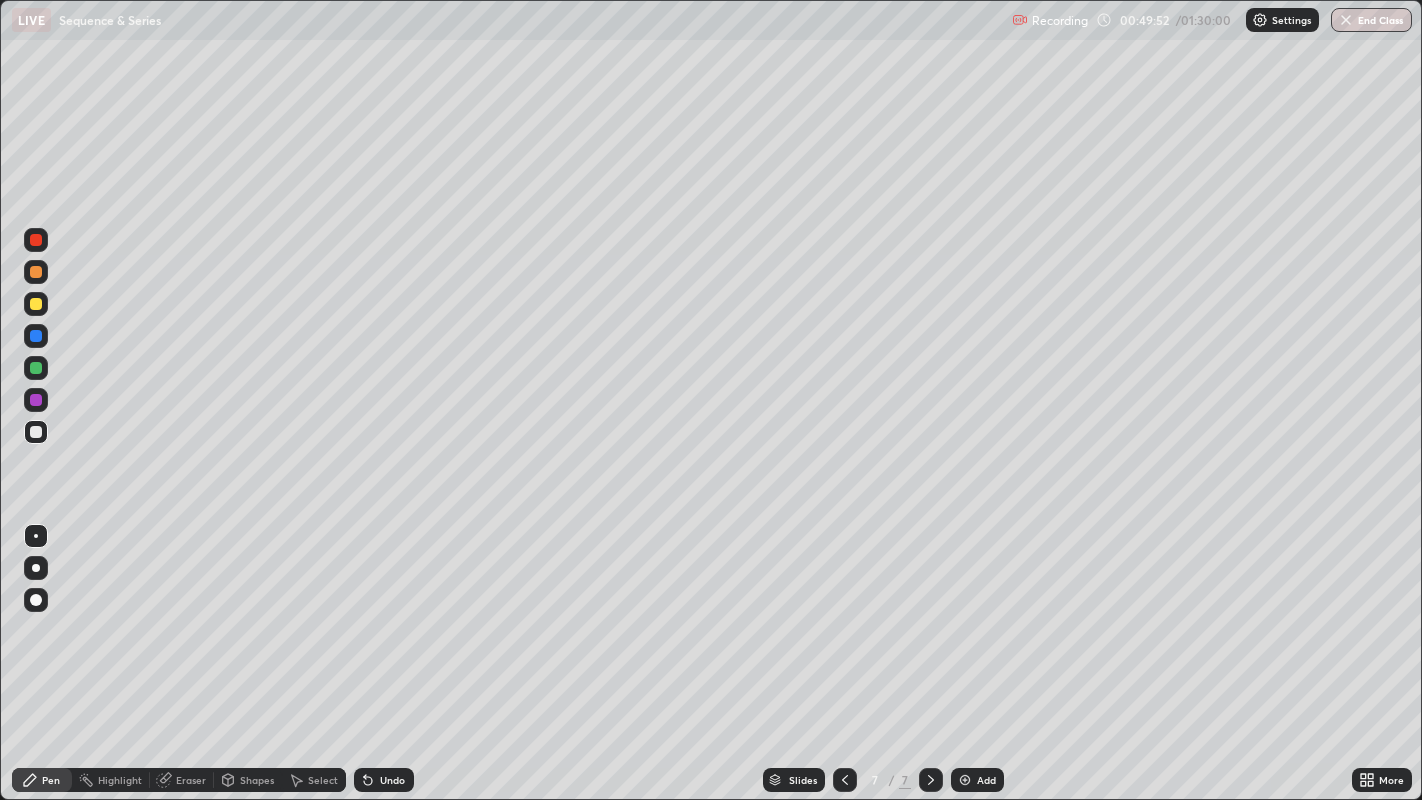 click 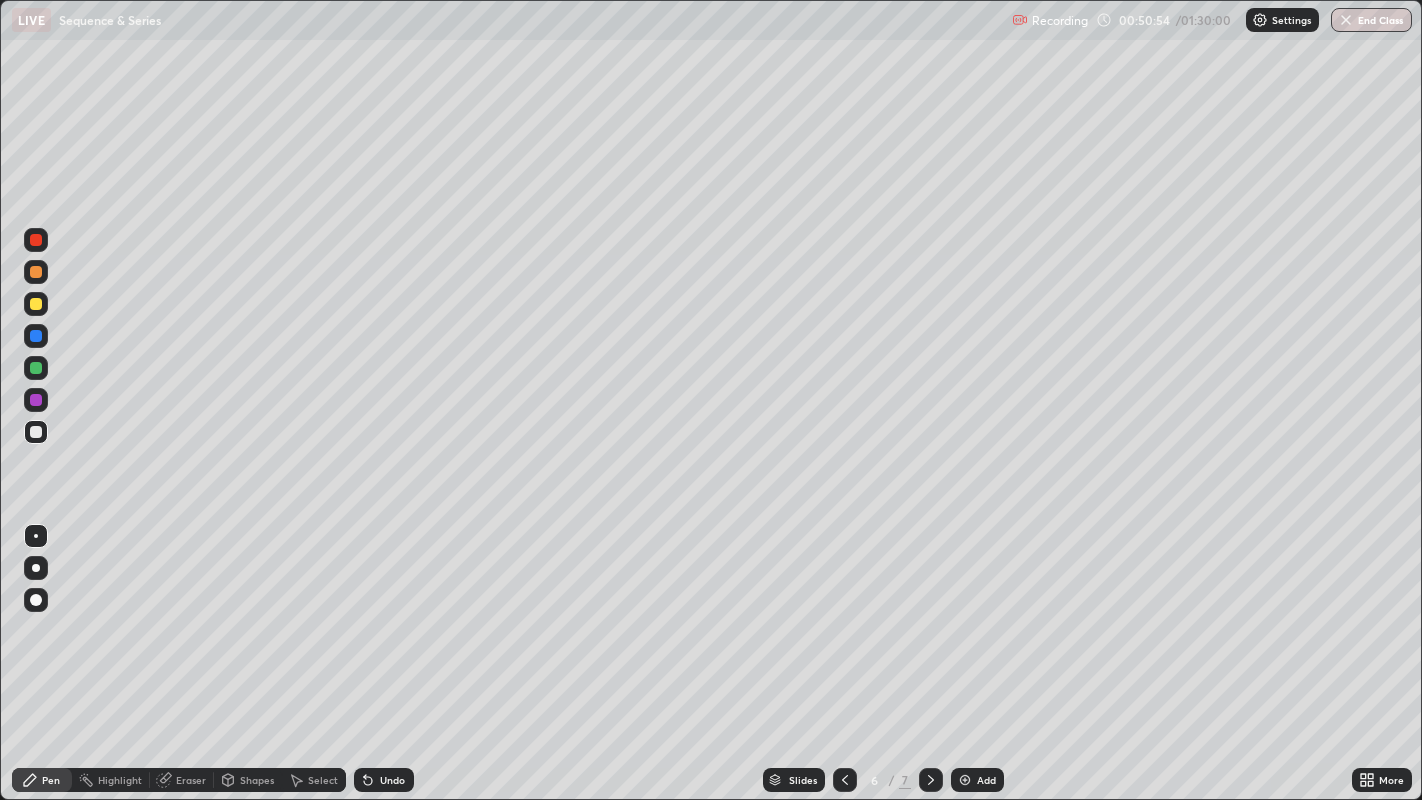 click 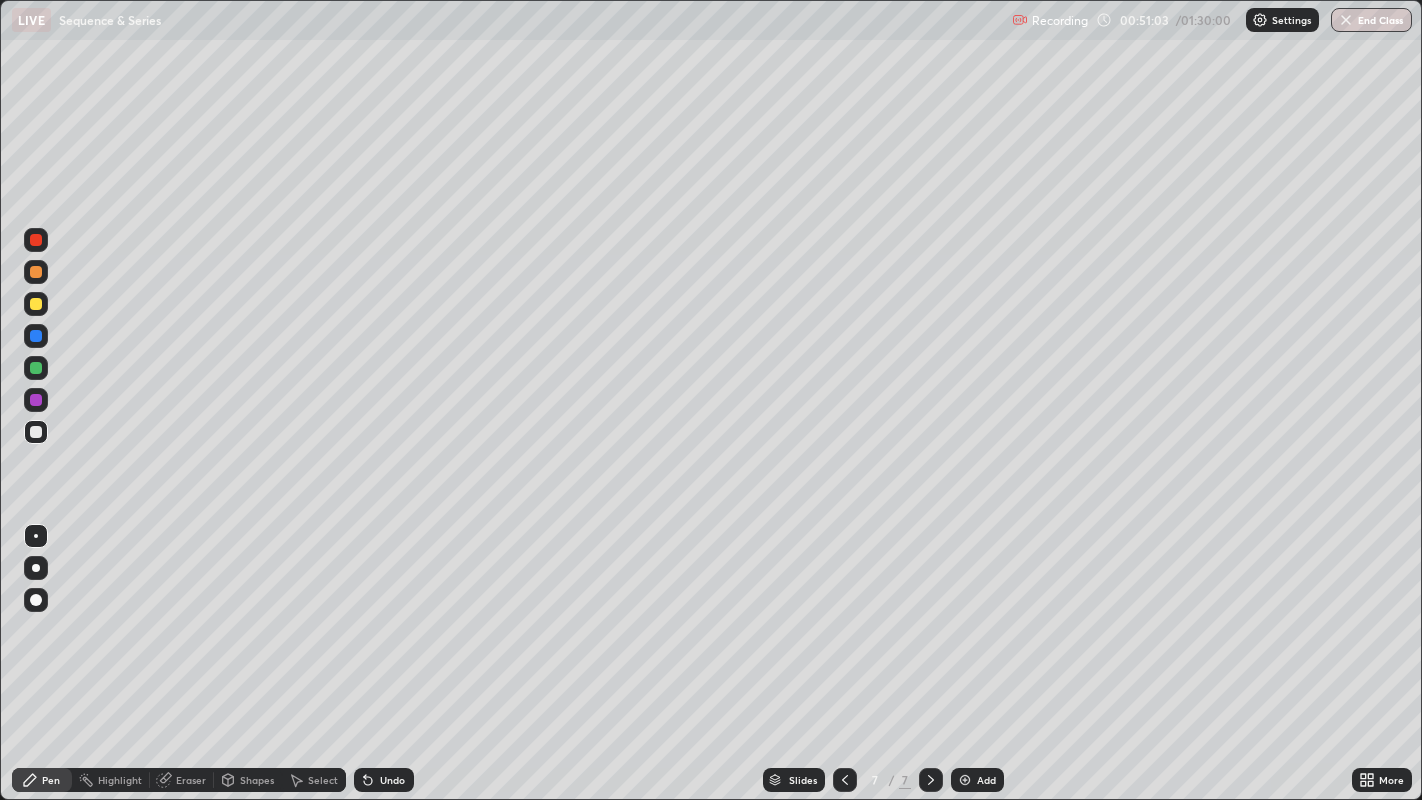 click at bounding box center (965, 780) 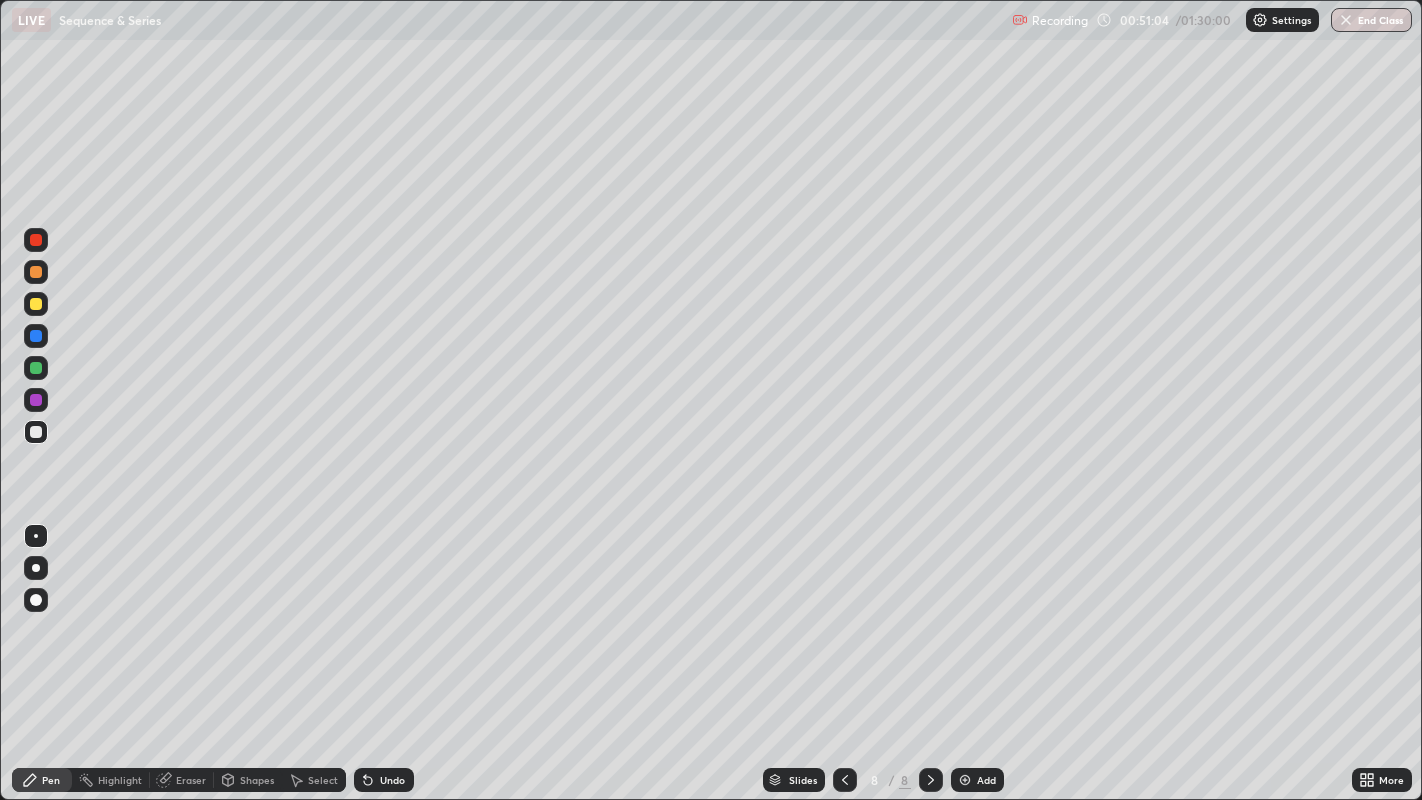 click at bounding box center [36, 272] 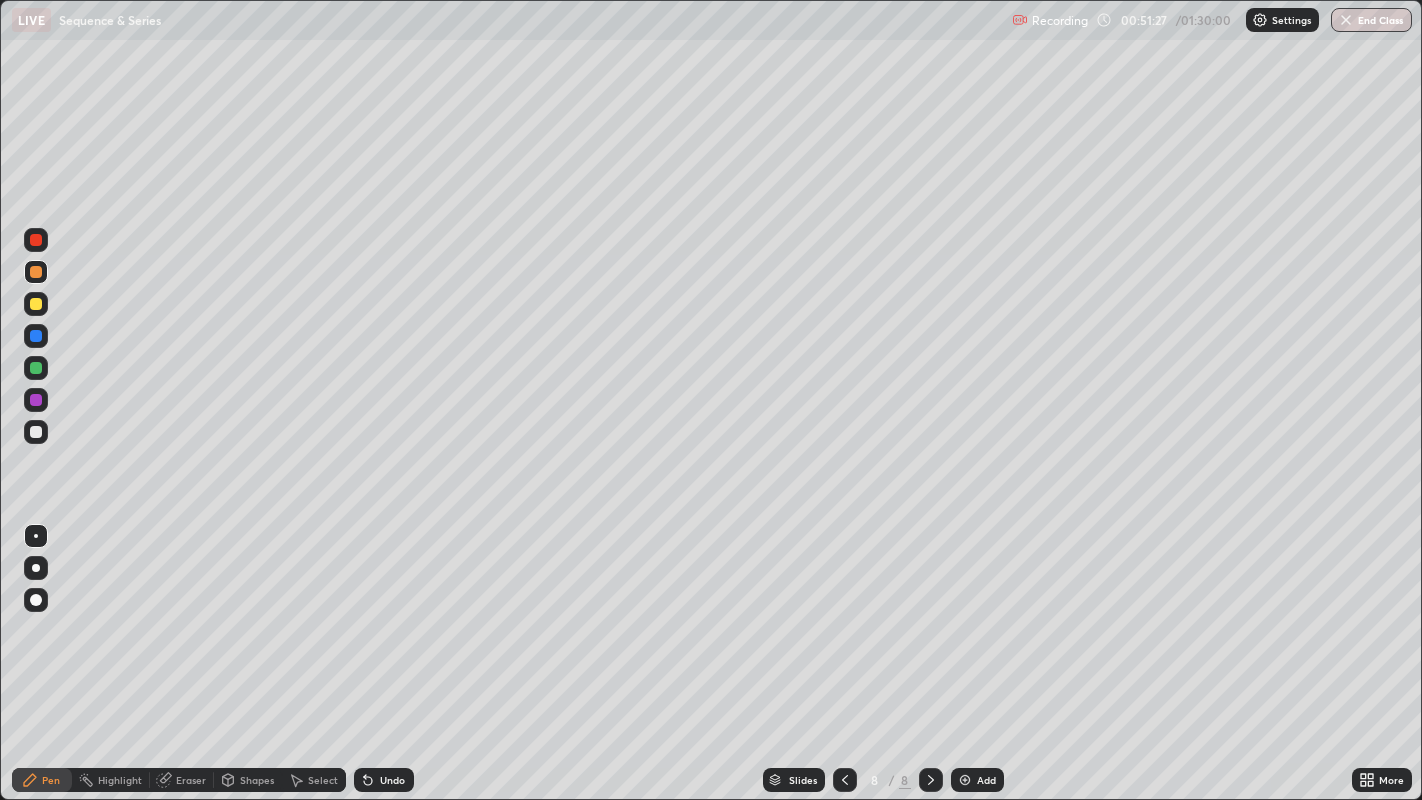 click on "Undo" at bounding box center [392, 780] 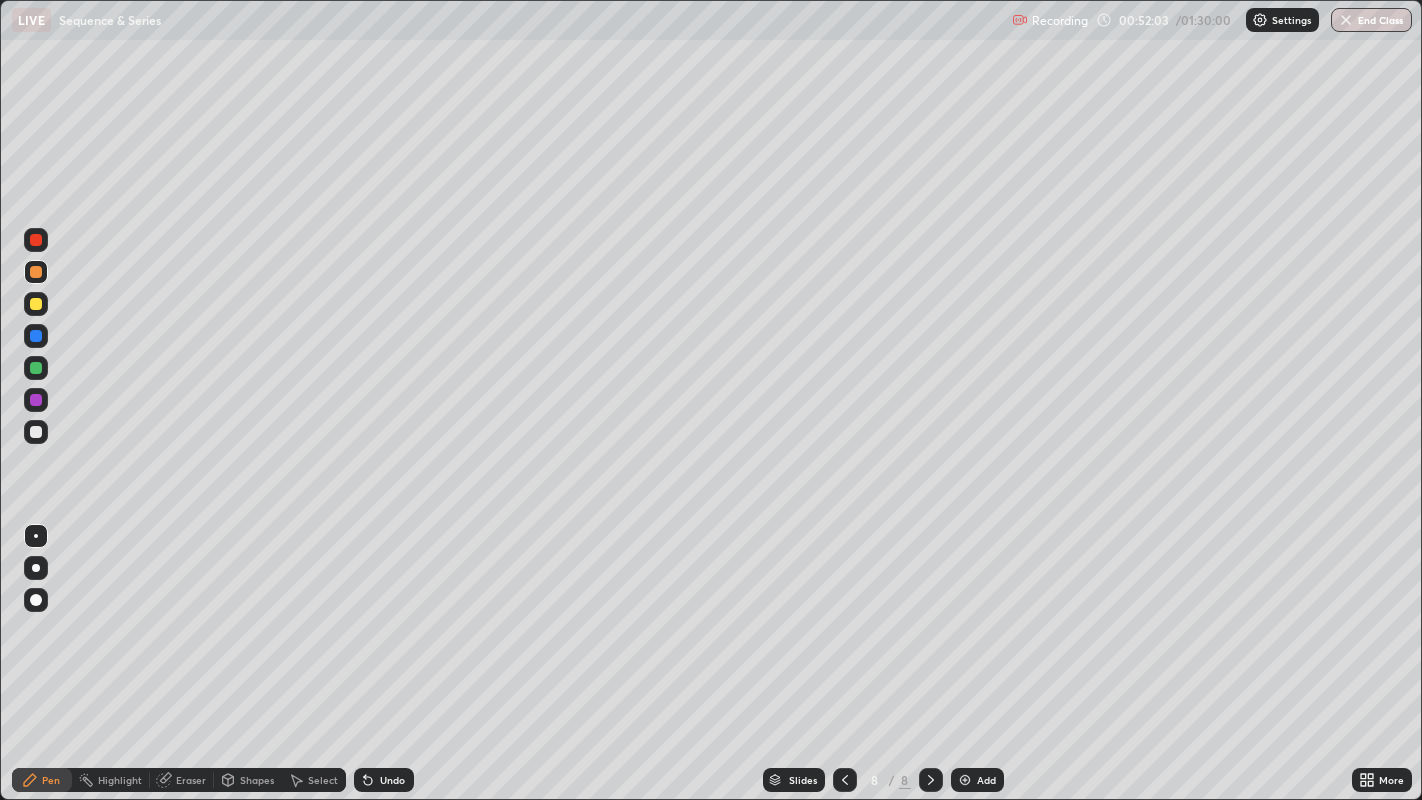 click on "Eraser" at bounding box center (191, 780) 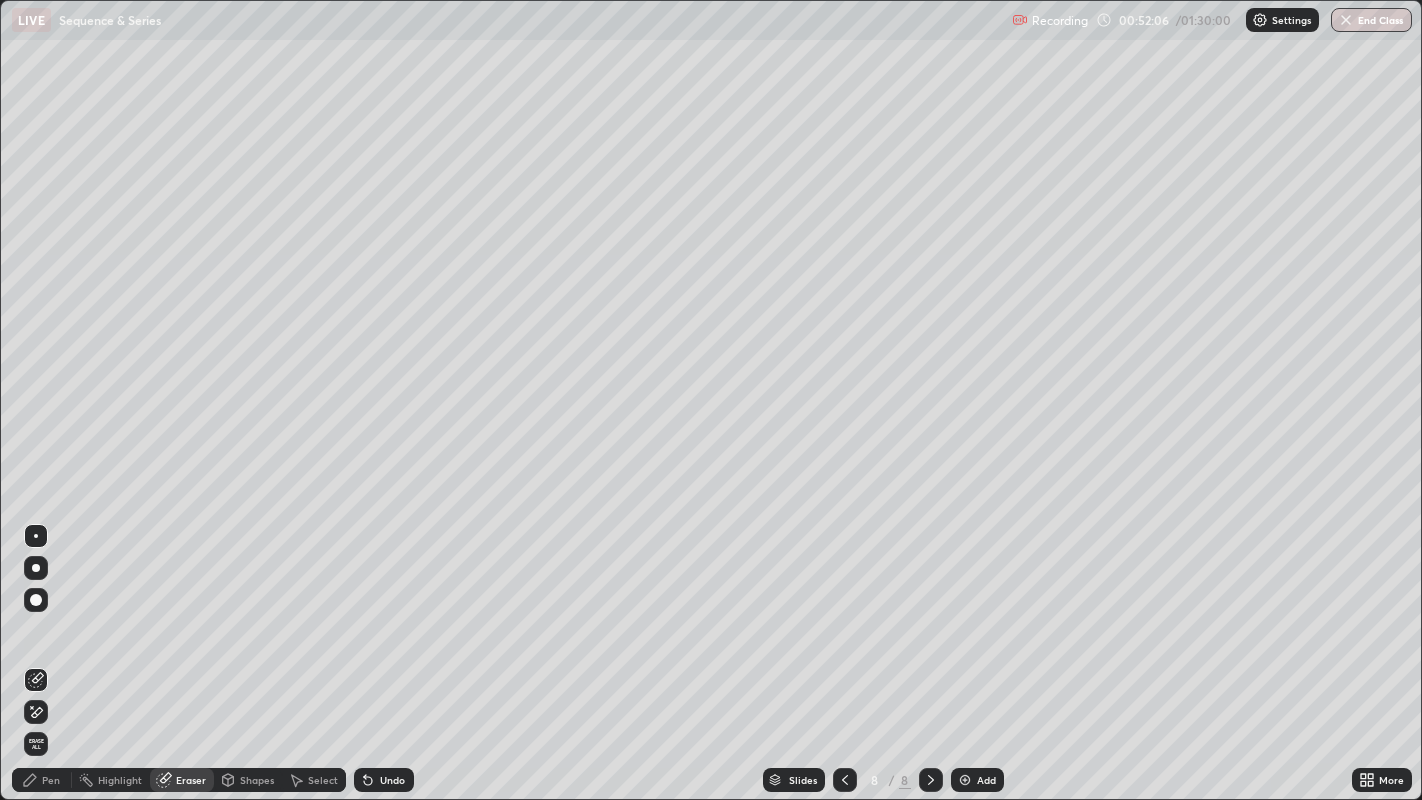 click on "Pen" at bounding box center (42, 780) 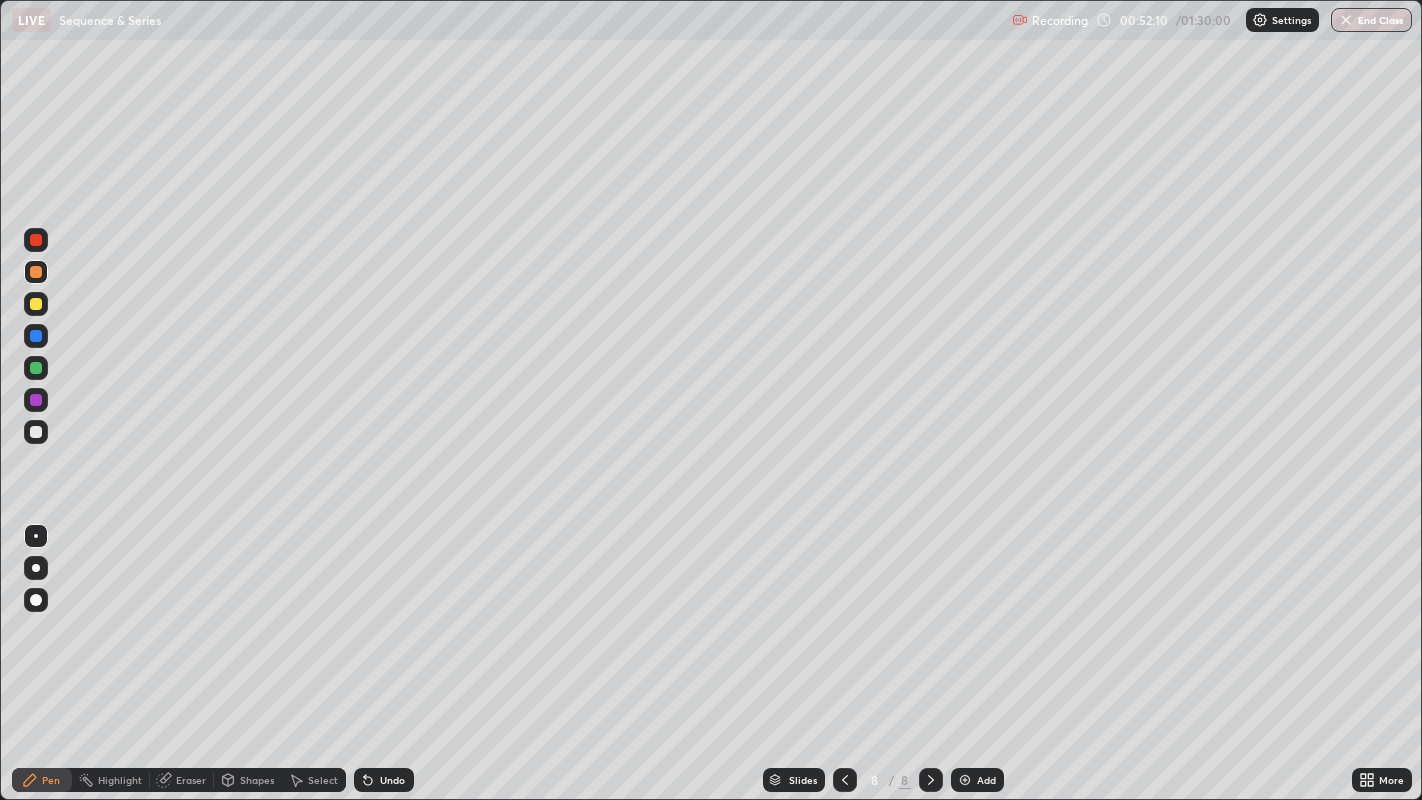 click at bounding box center [36, 432] 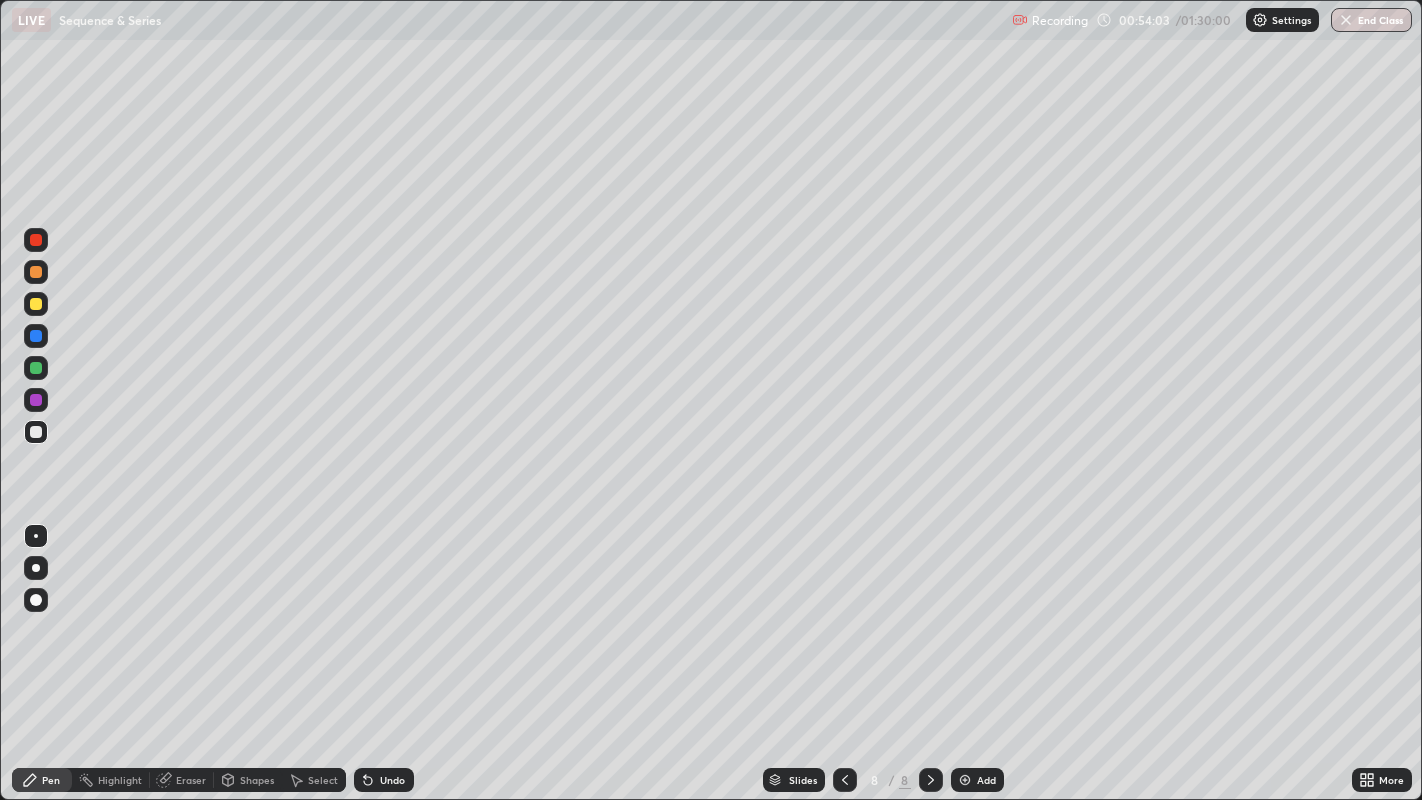 click on "Eraser" at bounding box center (191, 780) 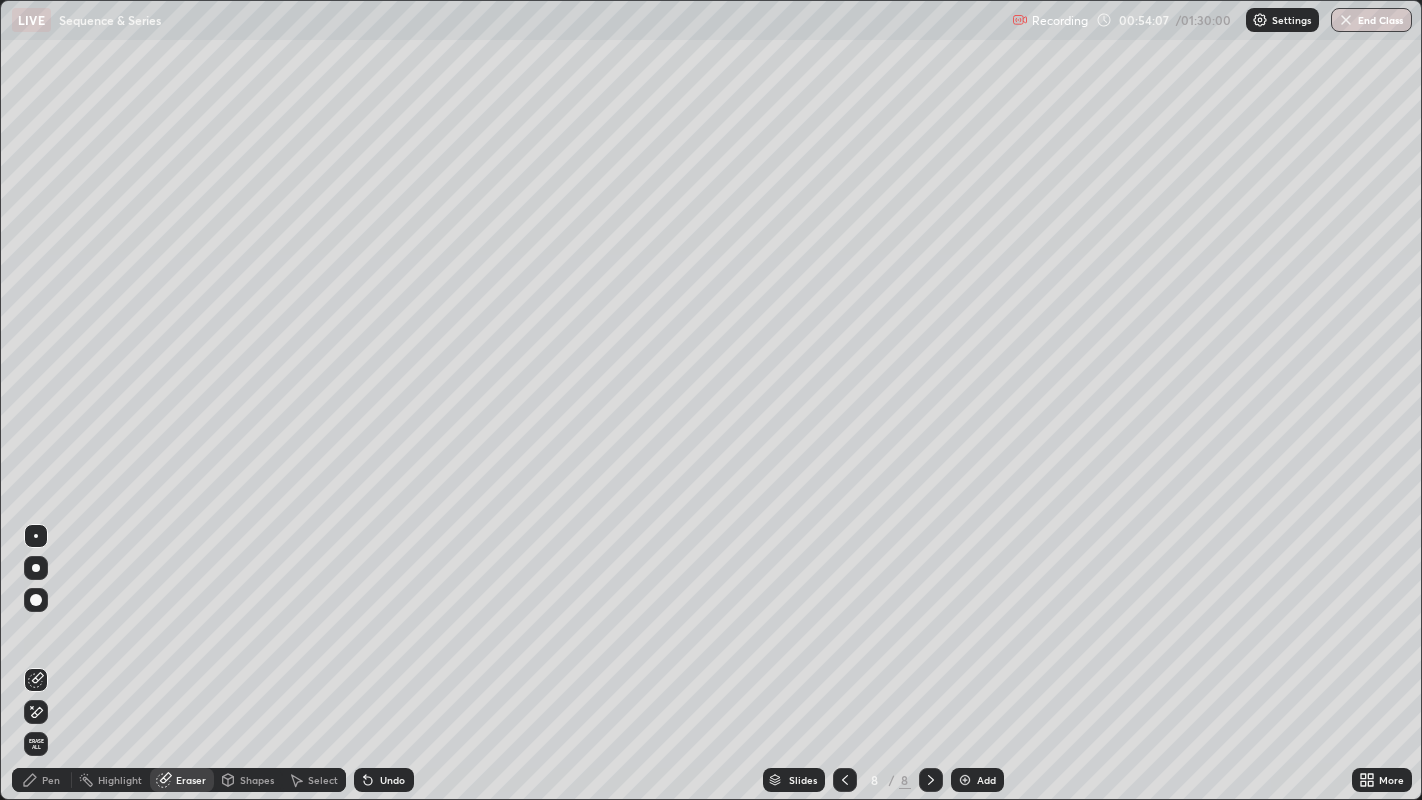 click on "Pen" at bounding box center [51, 780] 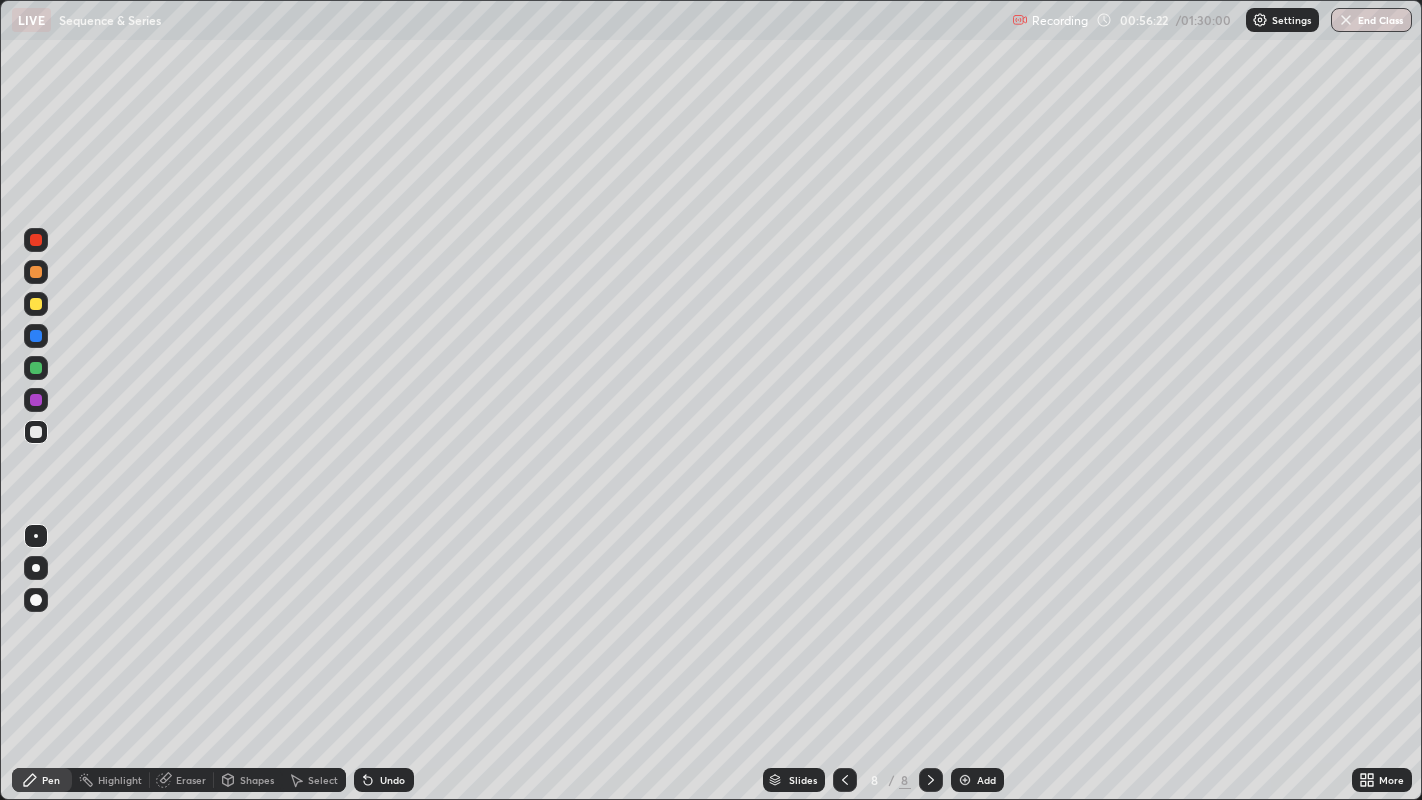 click at bounding box center [36, 304] 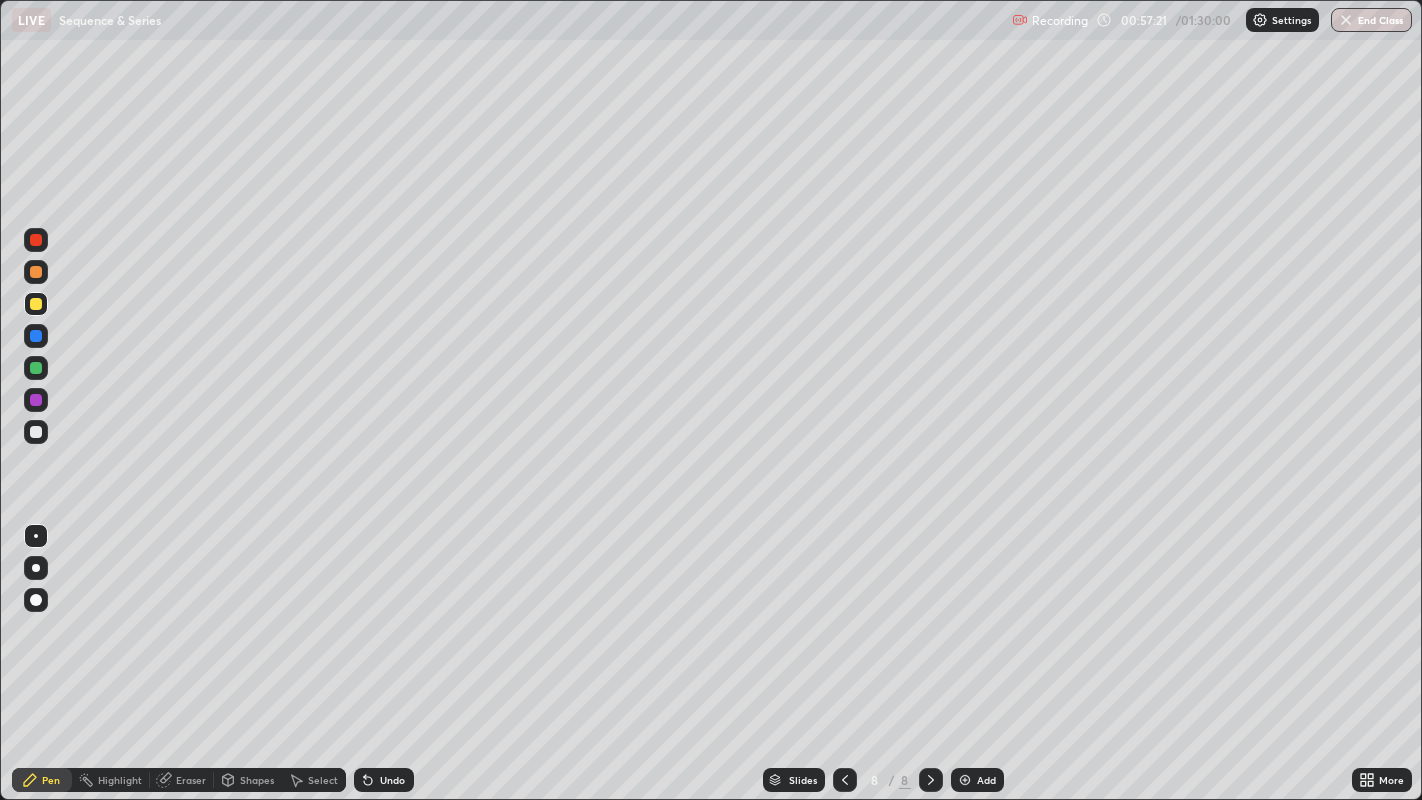 click at bounding box center [36, 432] 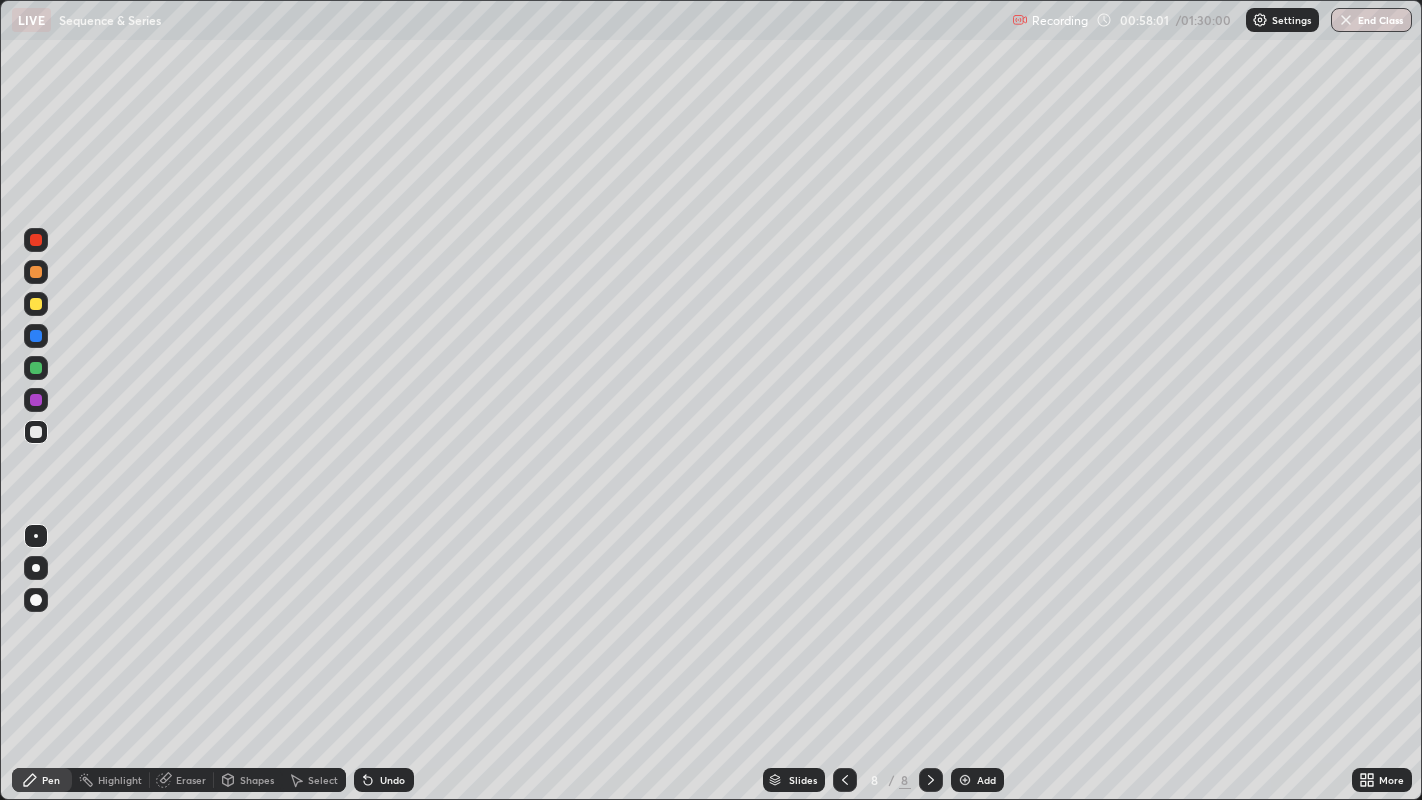 click 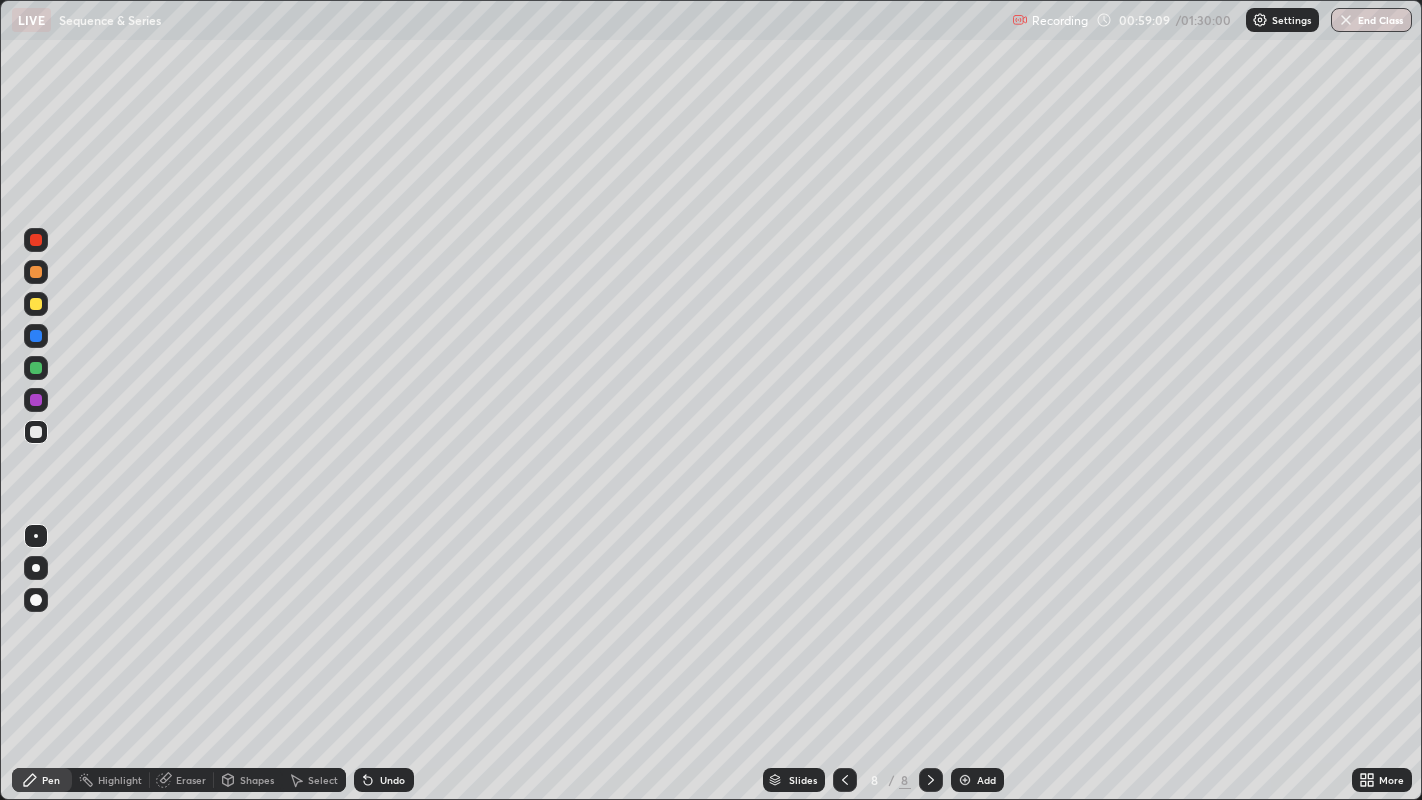 click at bounding box center [36, 368] 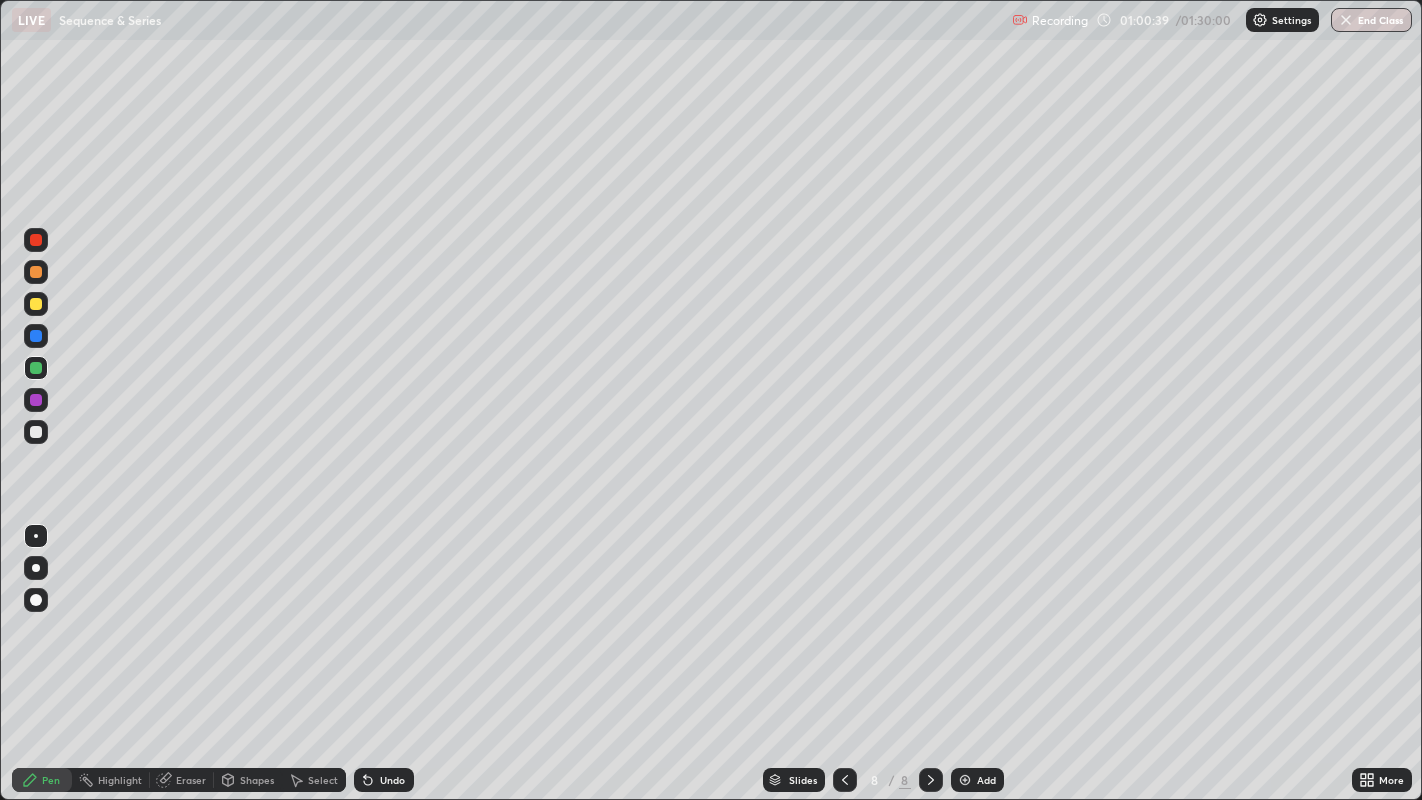 click at bounding box center (36, 304) 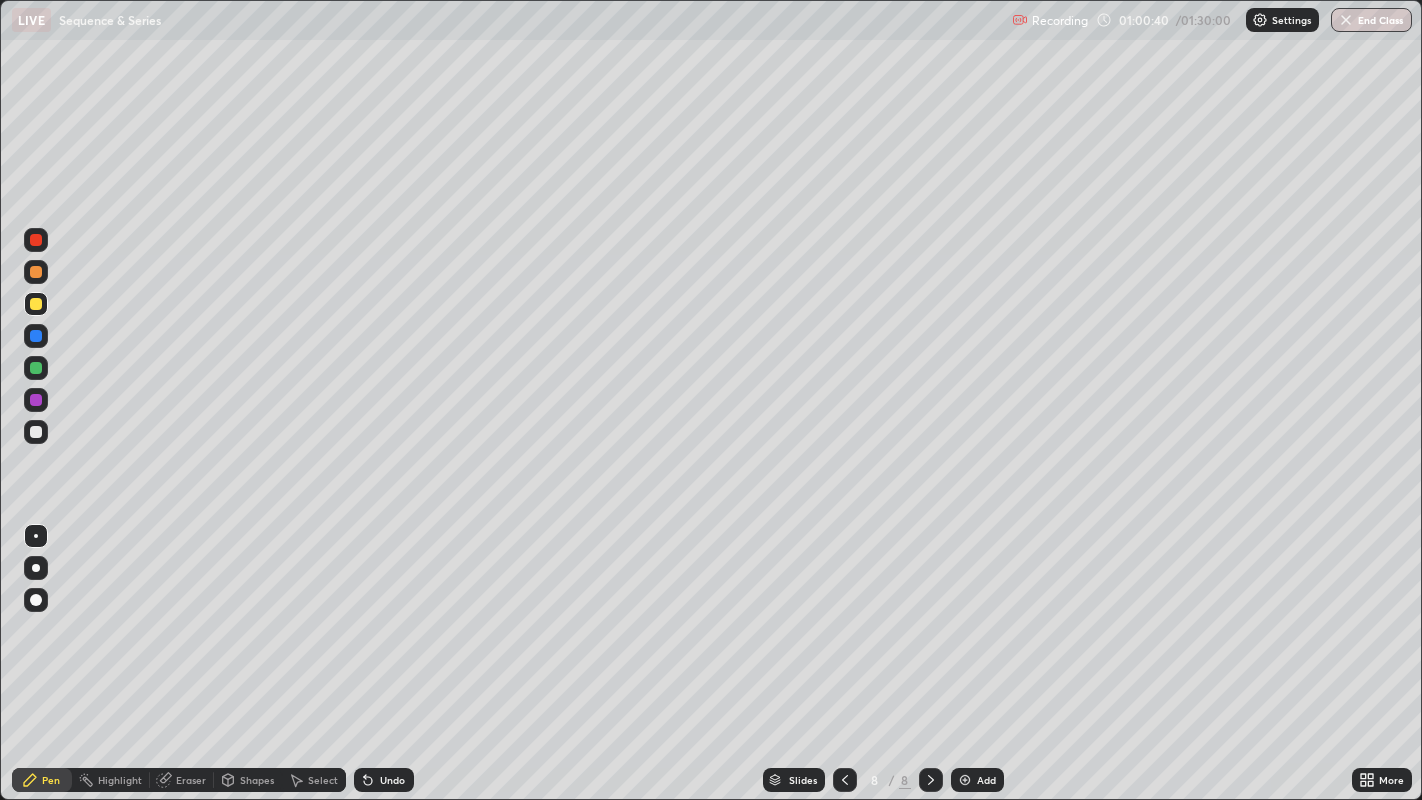 click at bounding box center (965, 780) 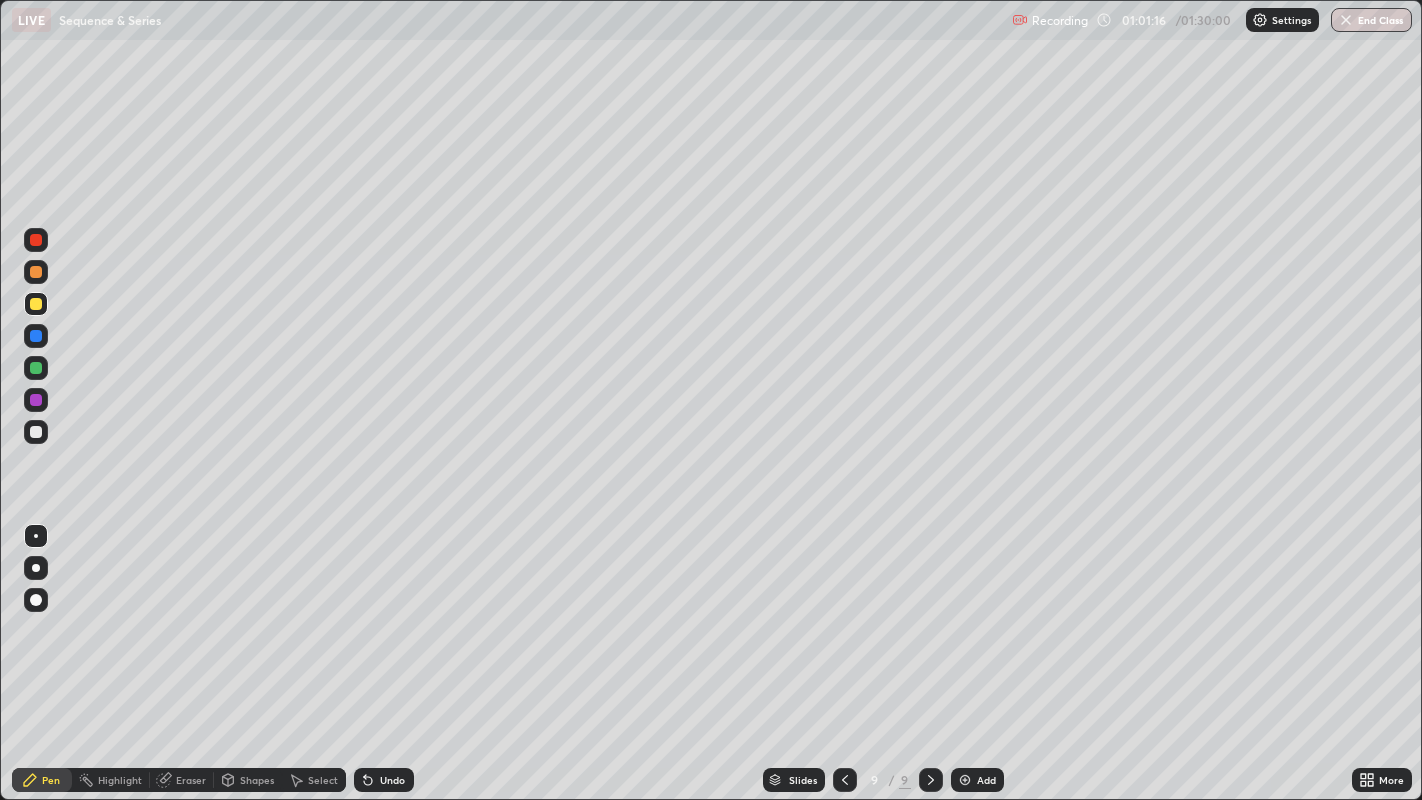 click at bounding box center (36, 432) 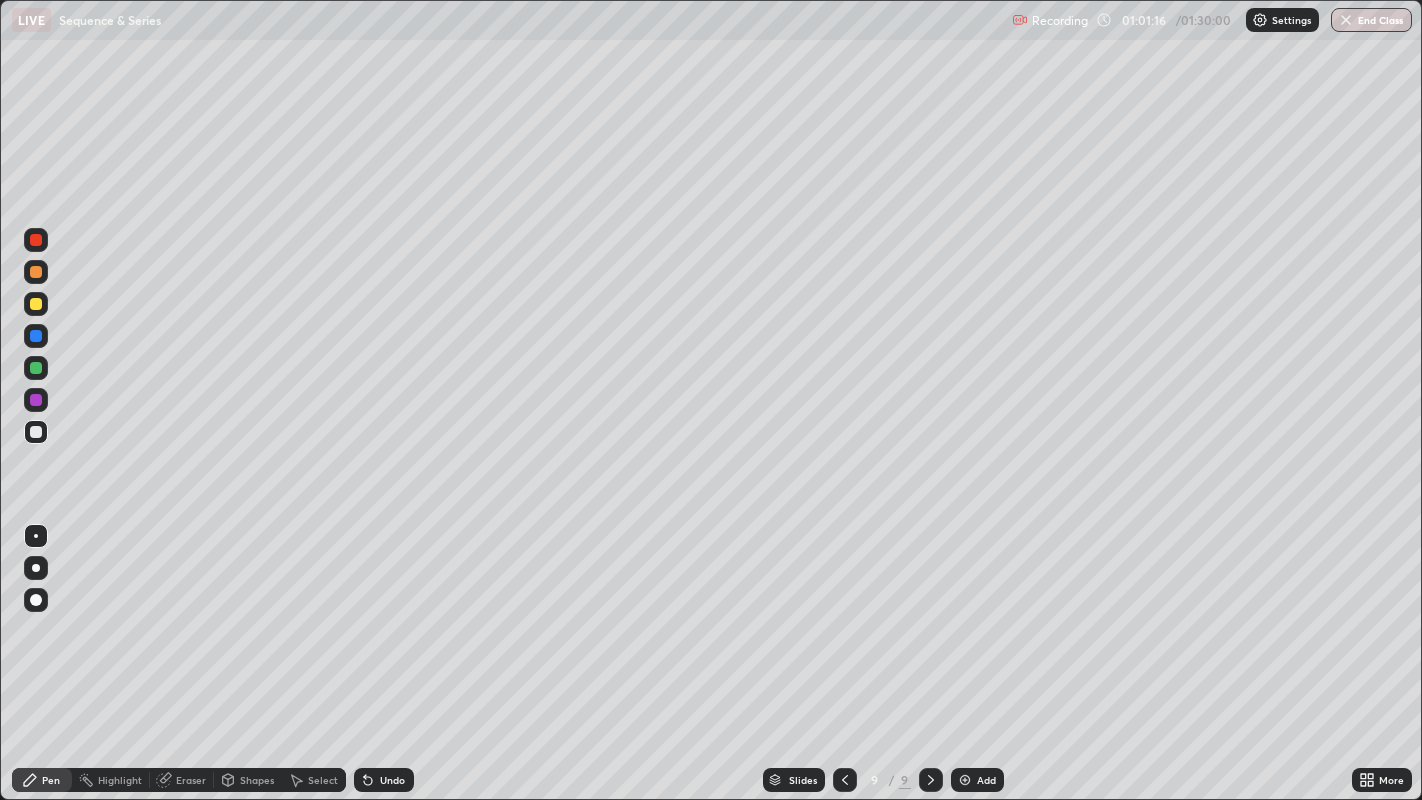 click at bounding box center [36, 432] 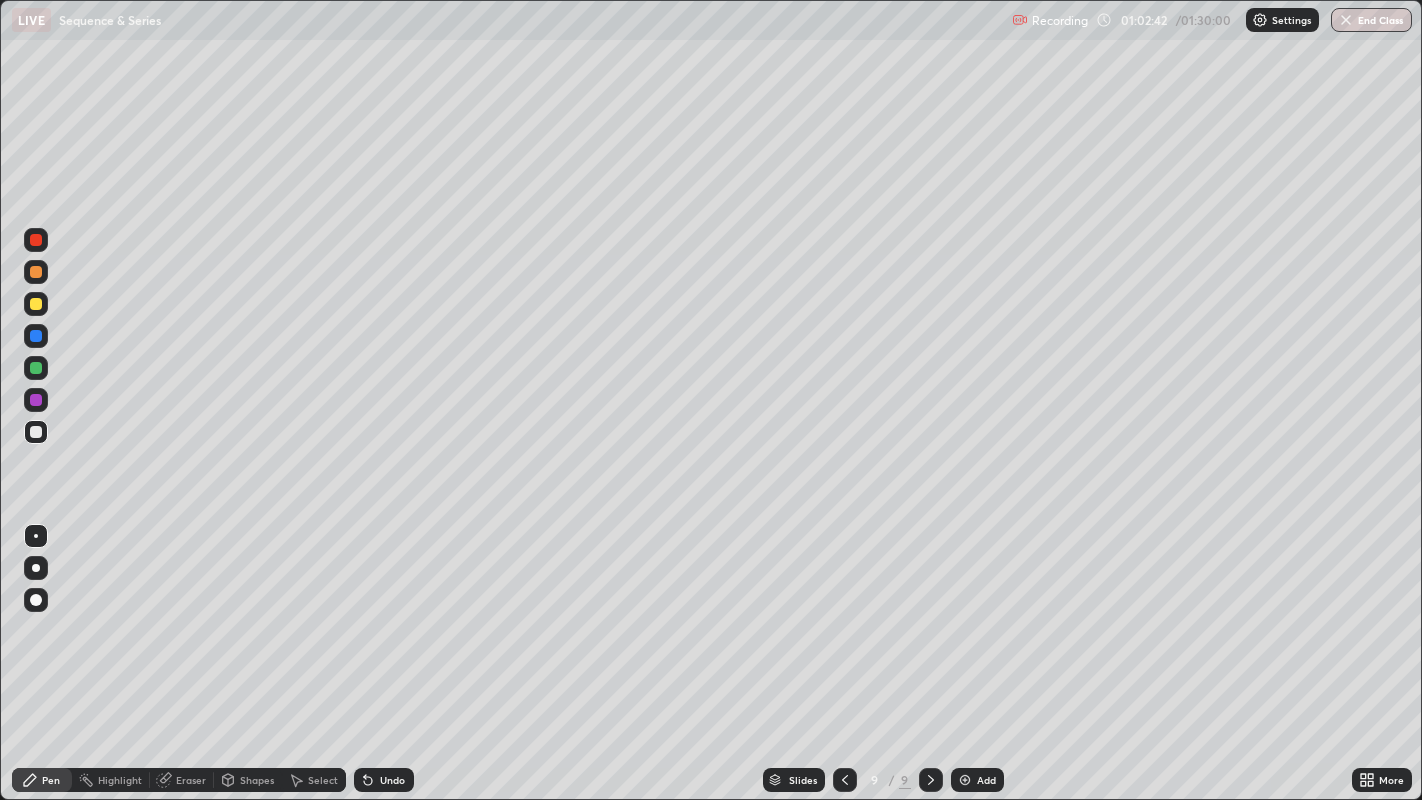 click on "Eraser" at bounding box center (191, 780) 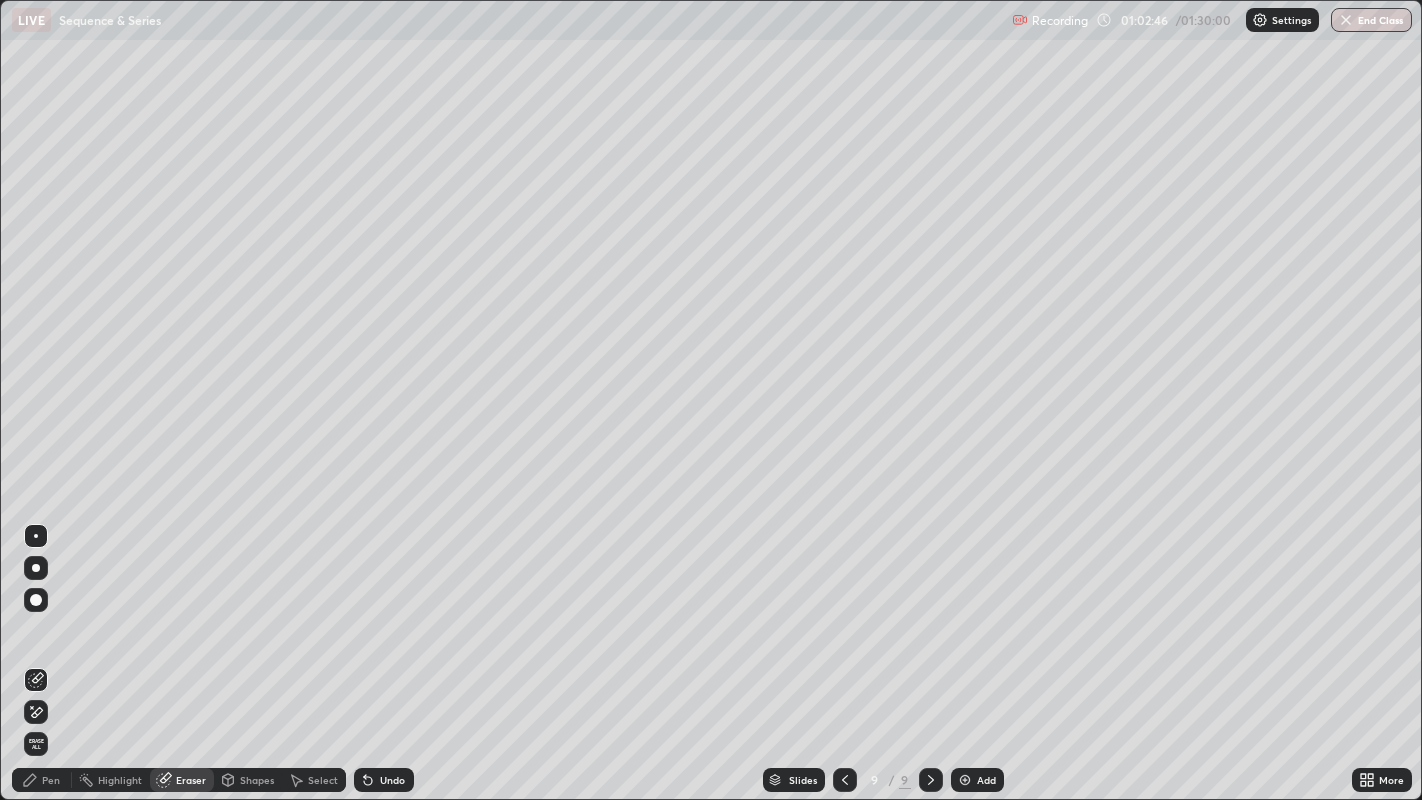 click on "Pen" at bounding box center (51, 780) 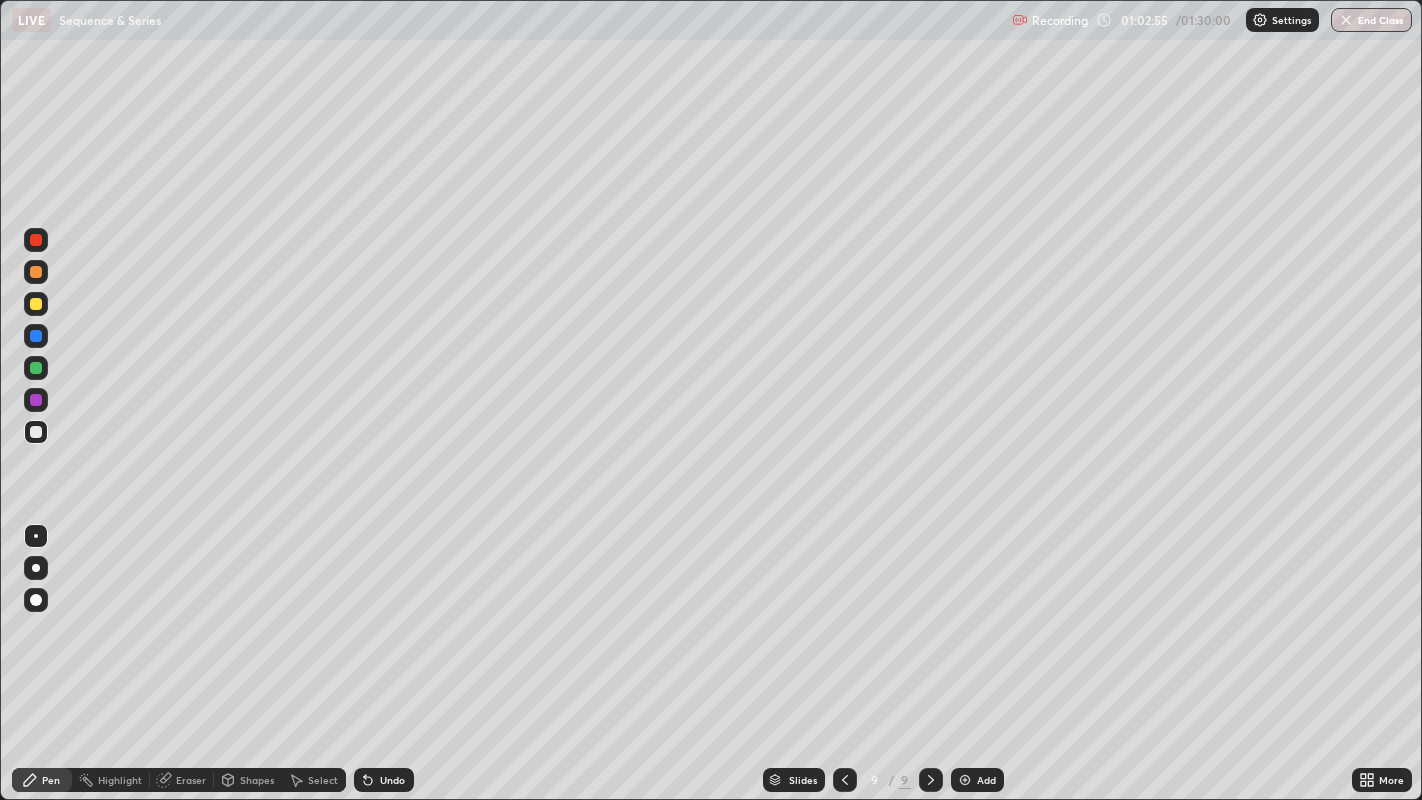 click on "Undo" at bounding box center (392, 780) 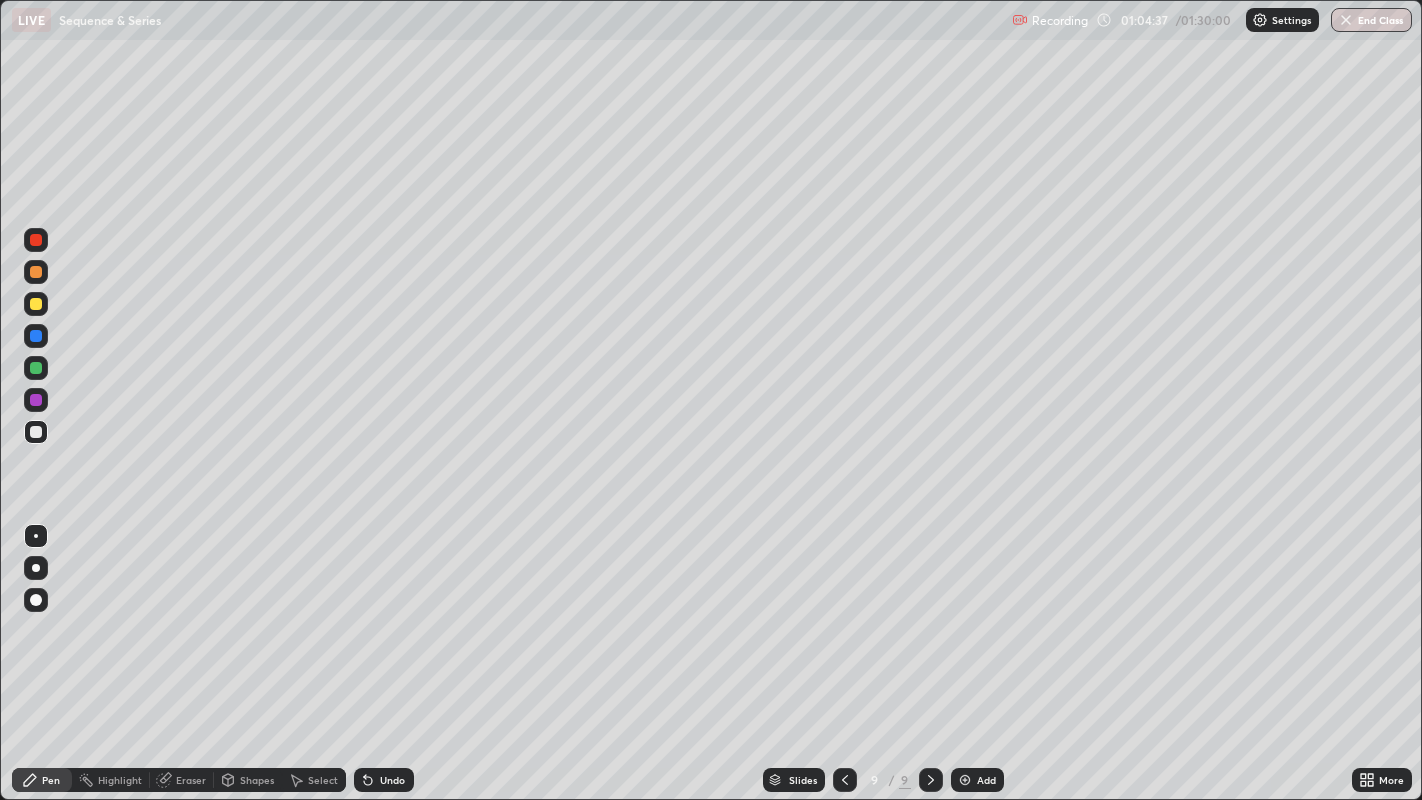 click at bounding box center [36, 272] 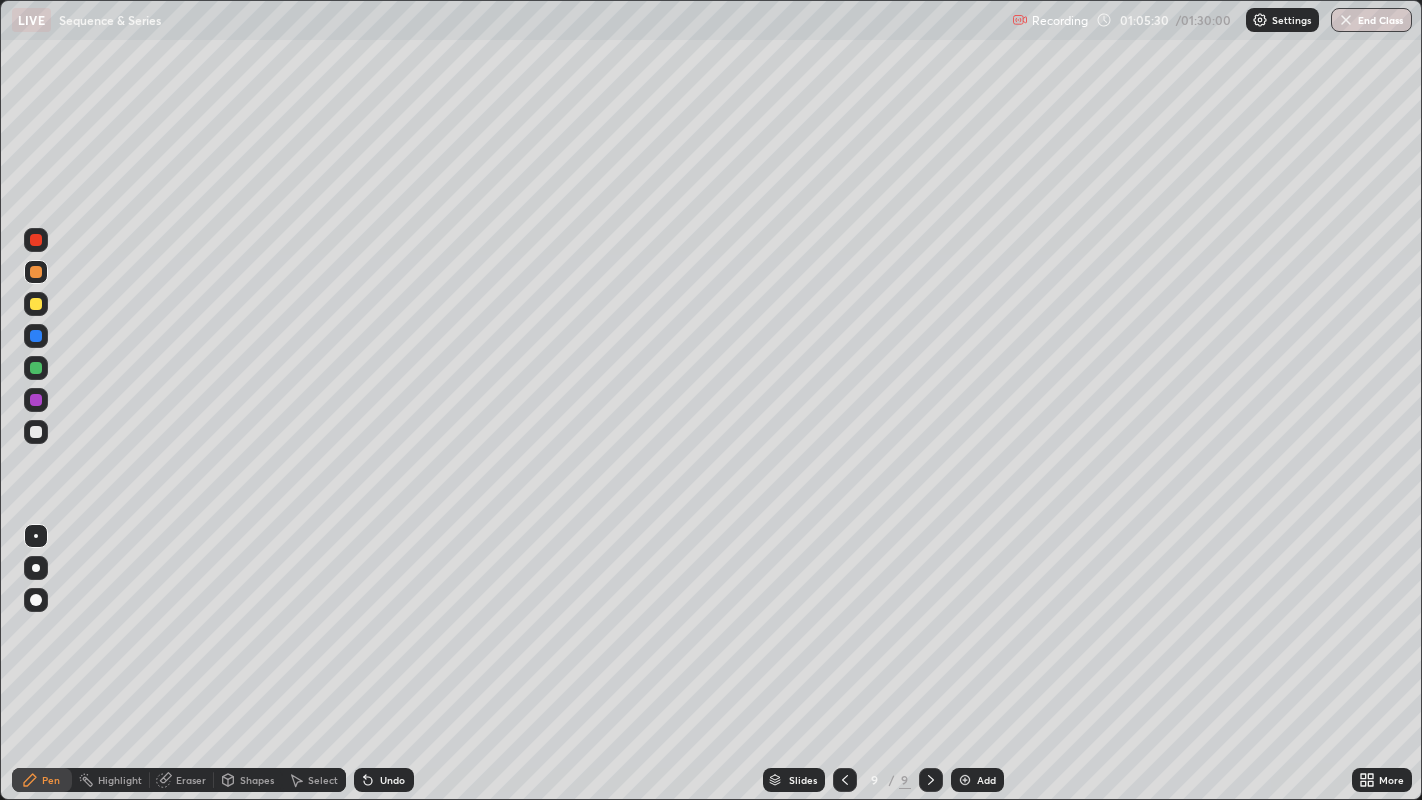 click on "Undo" at bounding box center (392, 780) 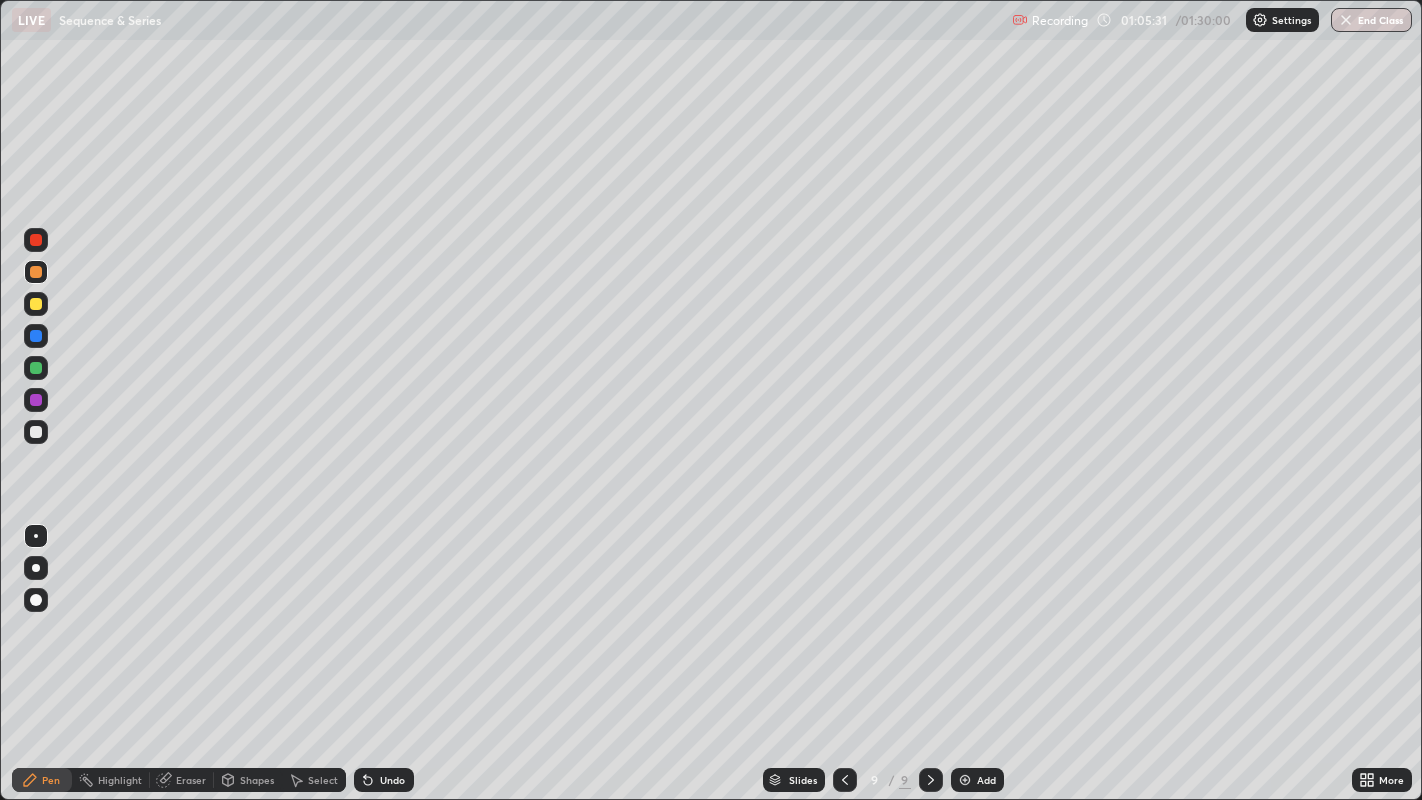 click at bounding box center (36, 432) 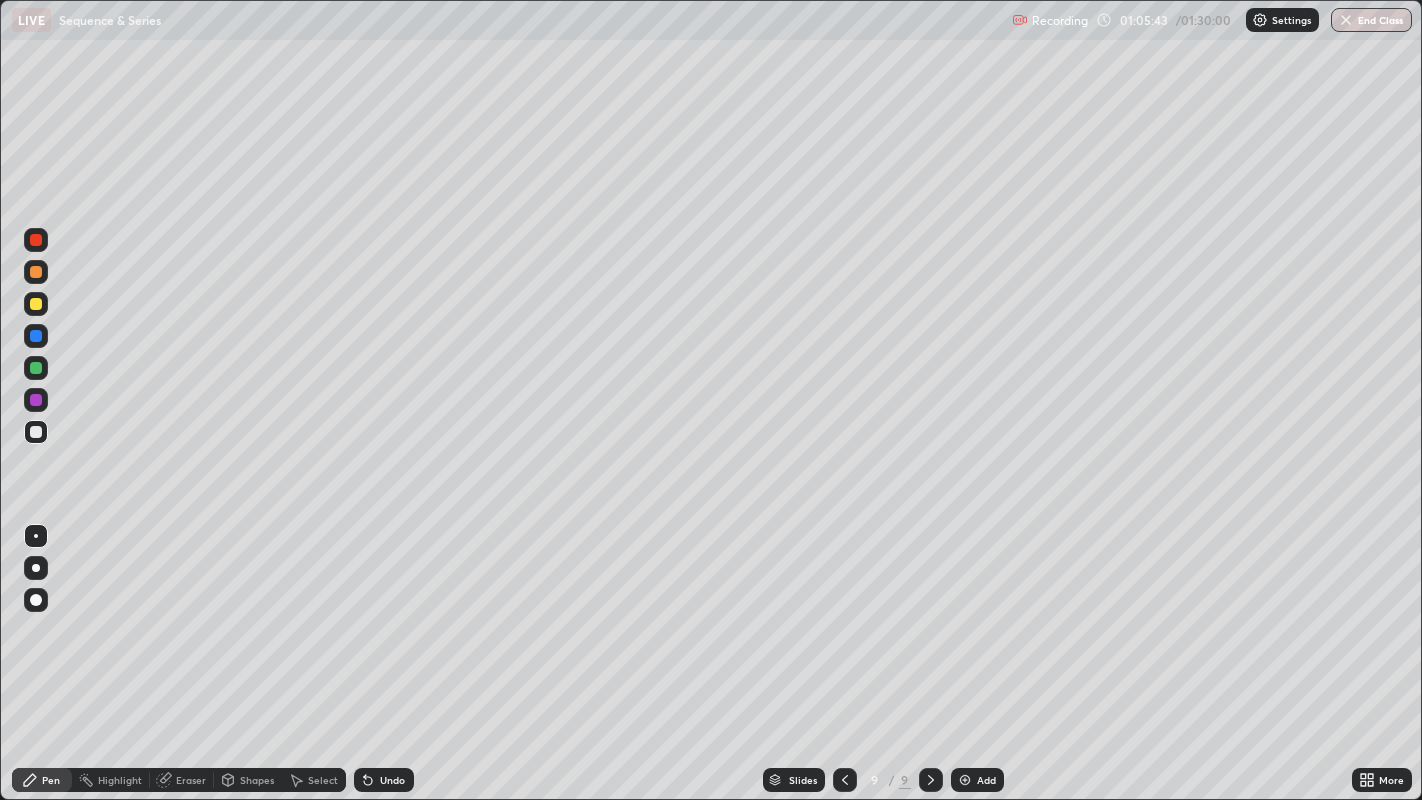 click on "Eraser" at bounding box center [191, 780] 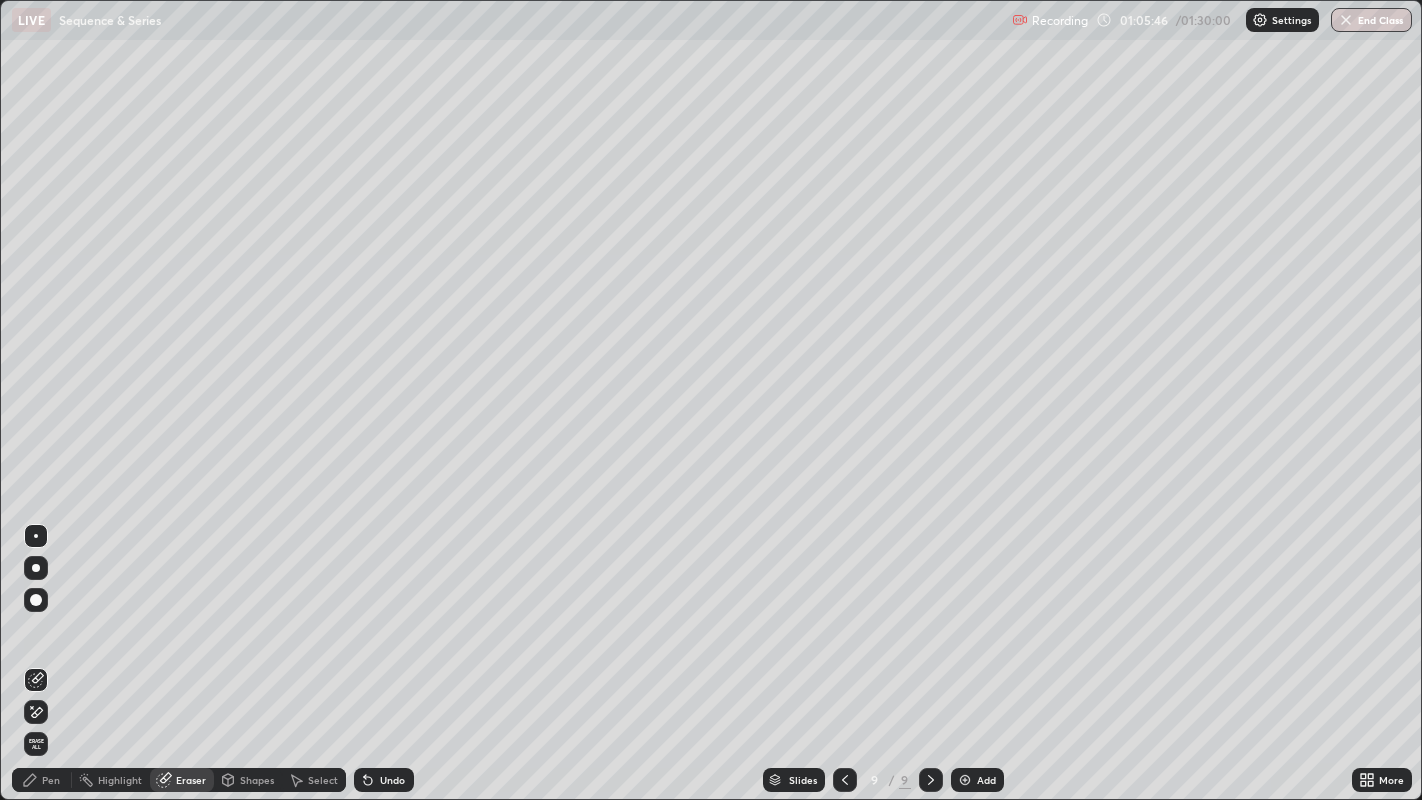 click on "Pen" at bounding box center [51, 780] 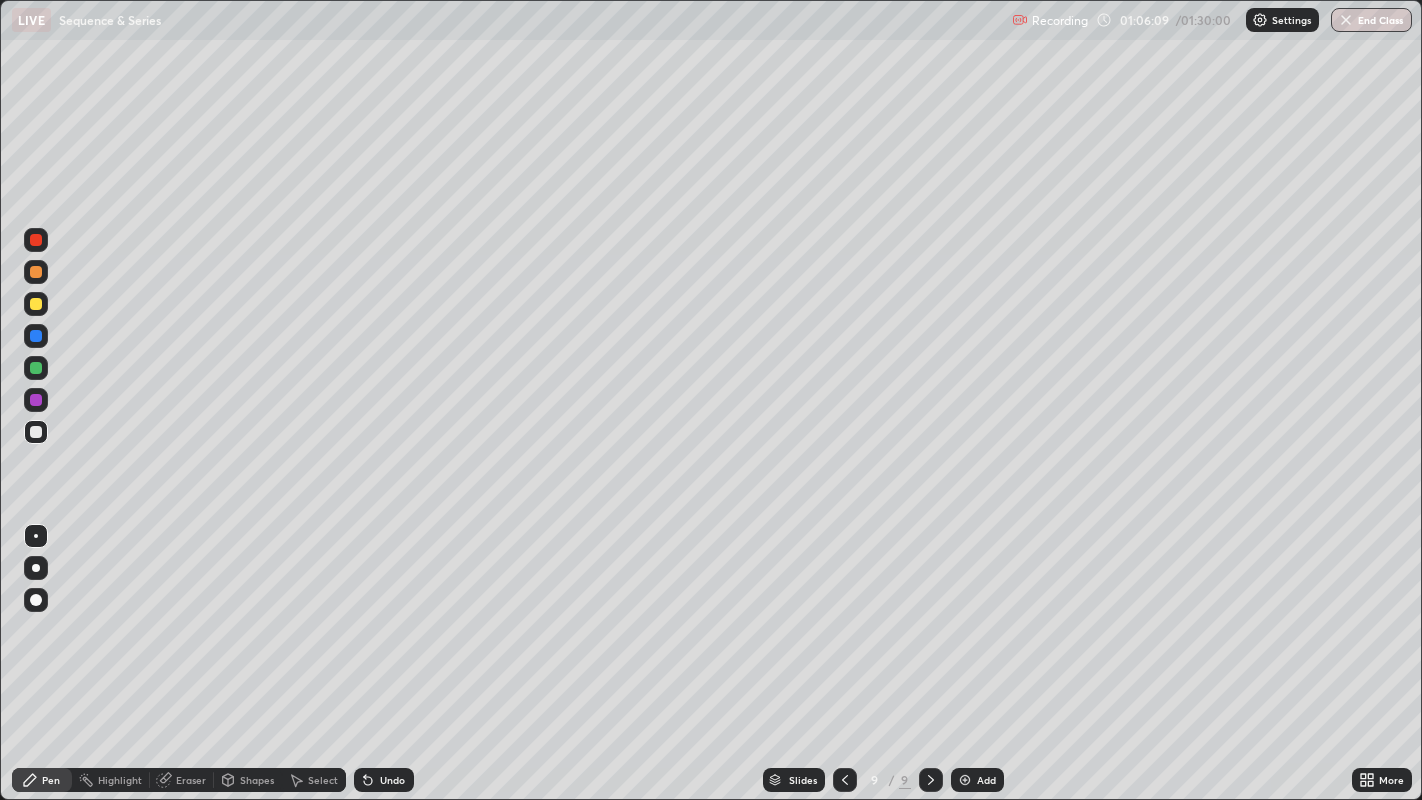 click at bounding box center [36, 368] 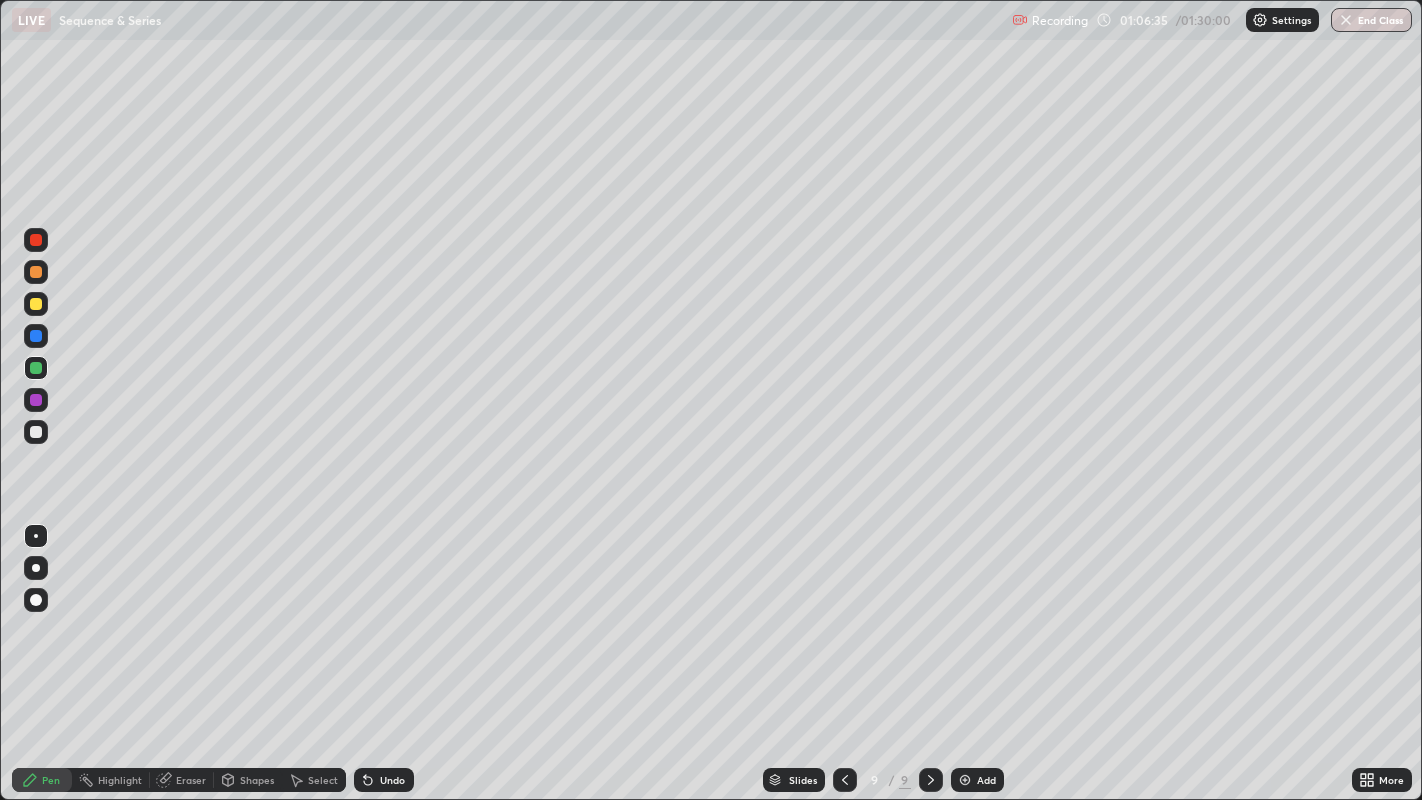 click on "Undo" at bounding box center (392, 780) 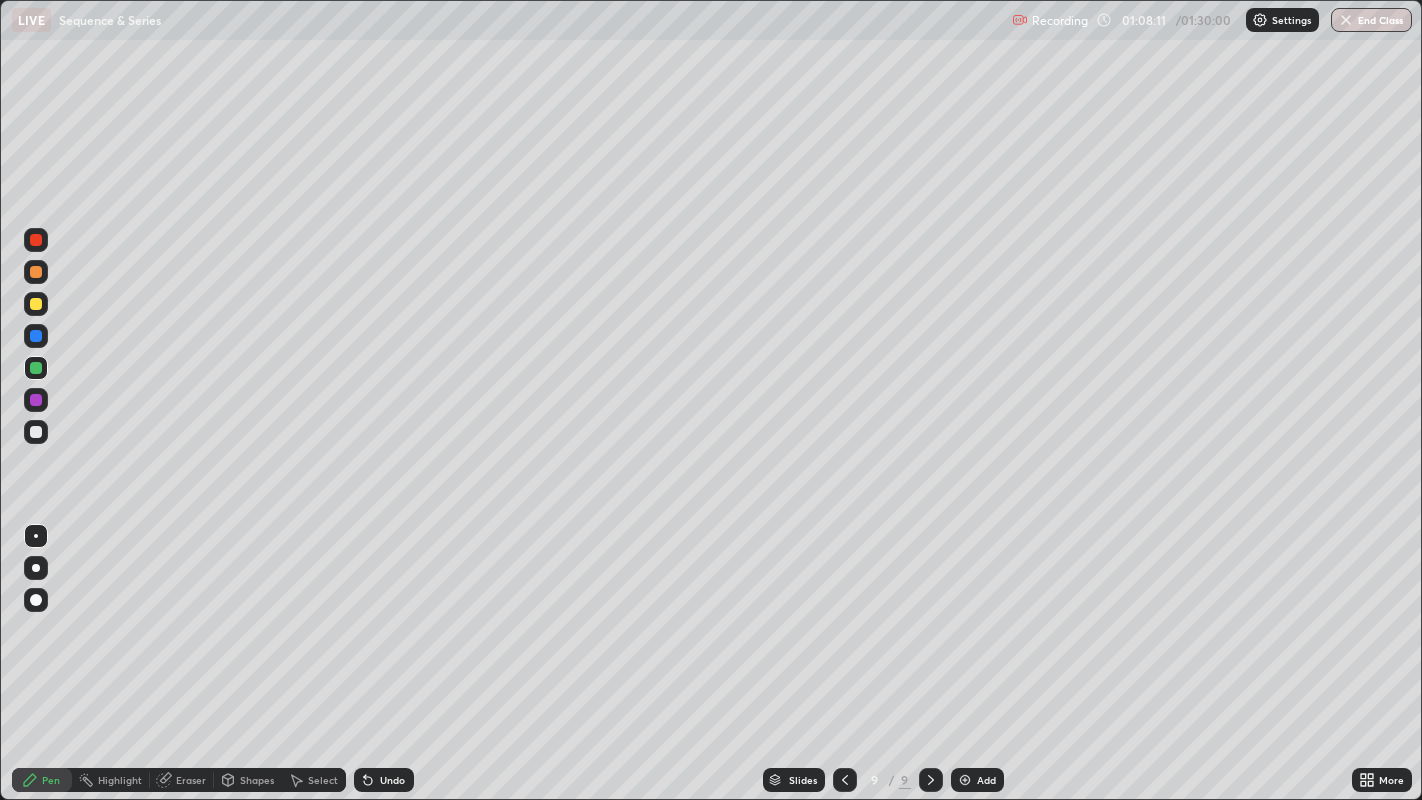 click at bounding box center [36, 336] 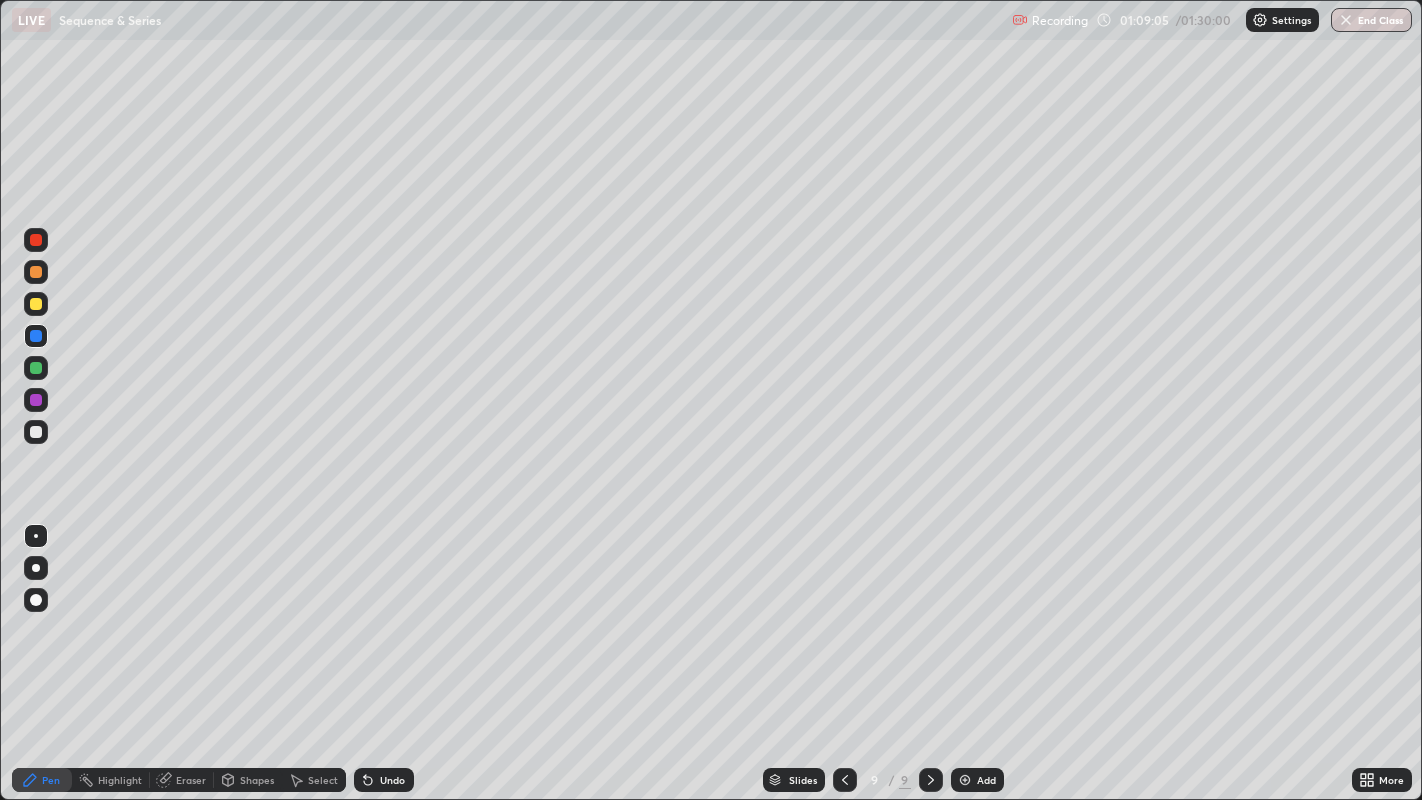 click on "Undo" at bounding box center [392, 780] 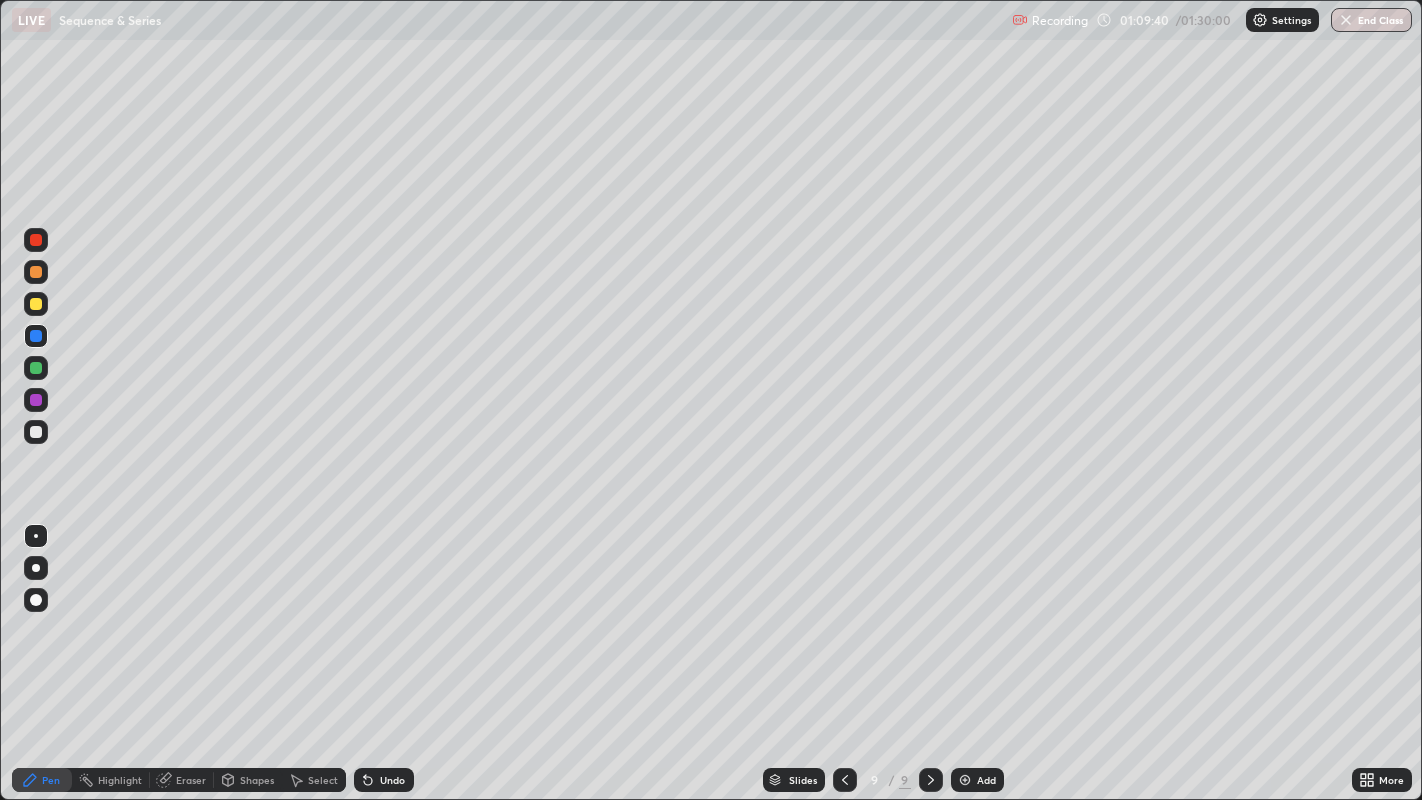 click on "Eraser" at bounding box center (191, 780) 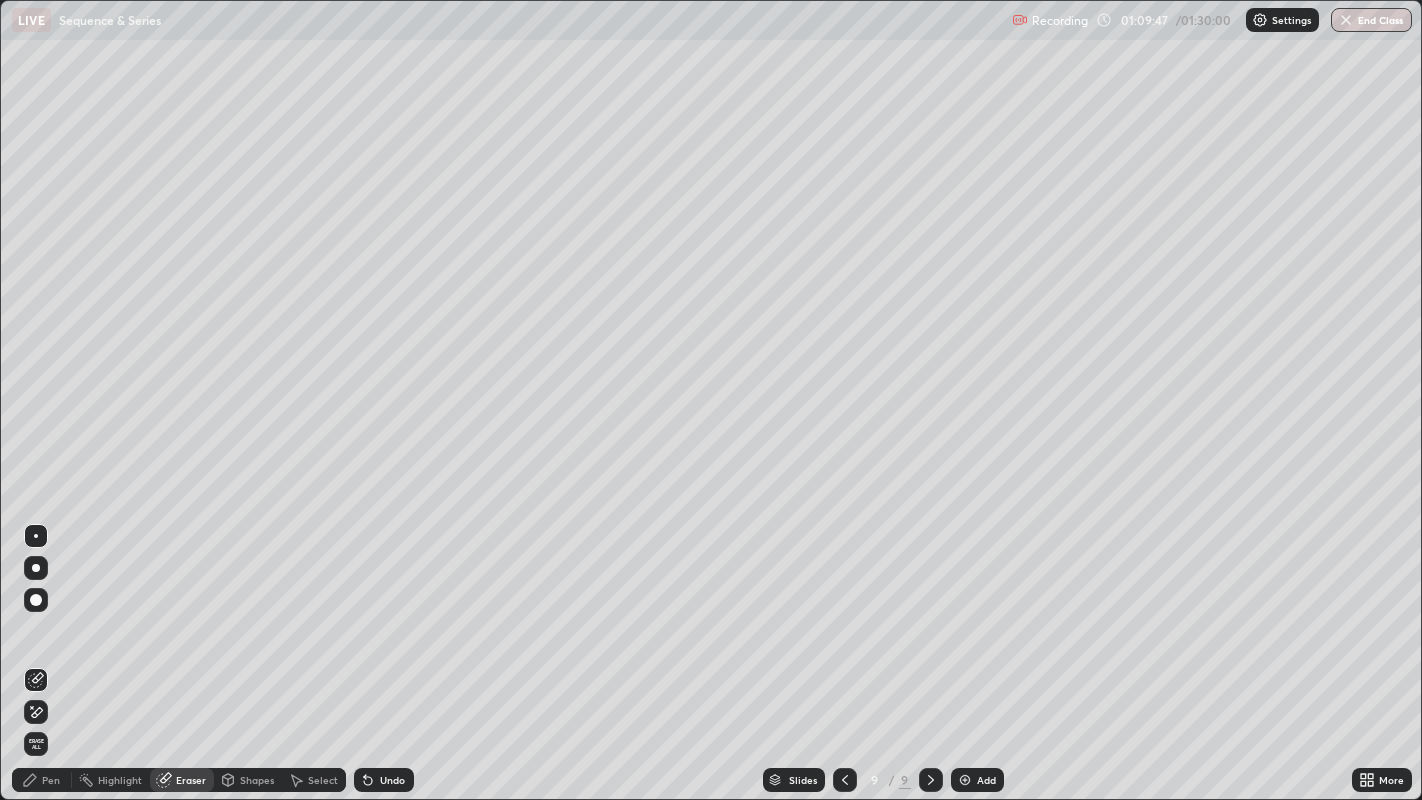 click on "Pen" at bounding box center [42, 780] 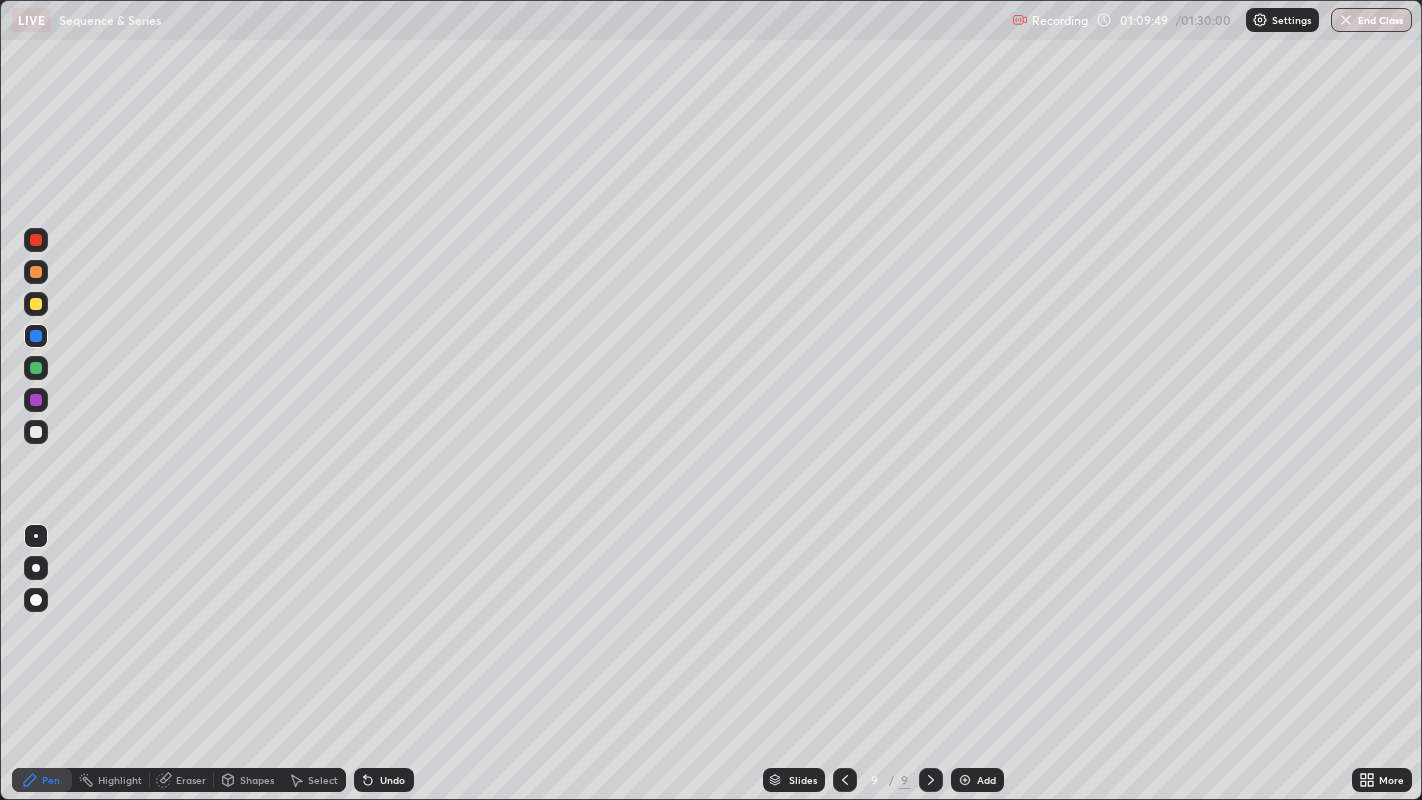 click on "Add" at bounding box center (977, 780) 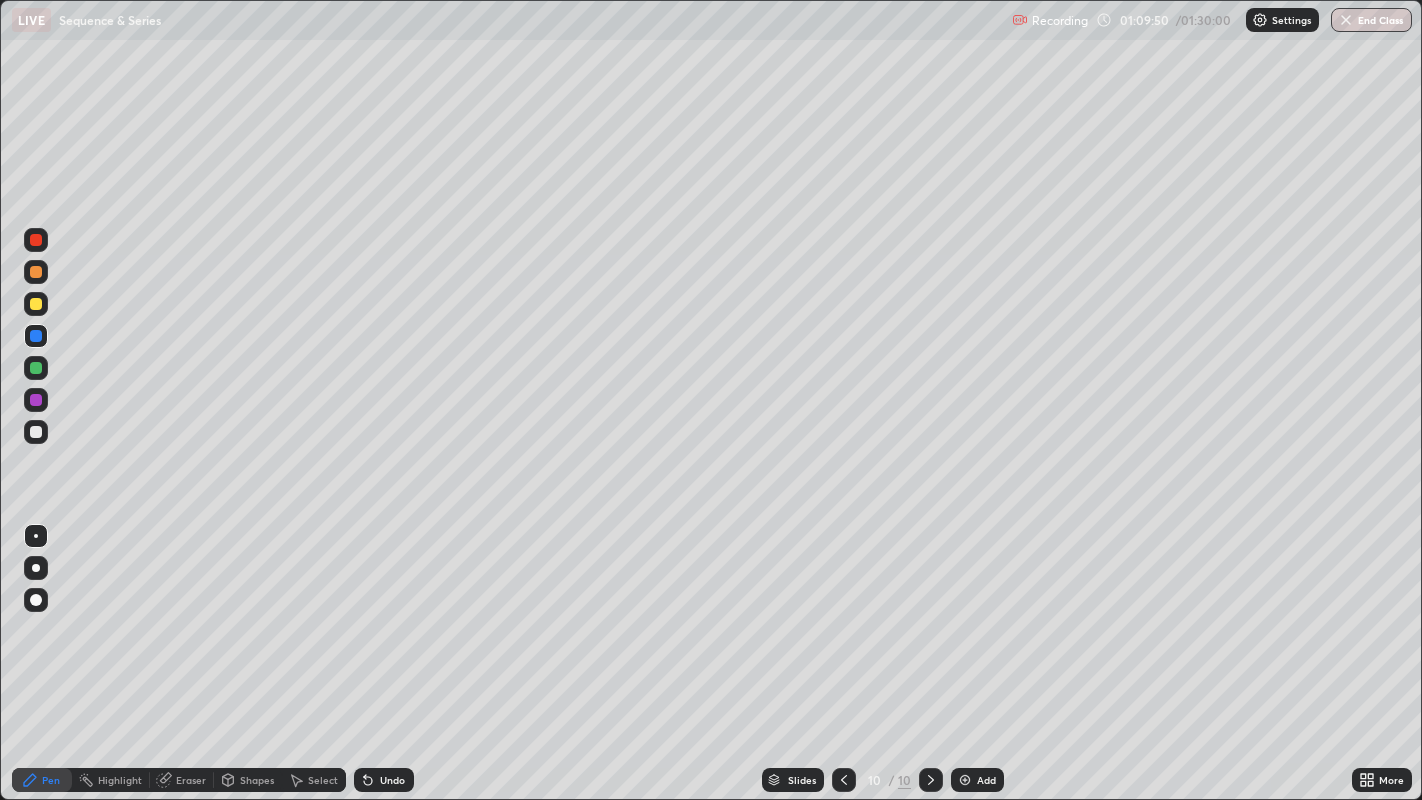 click at bounding box center (36, 304) 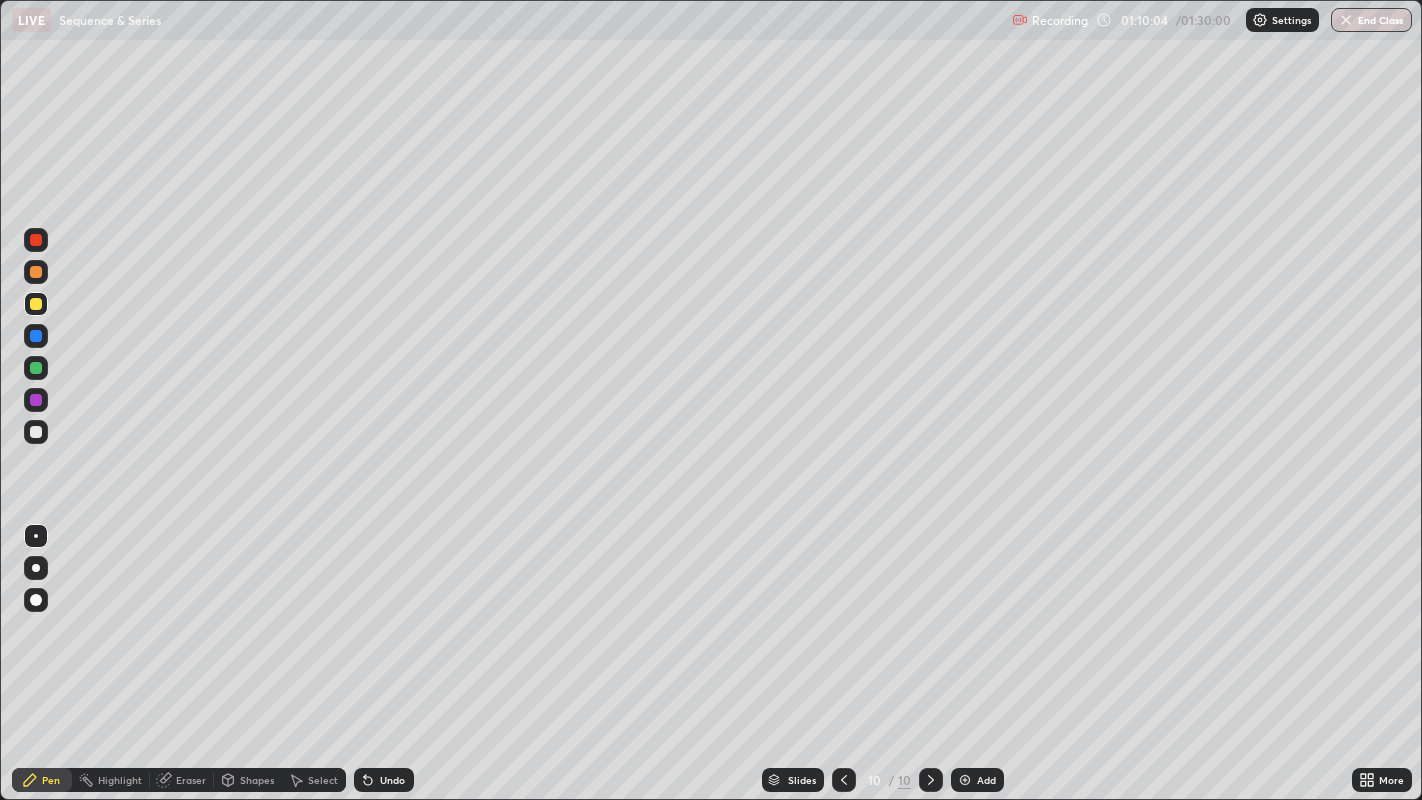click at bounding box center (36, 432) 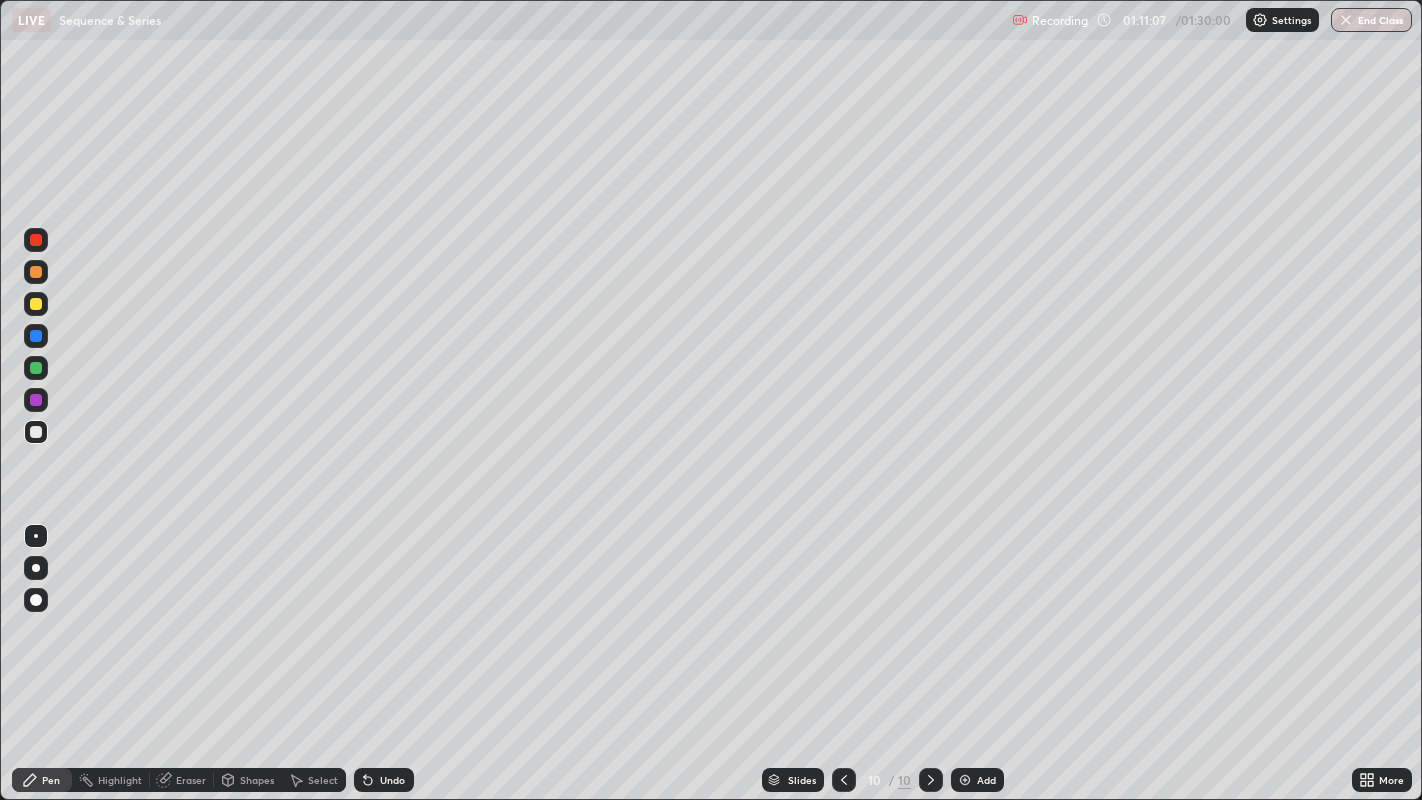 click on "Undo" at bounding box center [392, 780] 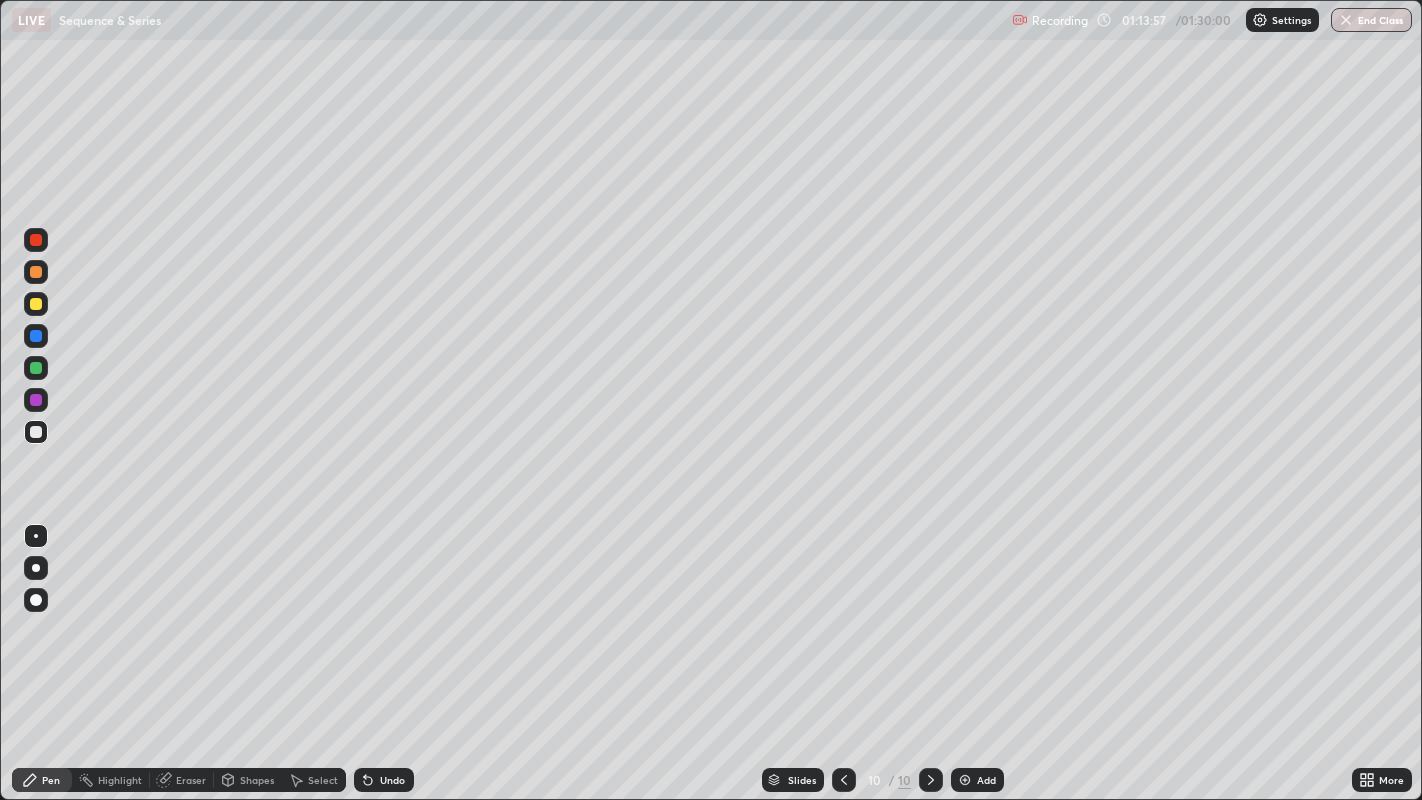 click at bounding box center (36, 304) 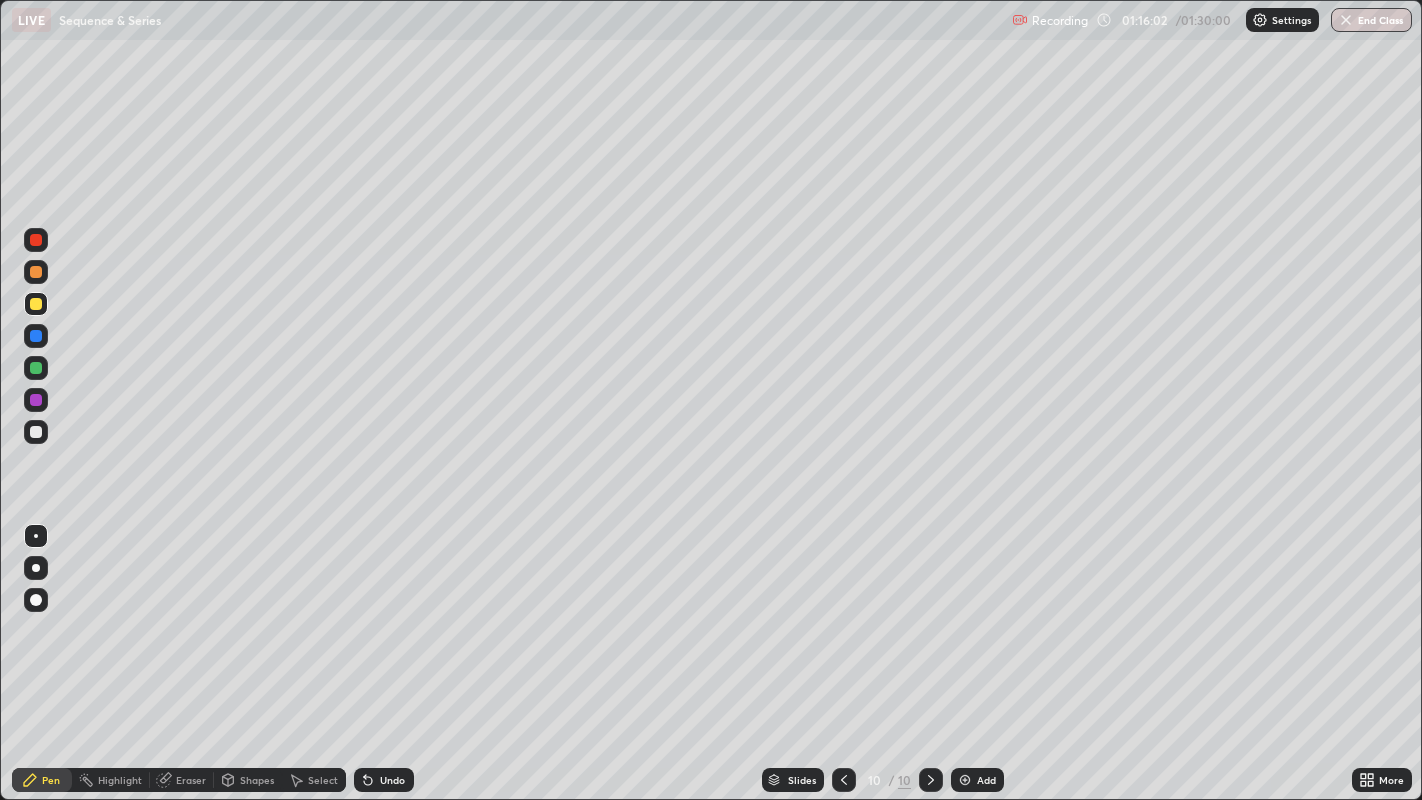click on "Add" at bounding box center [986, 780] 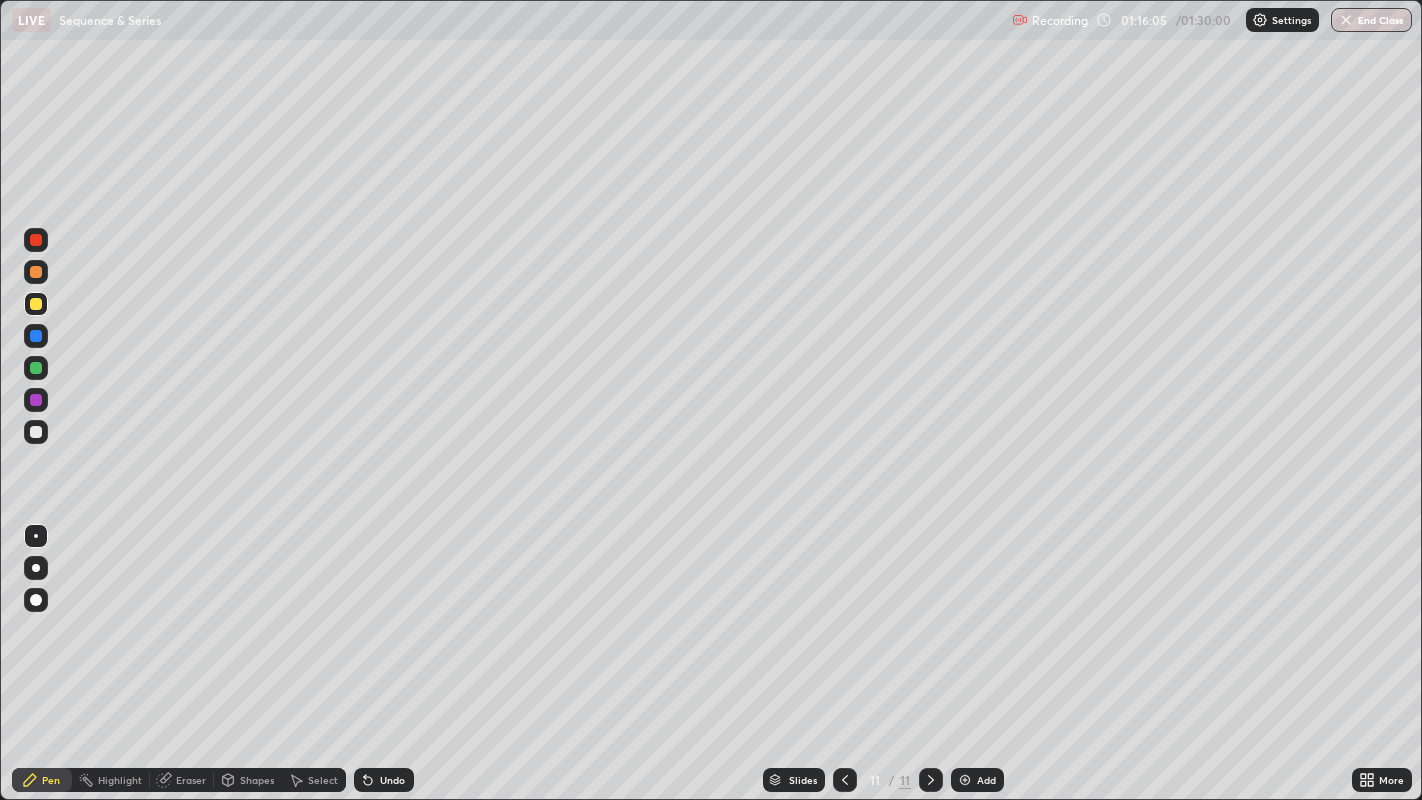 click at bounding box center (36, 368) 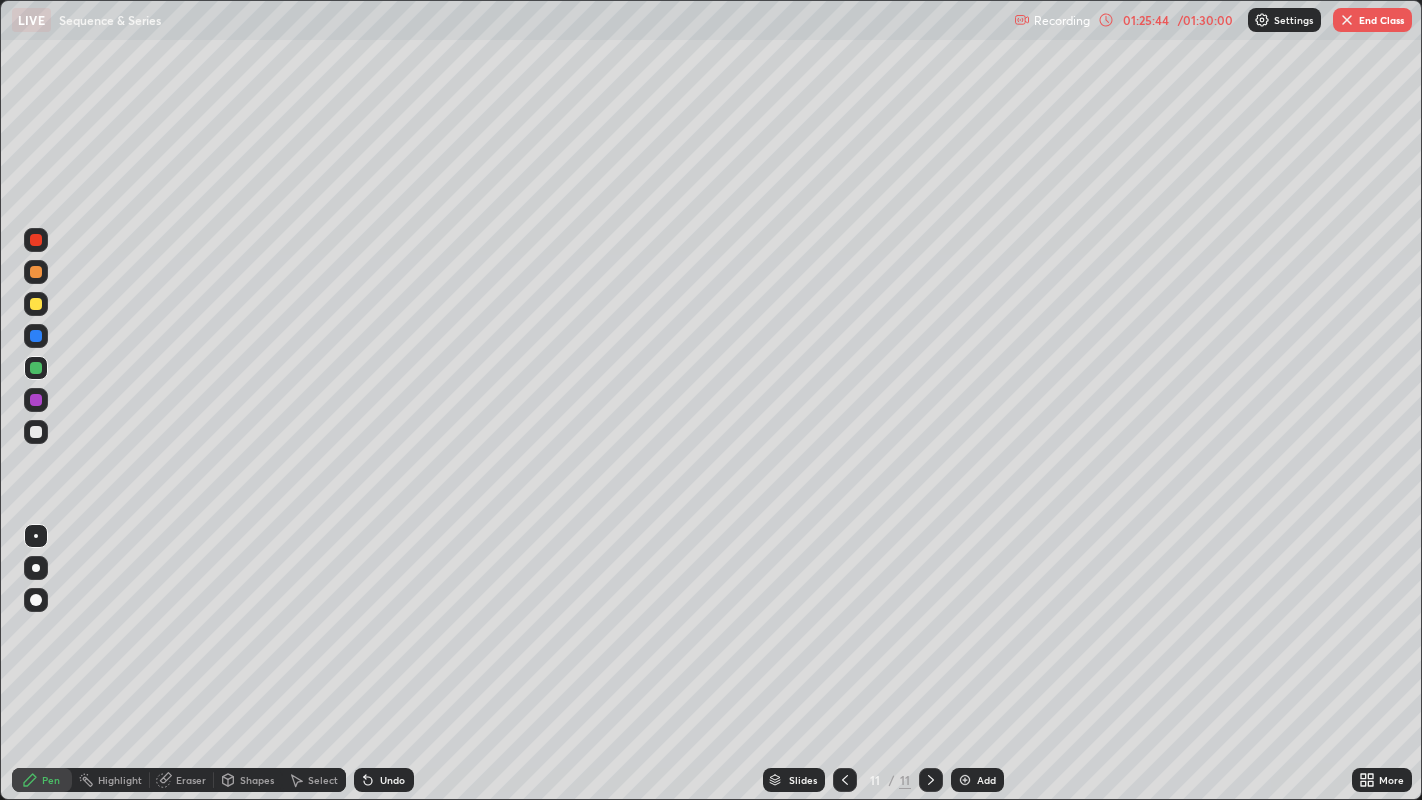 click at bounding box center [1347, 20] 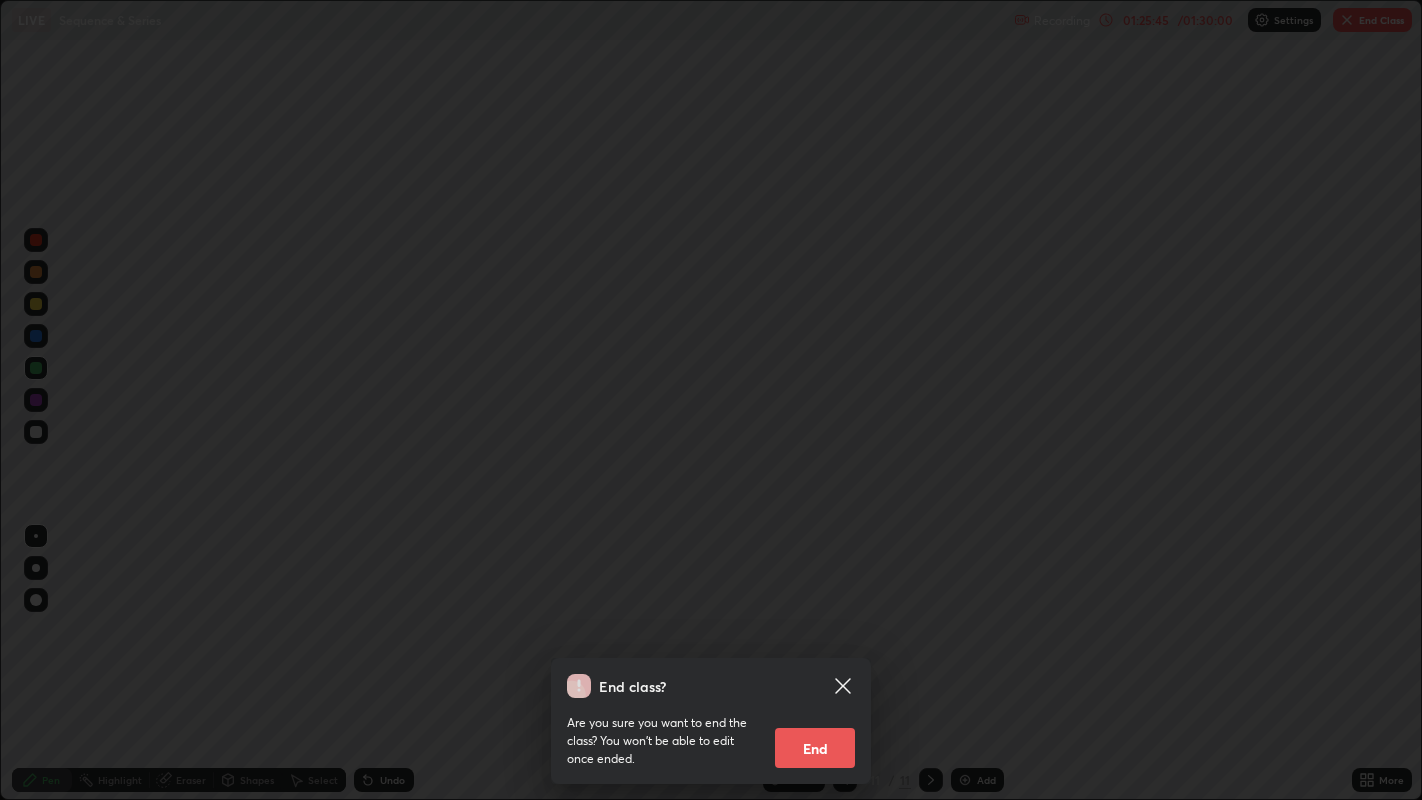 click on "End" at bounding box center [815, 748] 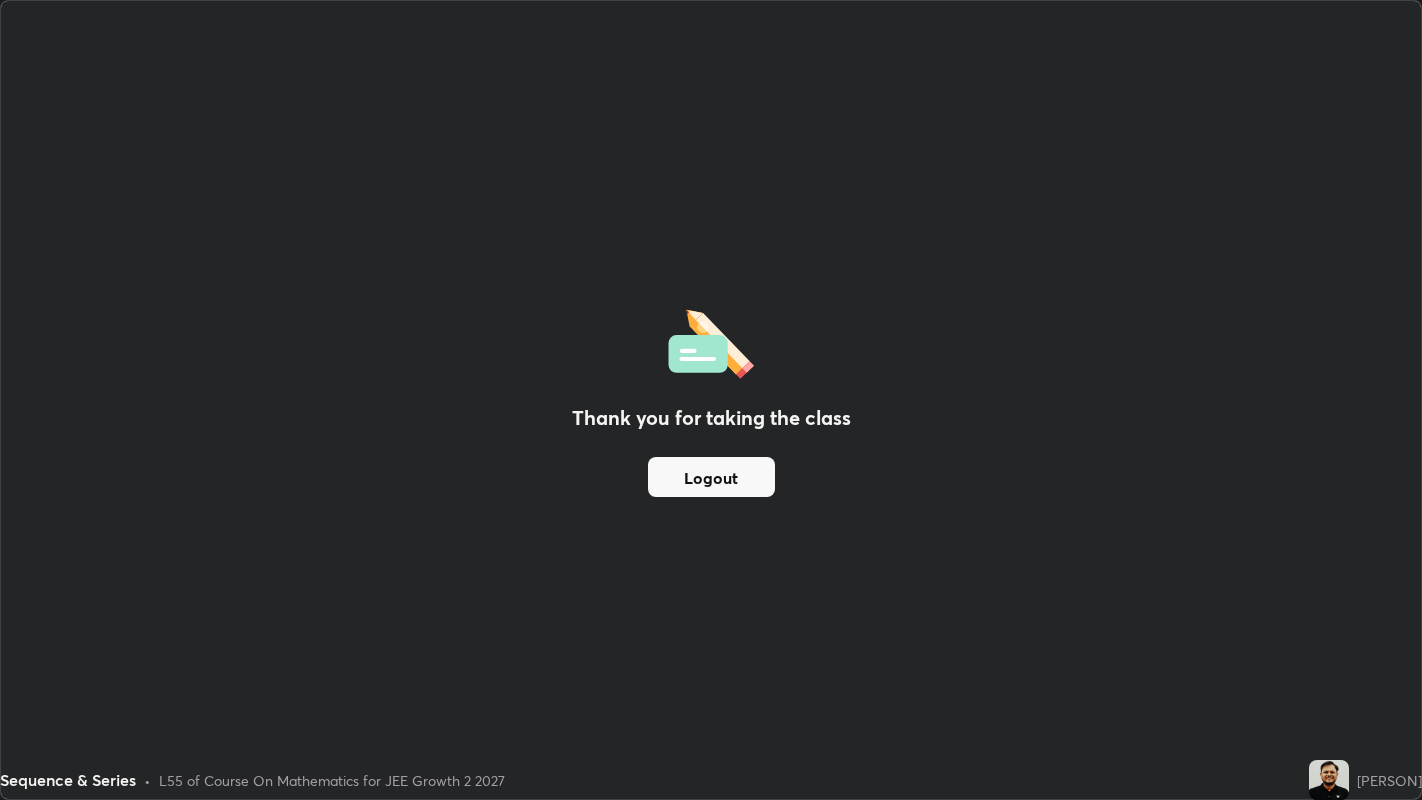 click on "Logout" at bounding box center (711, 477) 